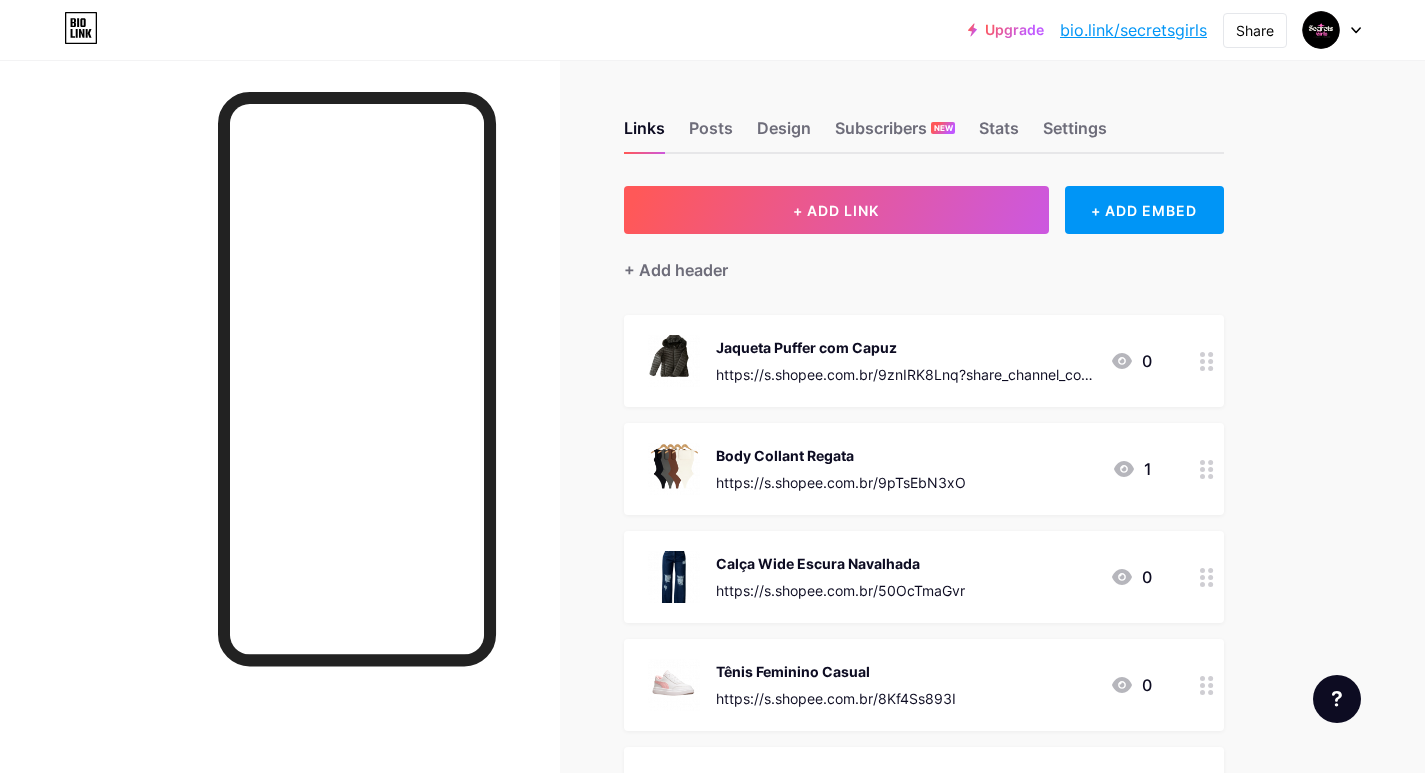 scroll, scrollTop: 100, scrollLeft: 0, axis: vertical 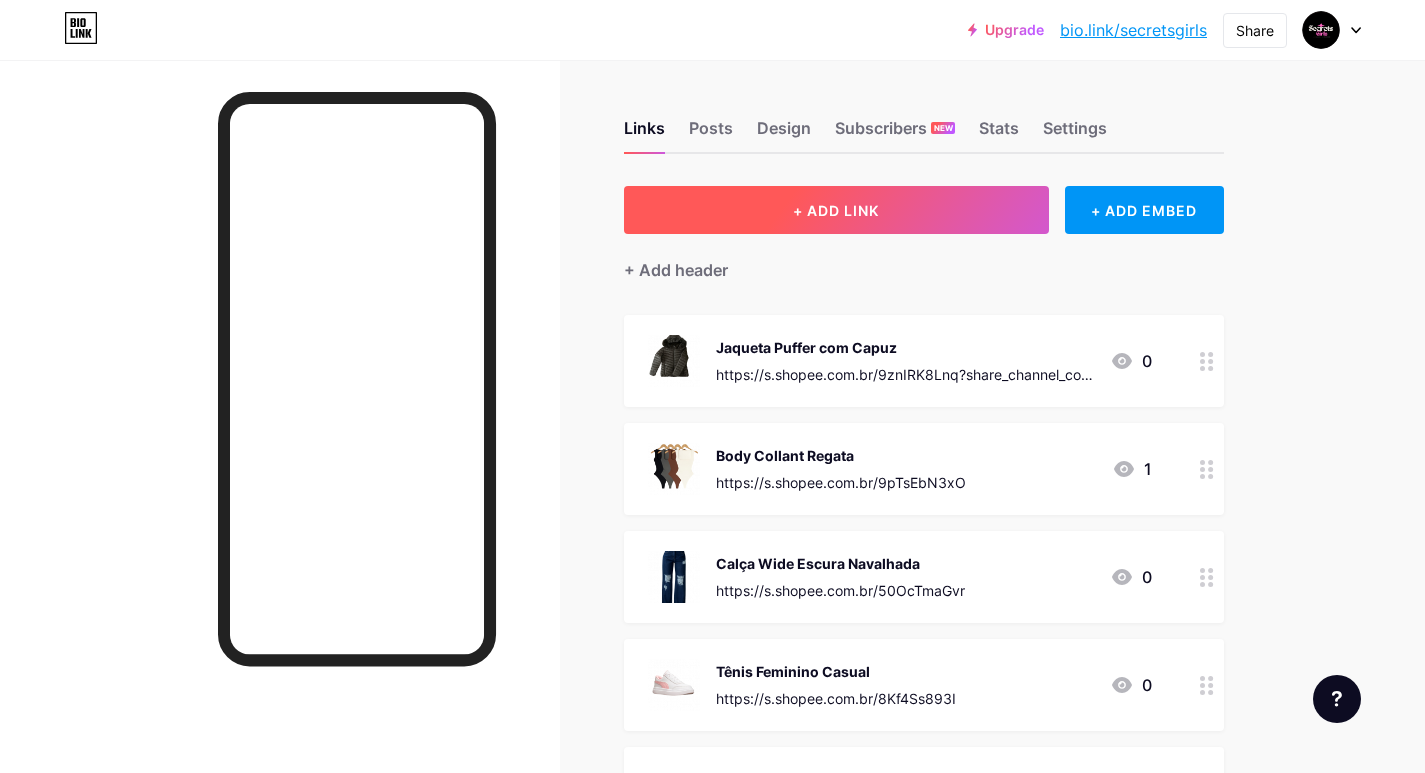 click on "+ ADD LINK" at bounding box center [836, 210] 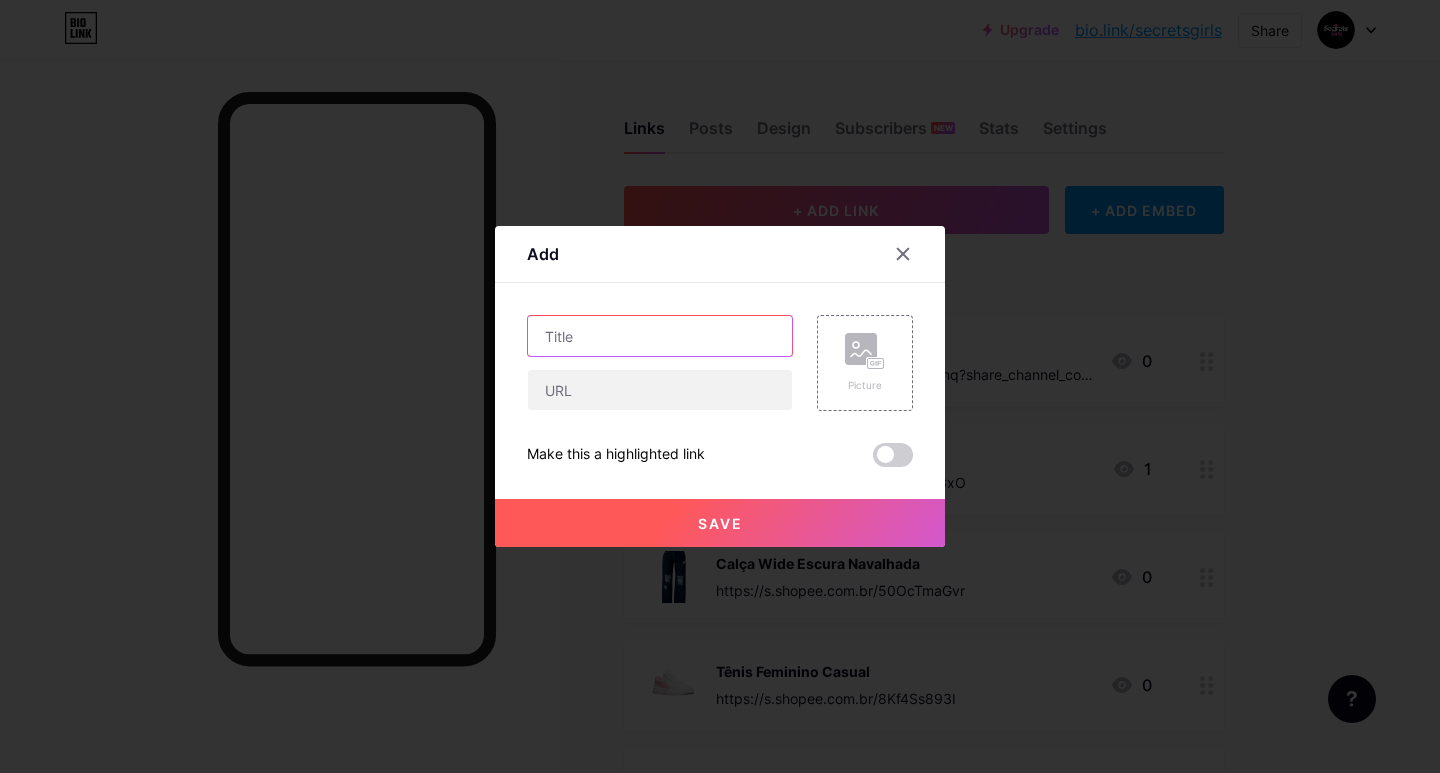 click at bounding box center (660, 336) 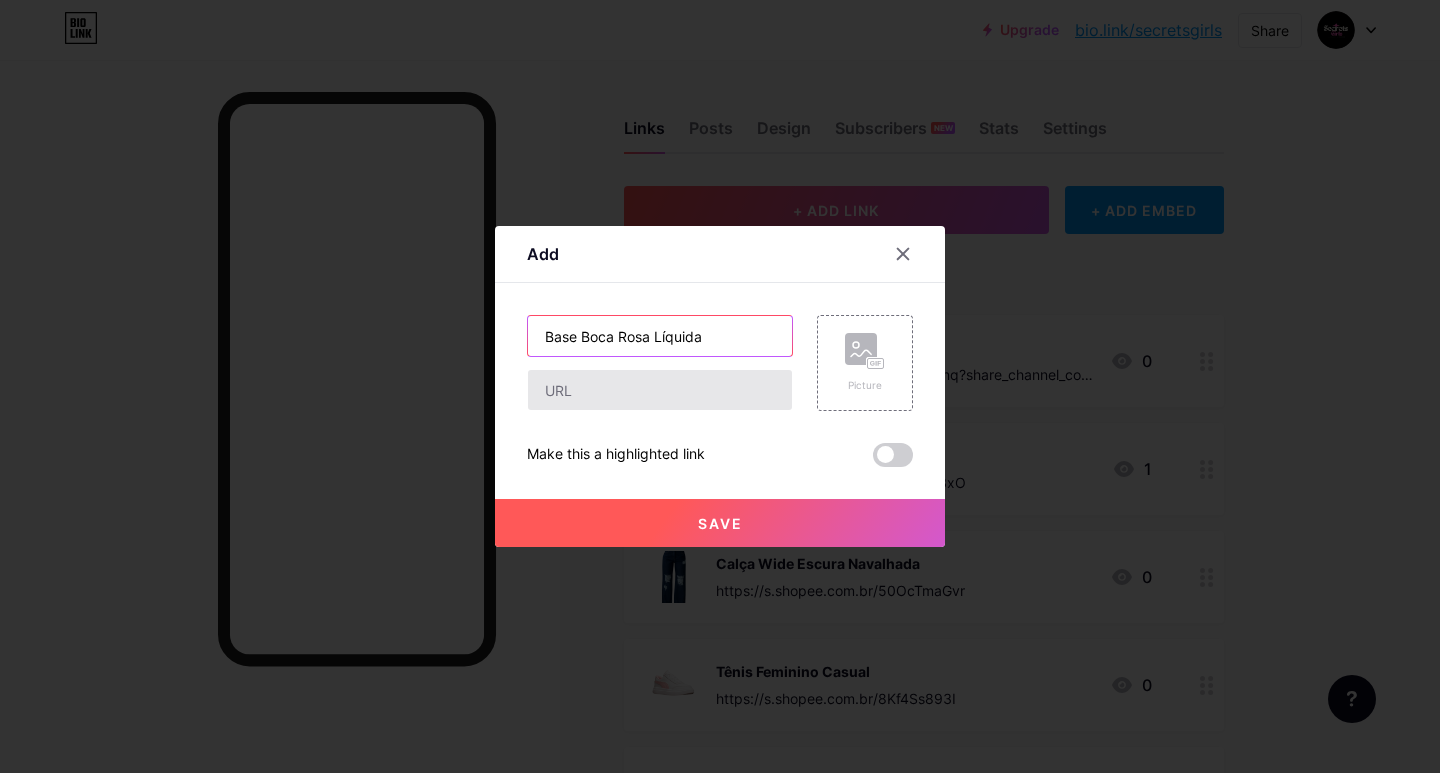 type on "Base Boca Rosa Líquida" 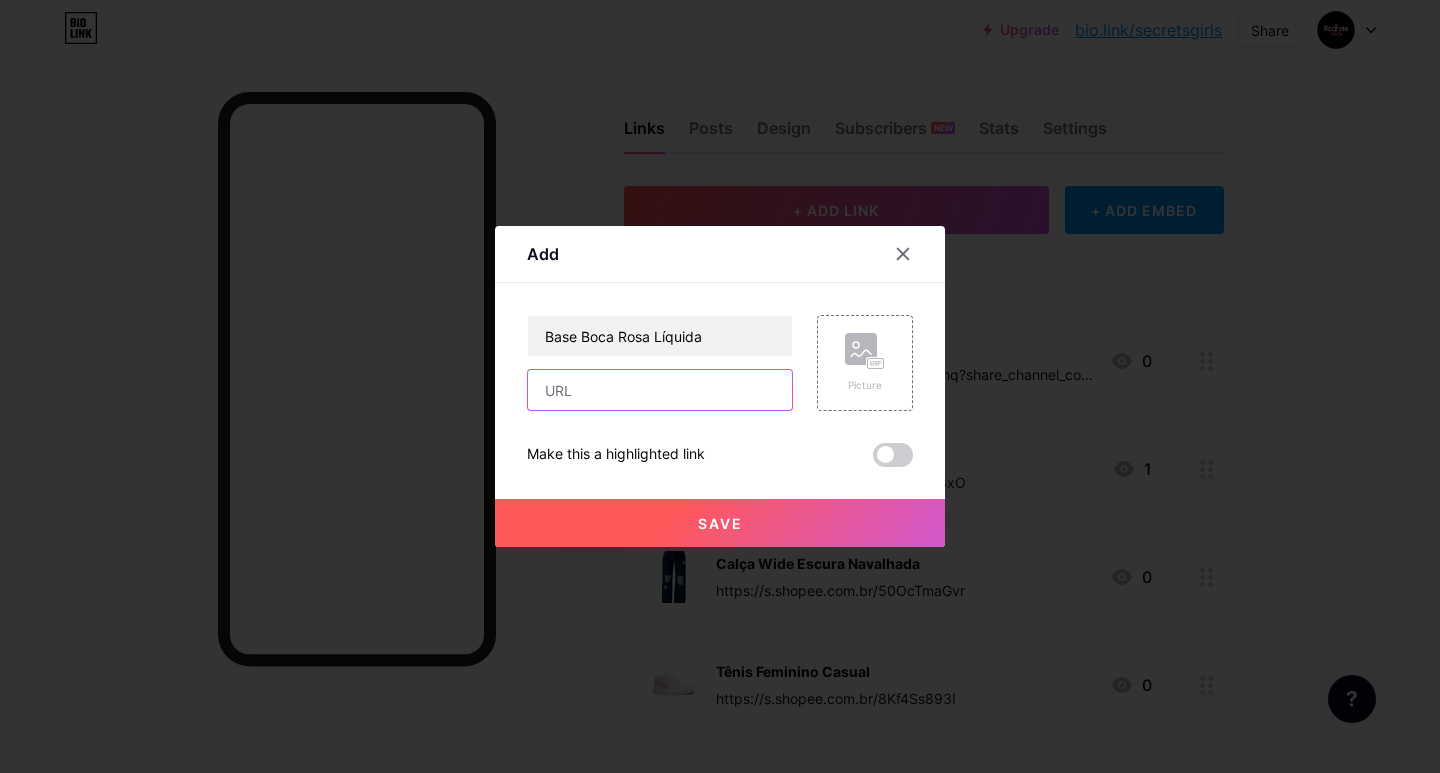 click at bounding box center [660, 390] 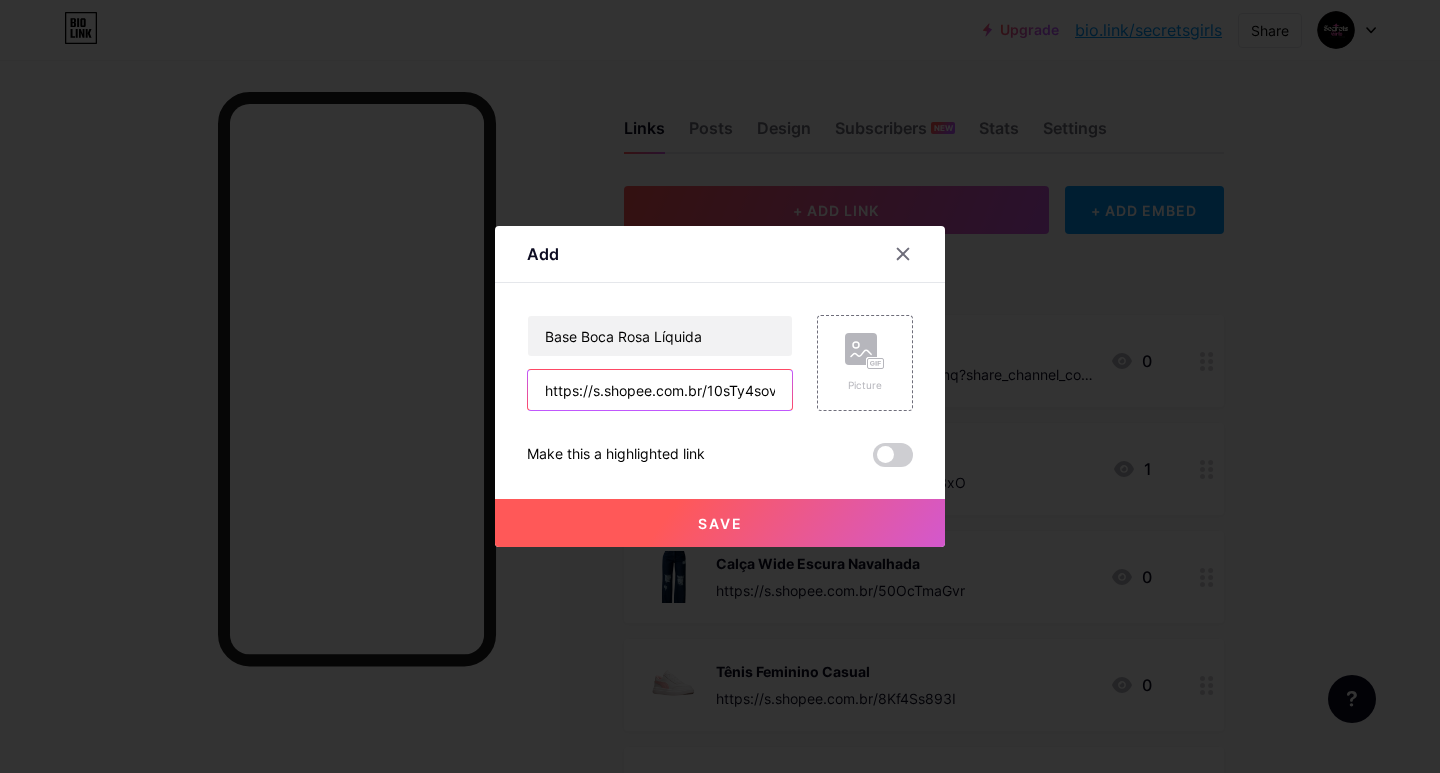 scroll, scrollTop: 0, scrollLeft: 10, axis: horizontal 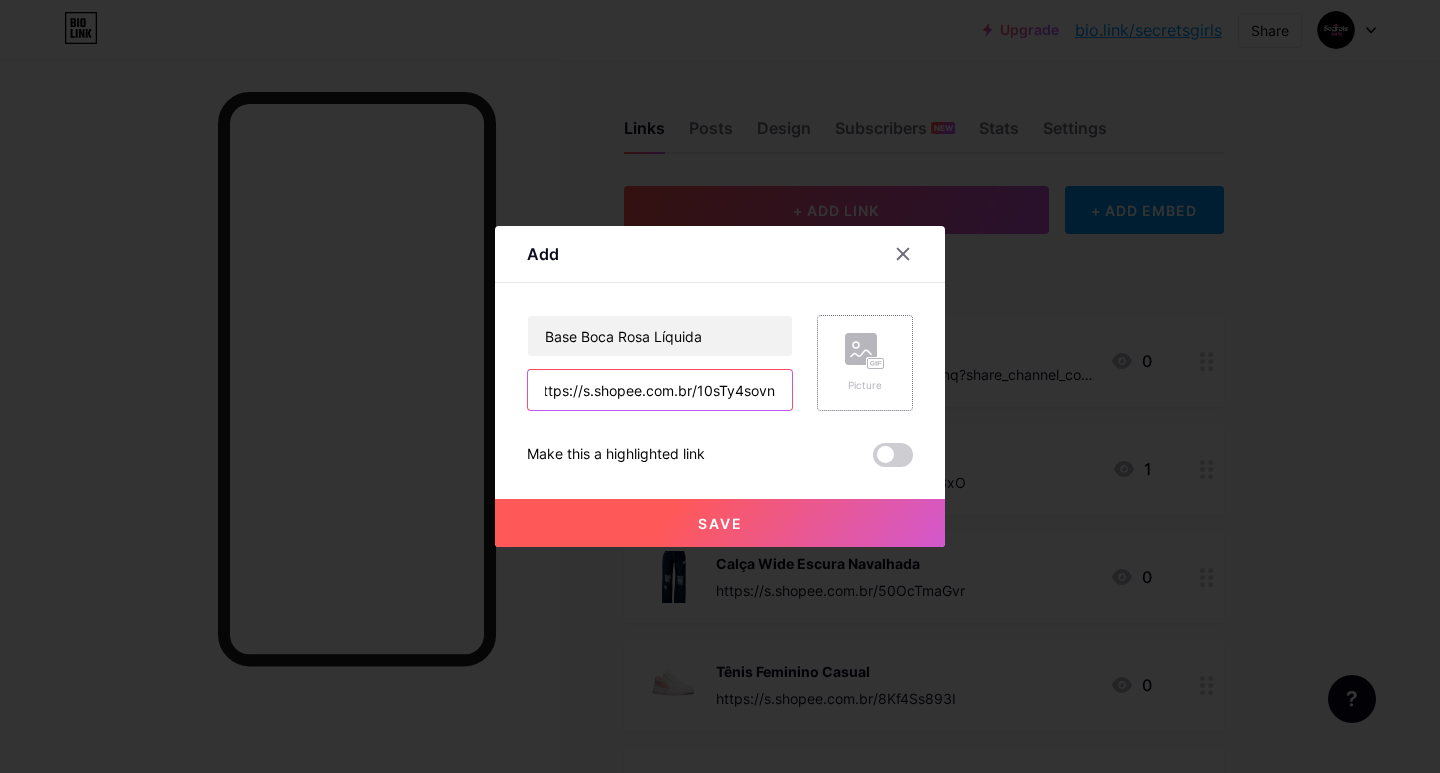 type on "https://s.shopee.com.br/10sTy4sovn" 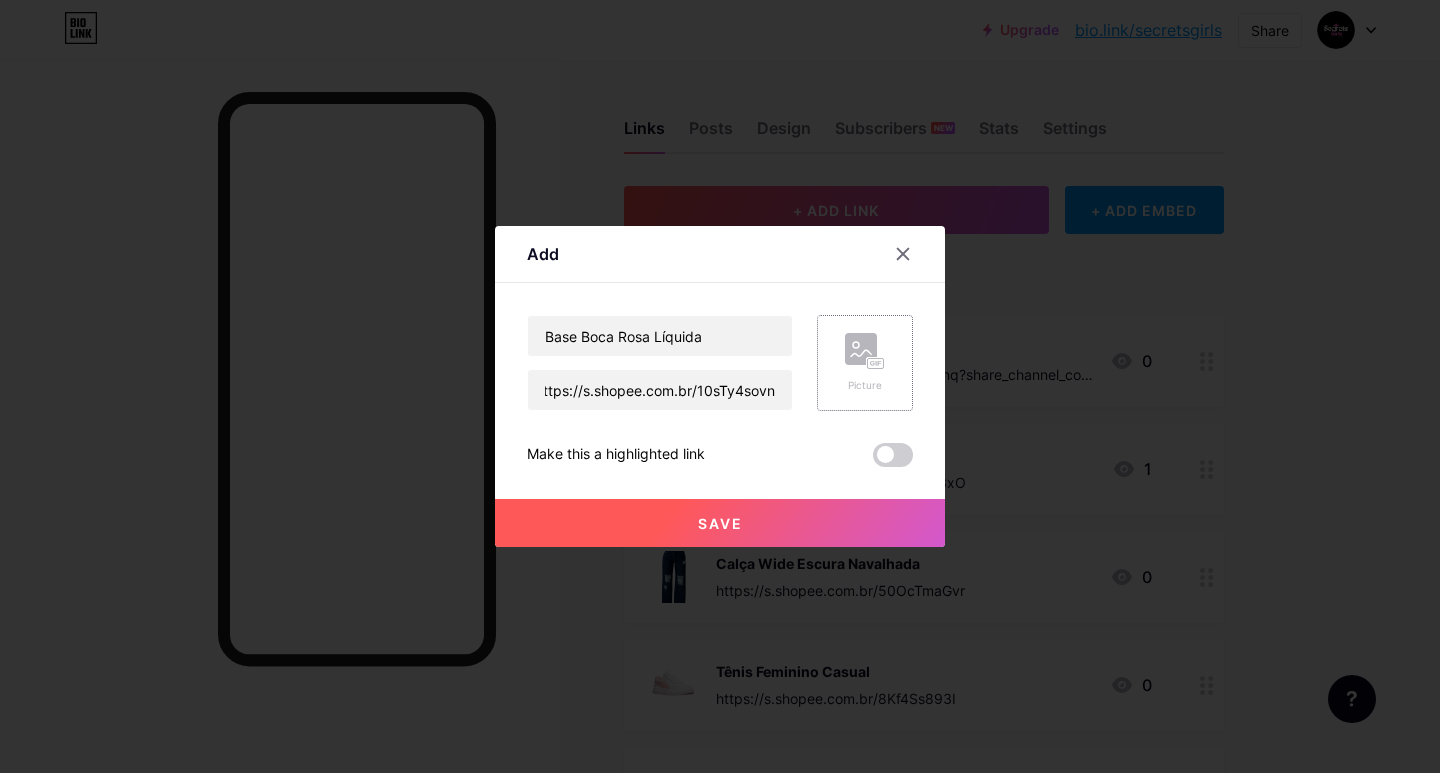 click 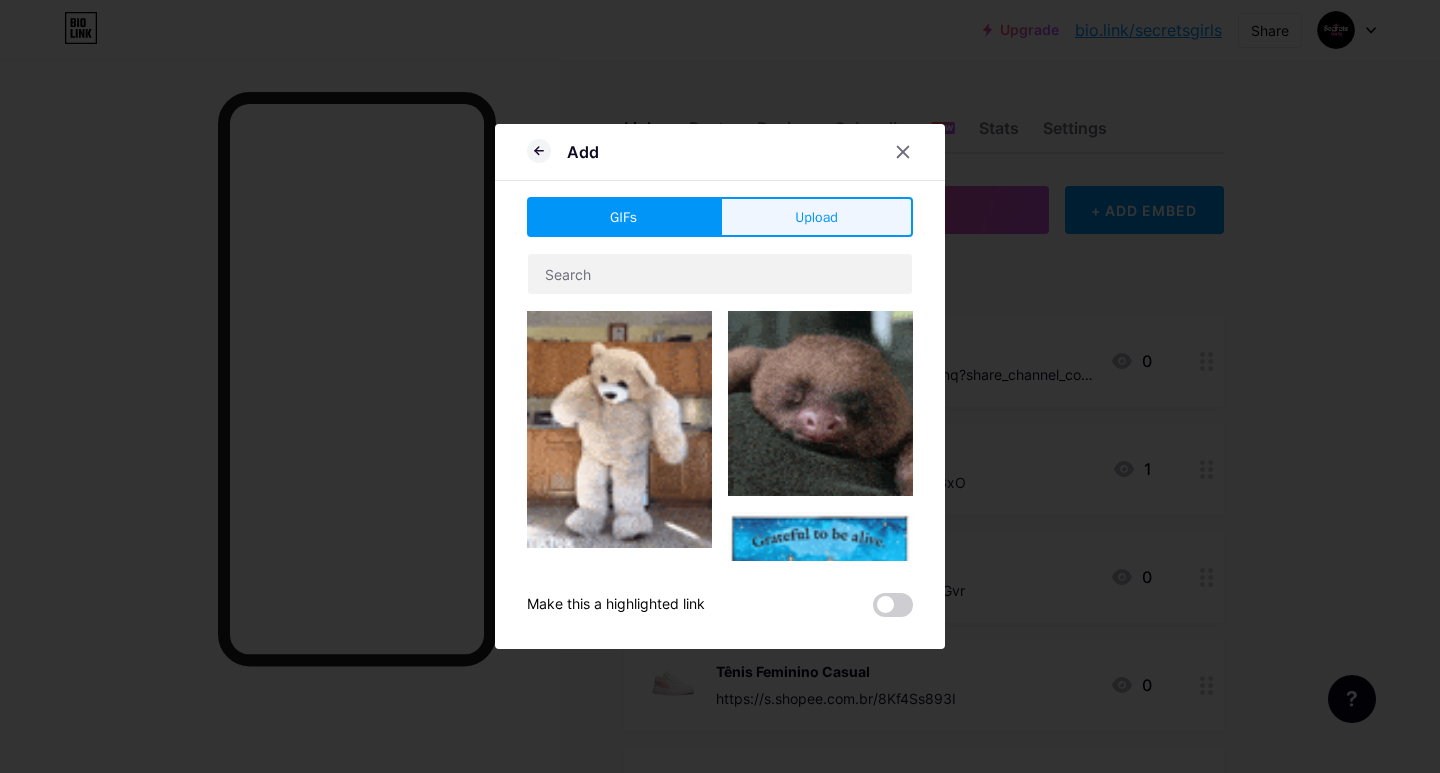 click on "Upload" at bounding box center [816, 217] 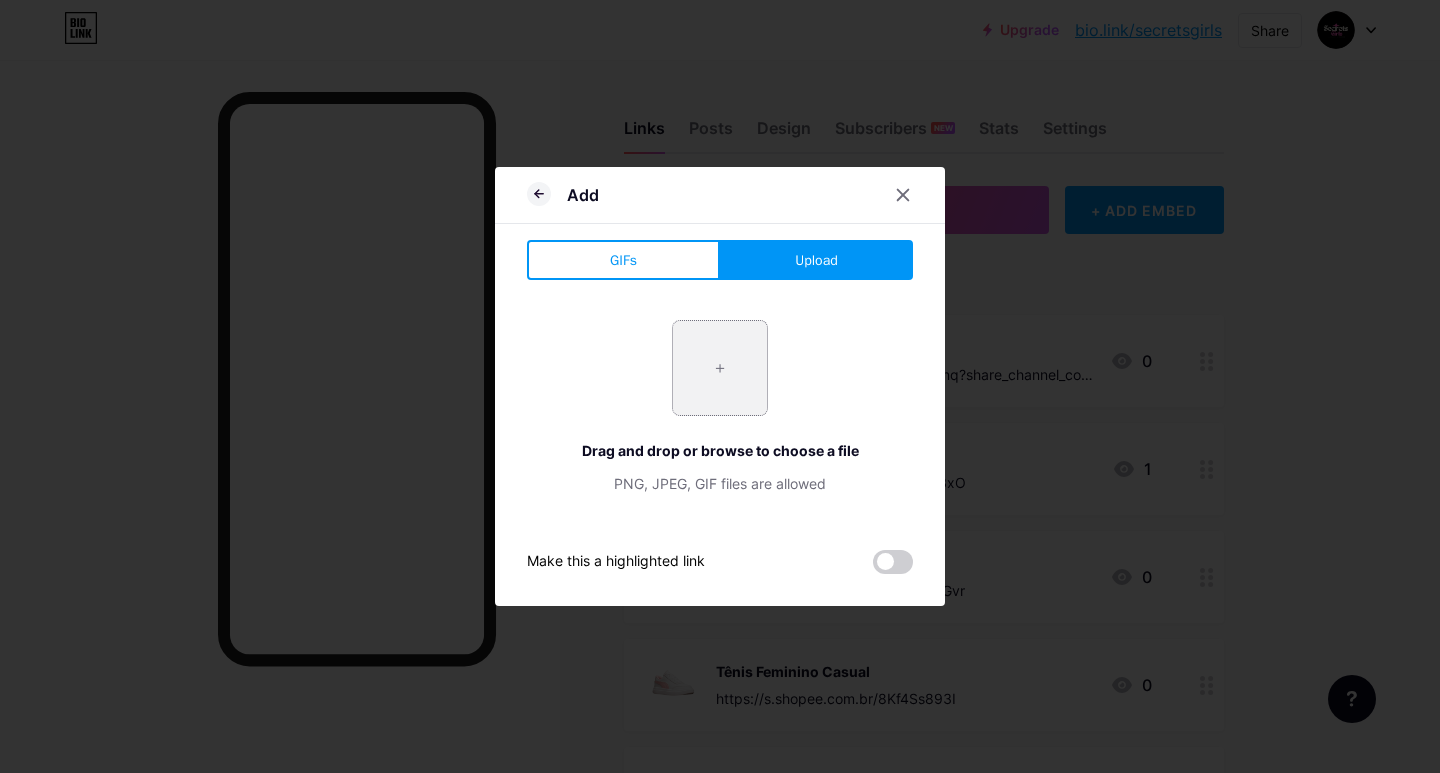 click at bounding box center (720, 368) 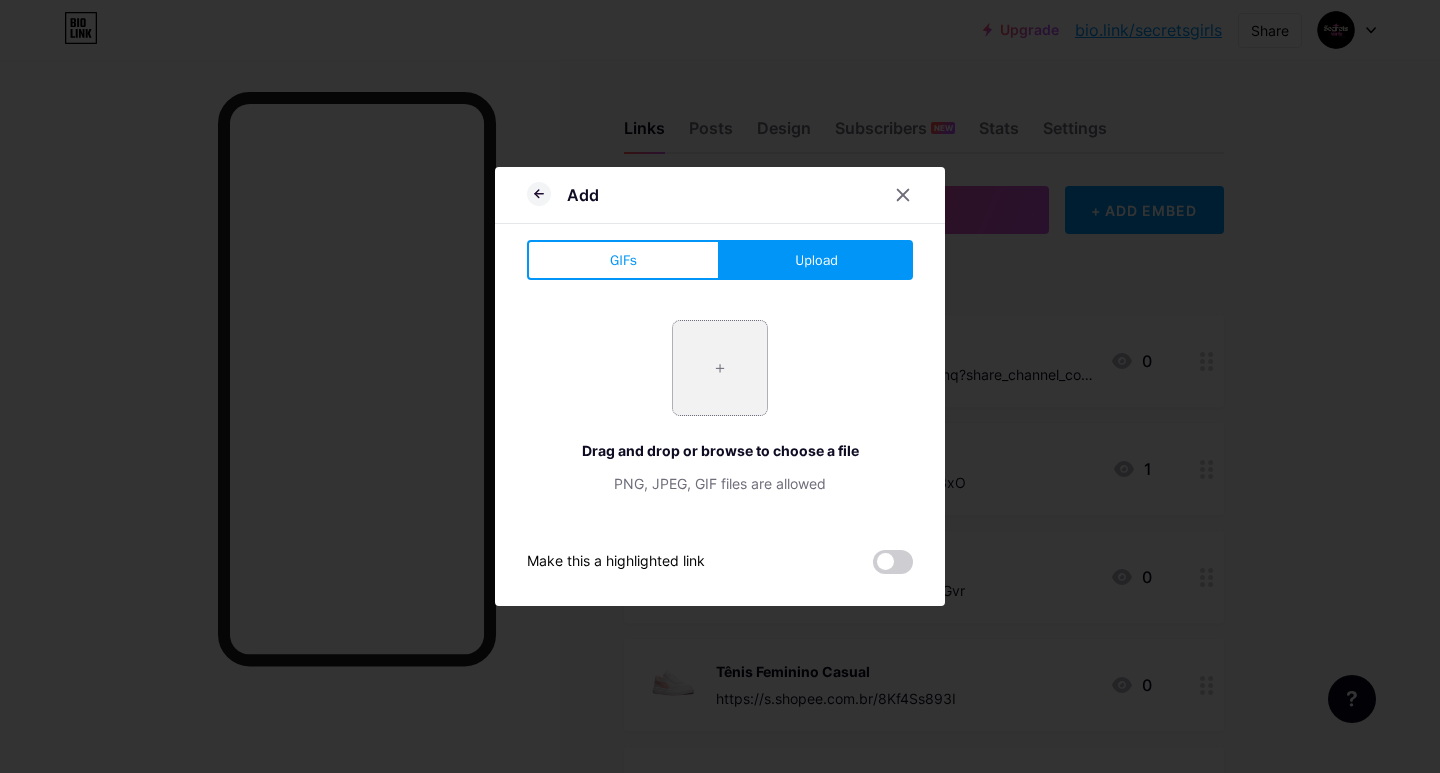 type on "C:\fakepath\WhatsApp_Image_2025-08-04_at_21.38.28-removebg-preview.png" 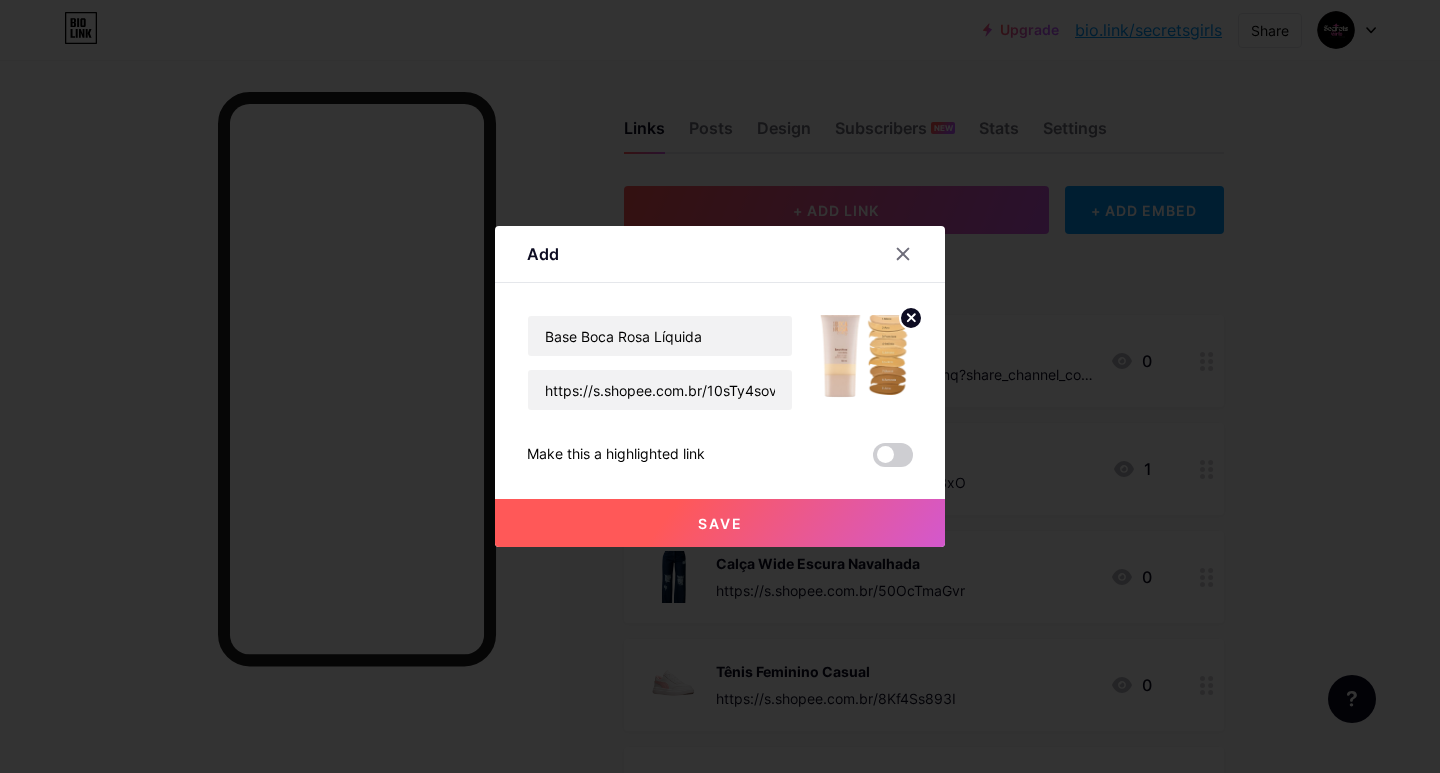 click on "Save" at bounding box center [720, 523] 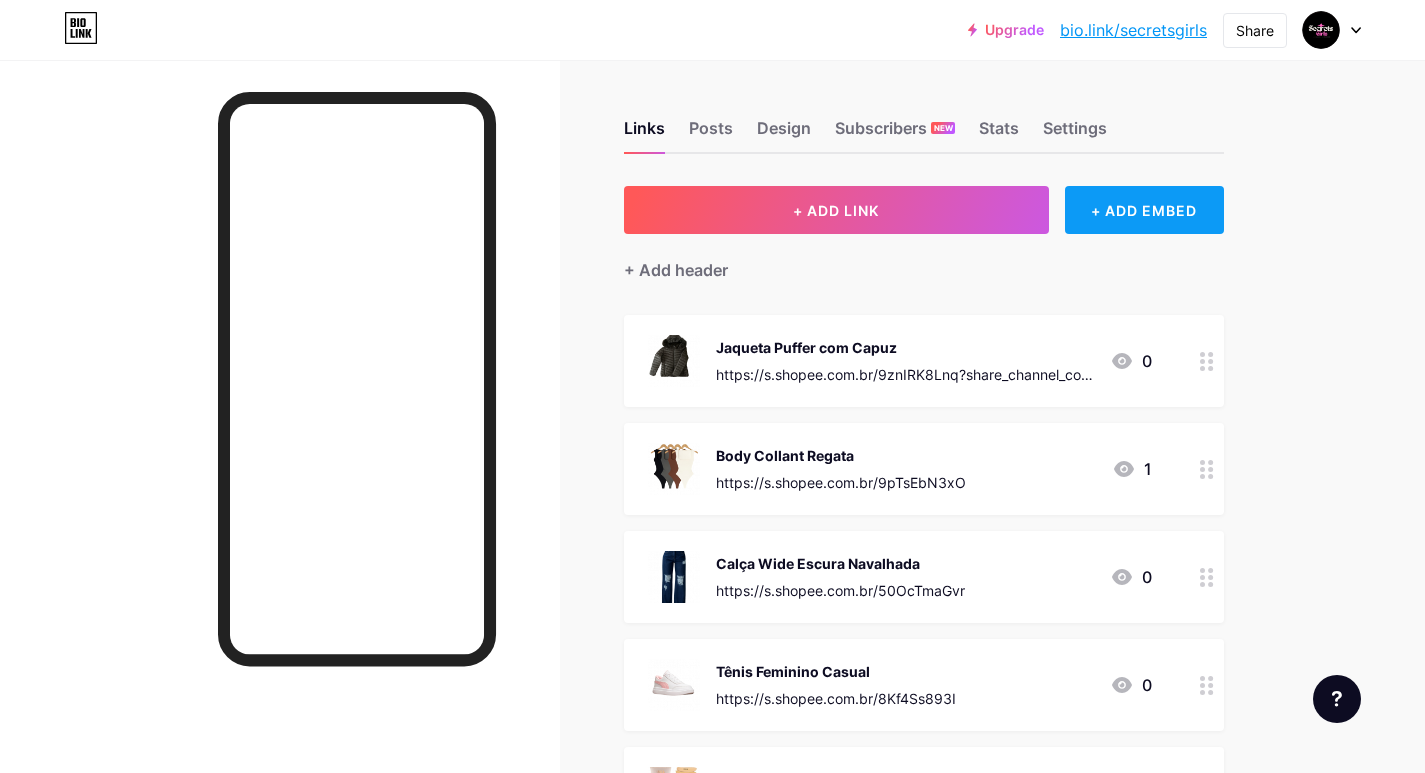 click on "+ ADD EMBED" at bounding box center [1144, 210] 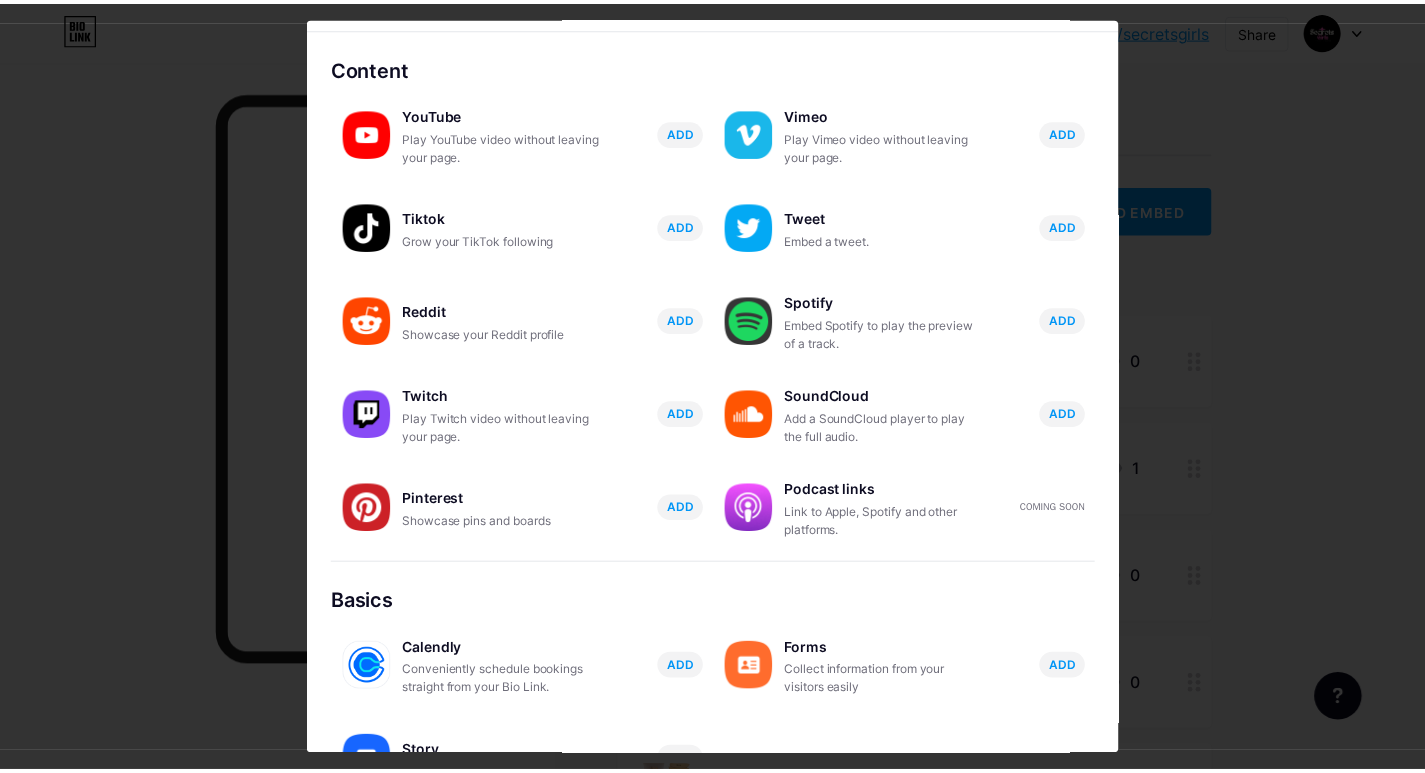 scroll, scrollTop: 0, scrollLeft: 0, axis: both 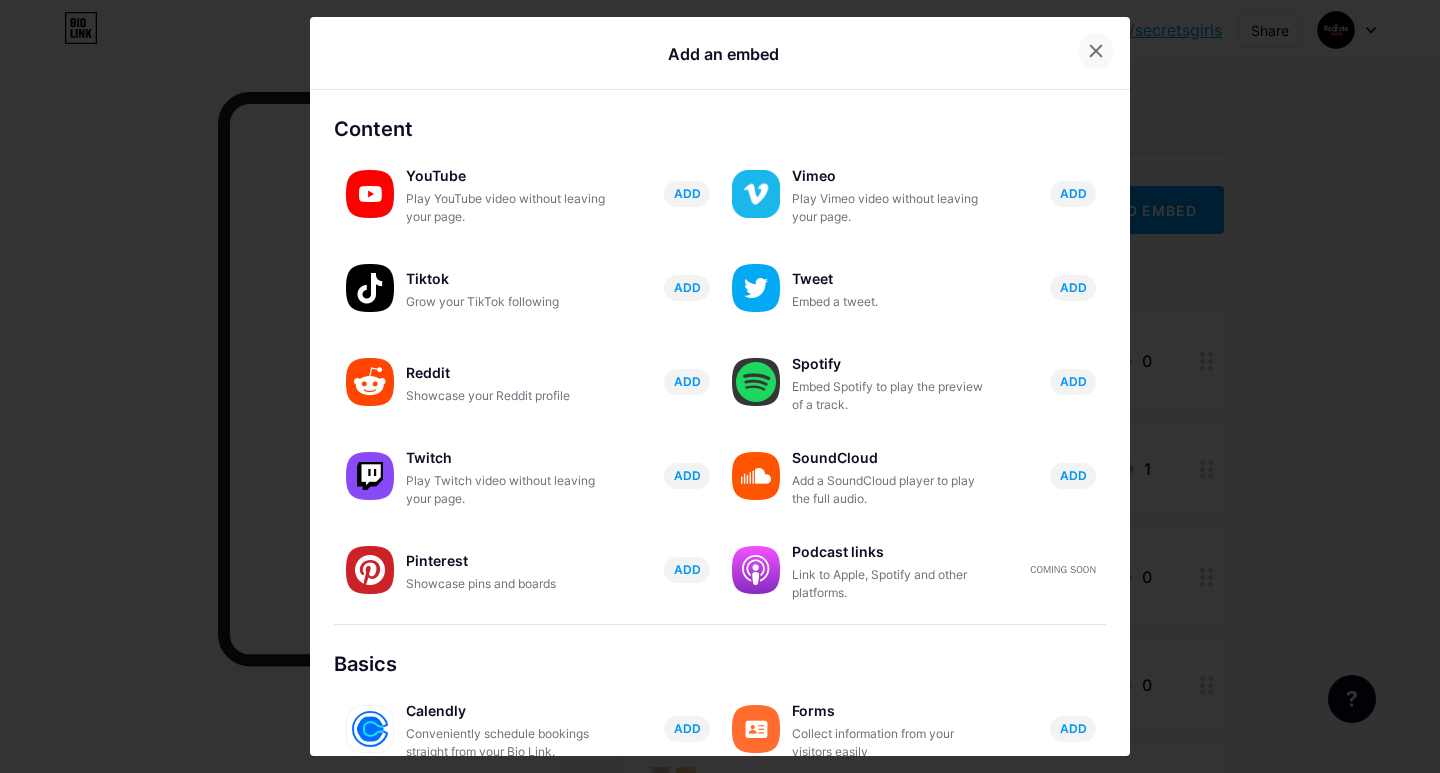 click at bounding box center [1096, 51] 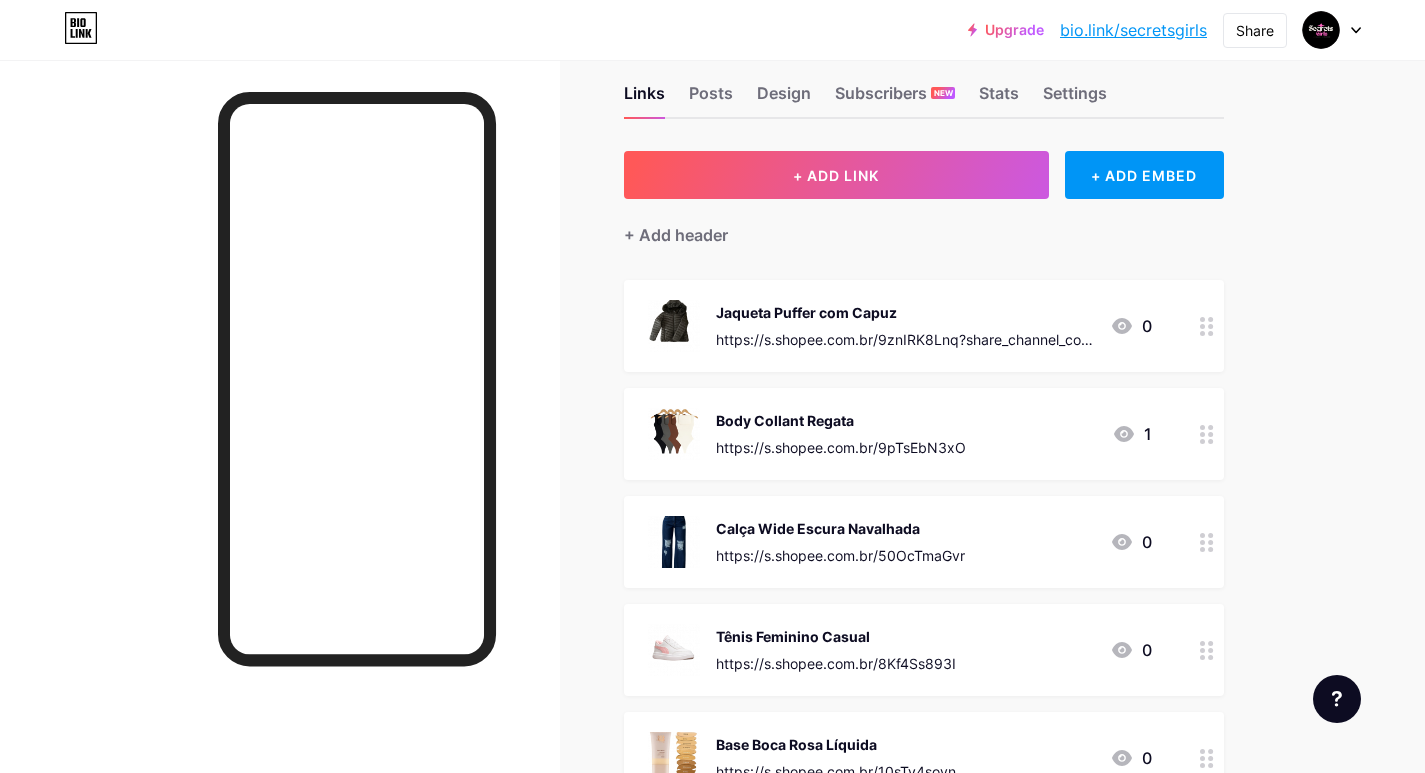 scroll, scrollTop: 0, scrollLeft: 0, axis: both 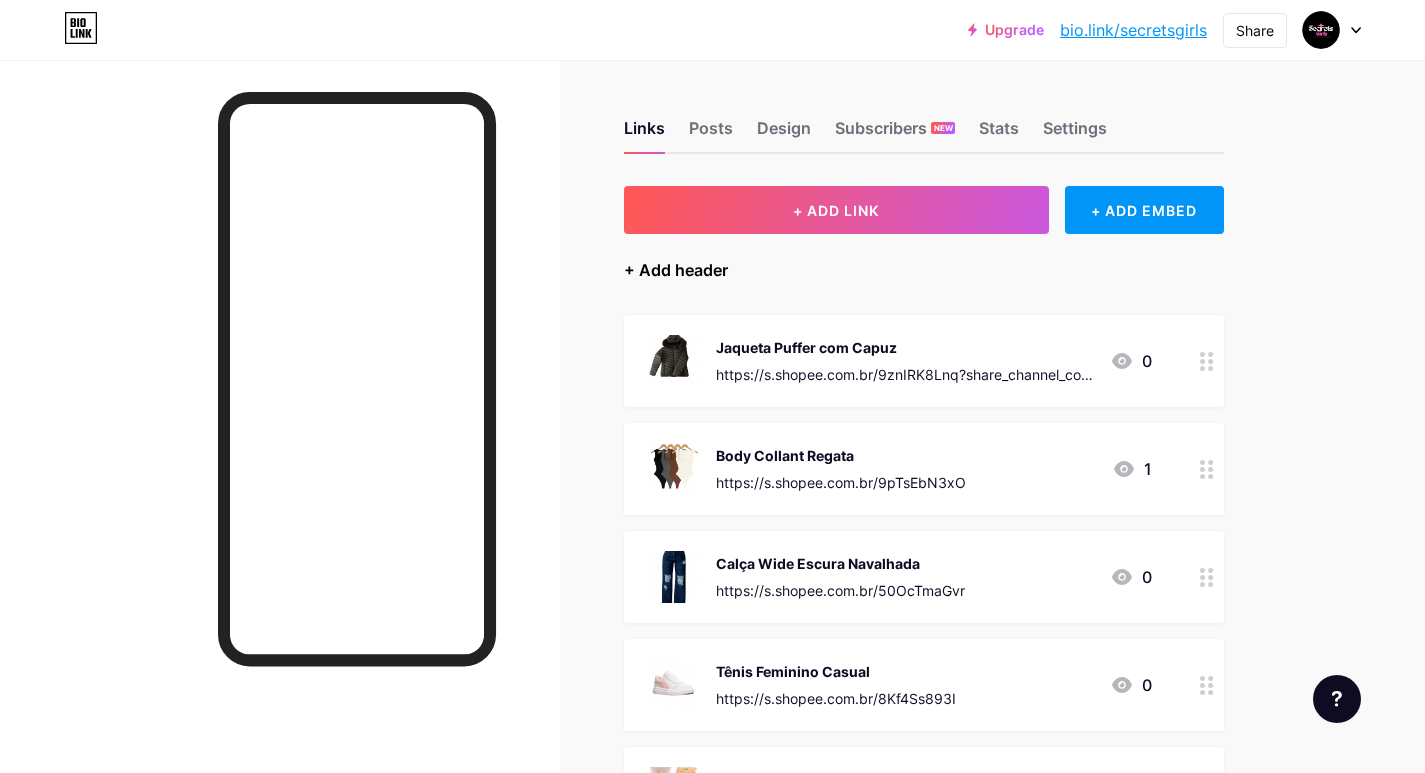 click on "+ Add header" at bounding box center (676, 270) 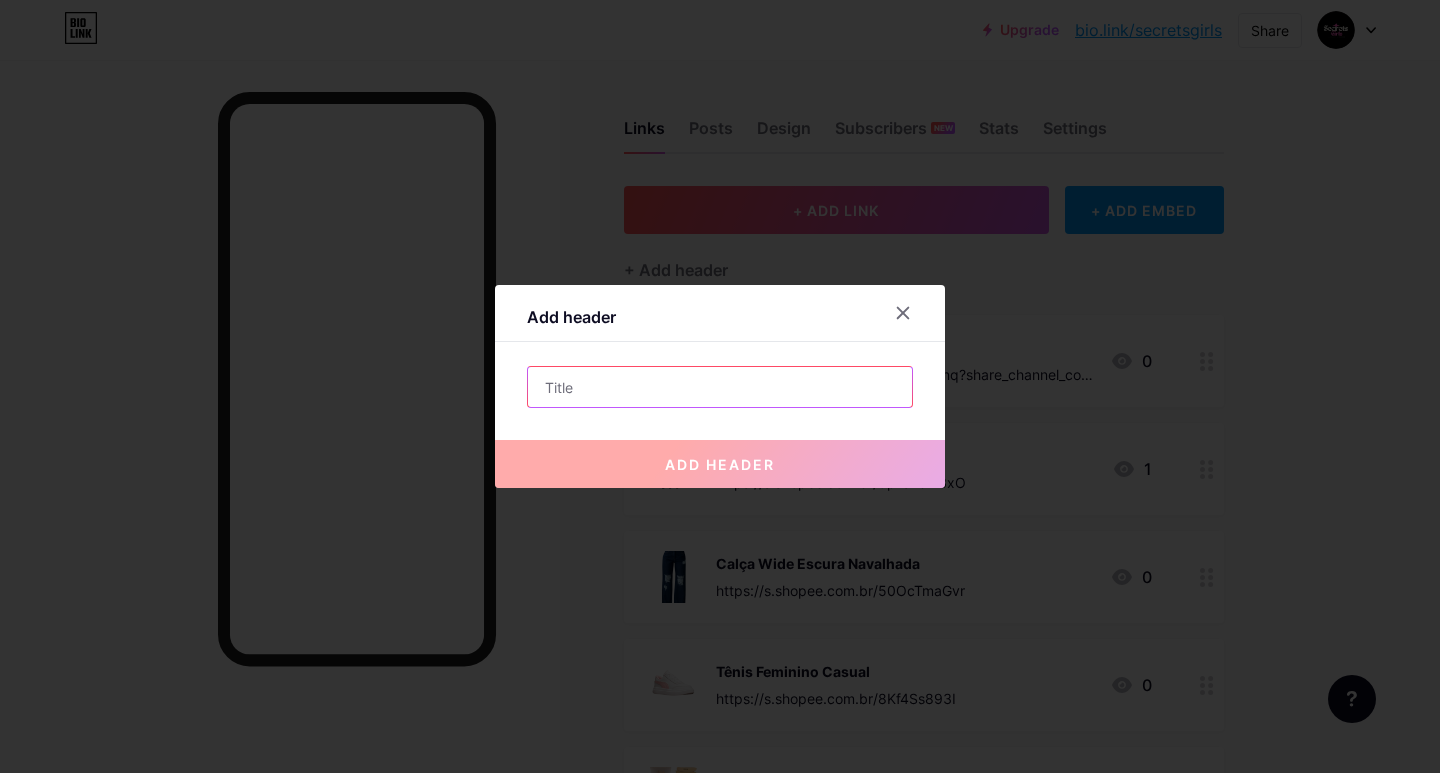click at bounding box center (720, 387) 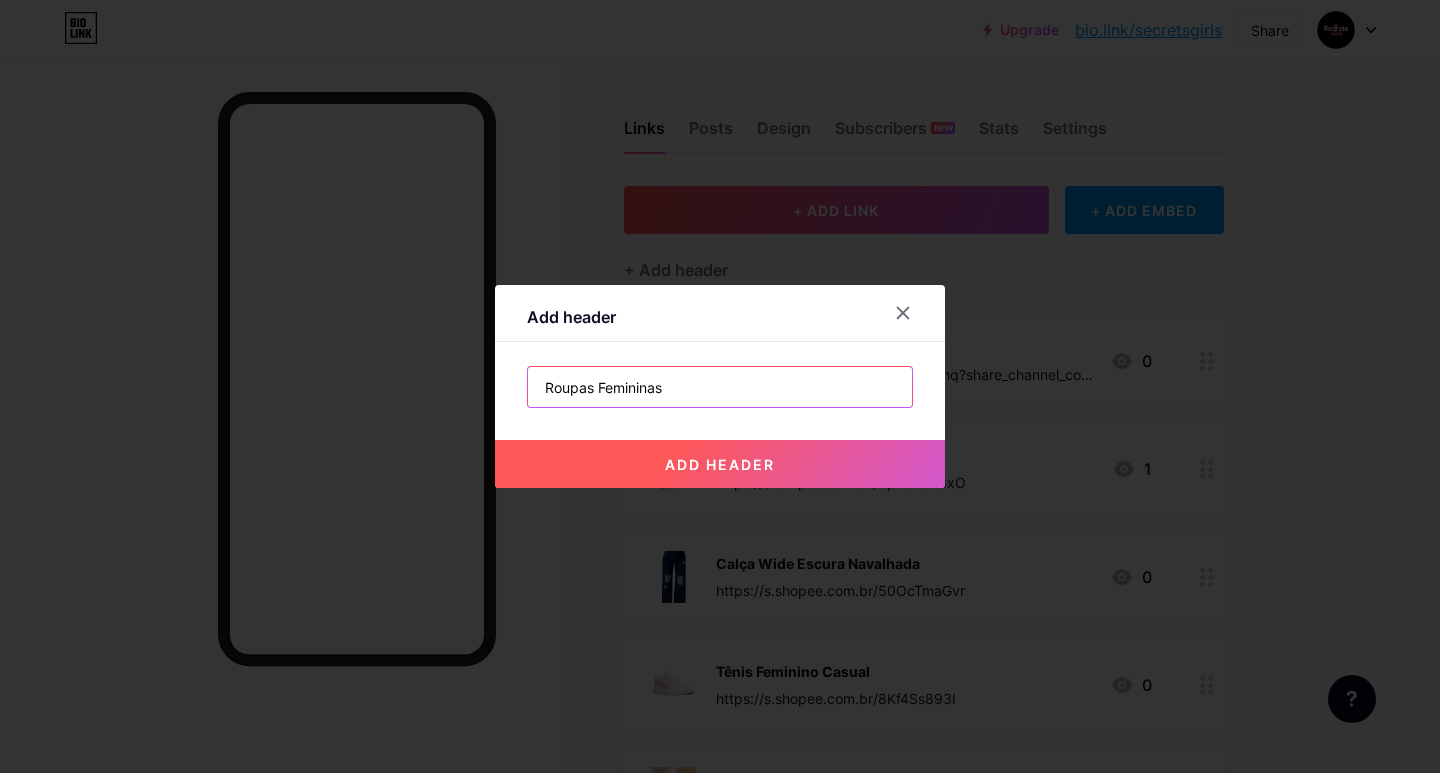 type on "Roupas Femininas" 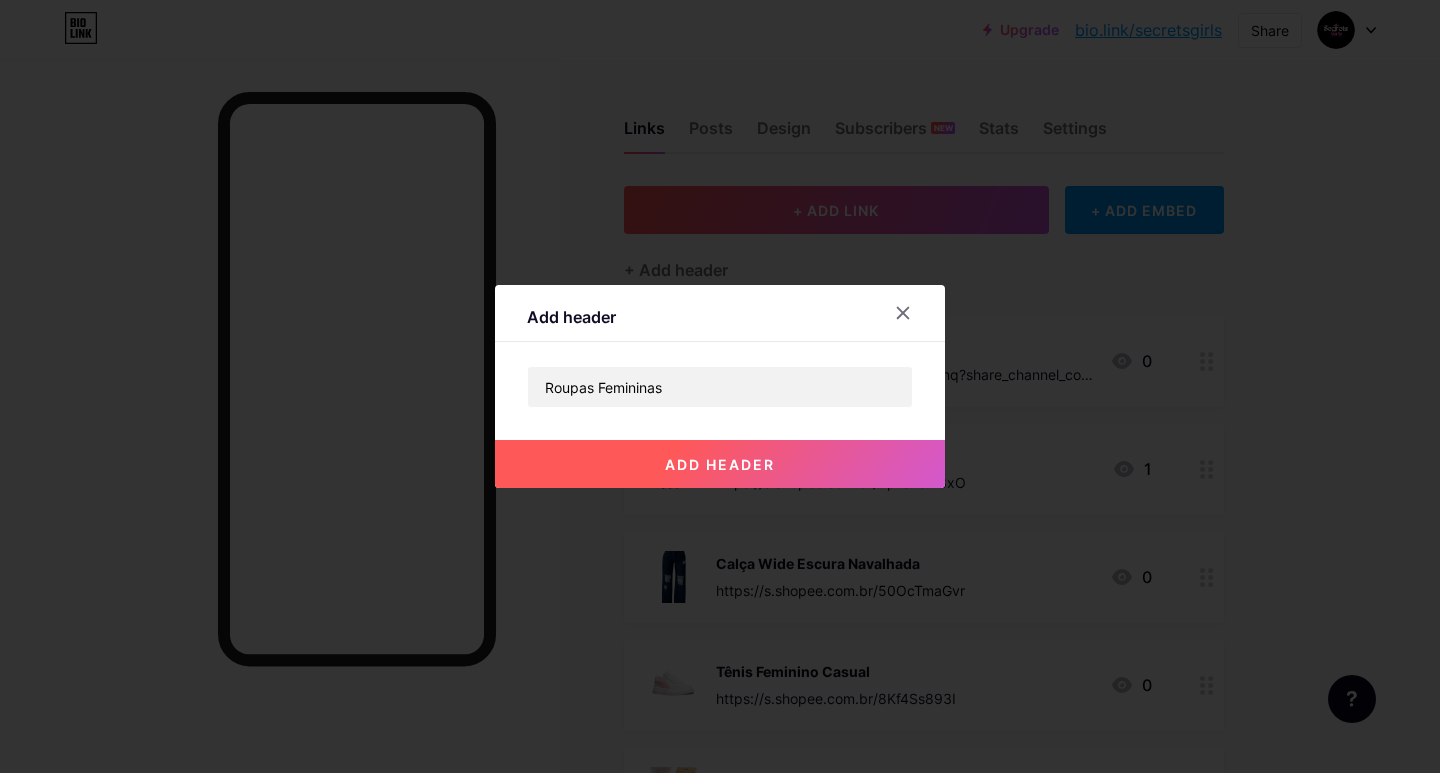 click on "add header" at bounding box center (720, 464) 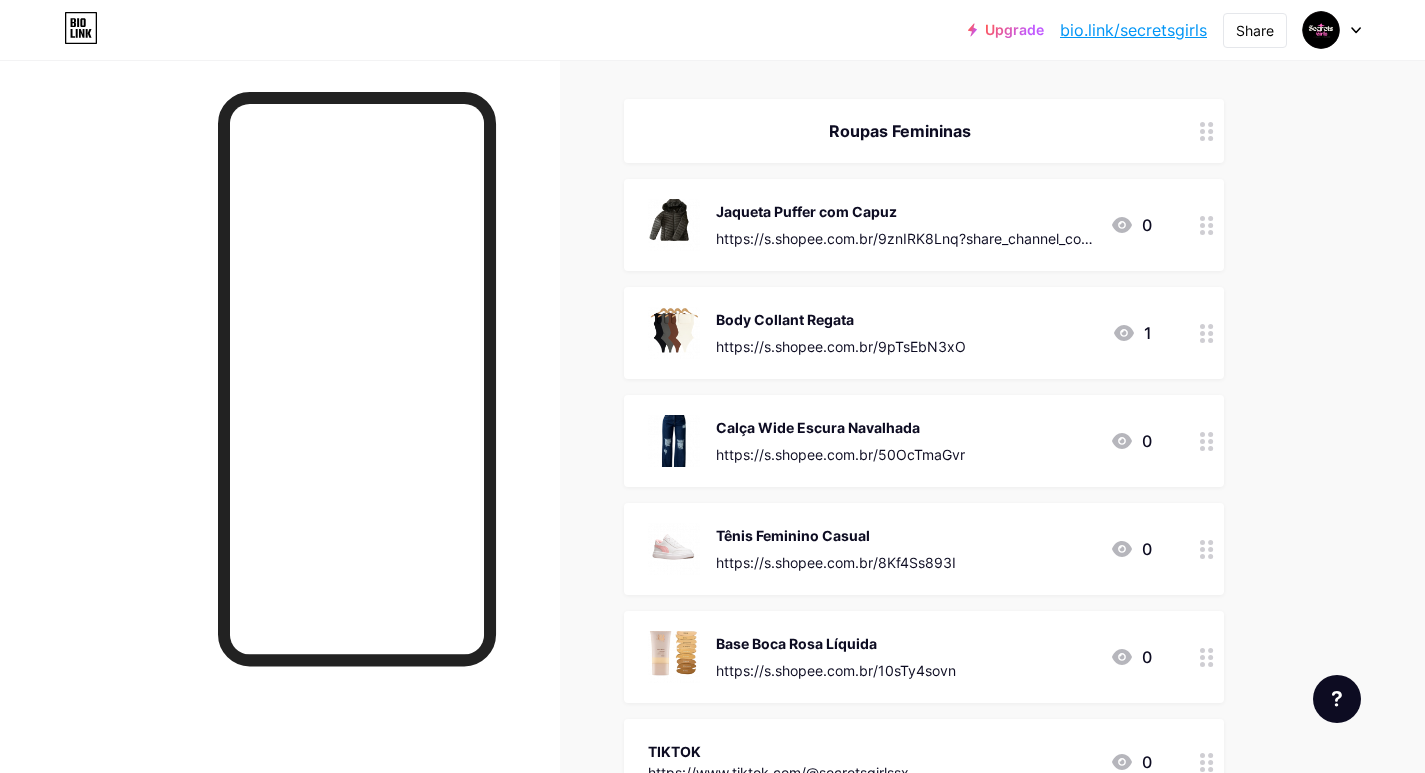 scroll, scrollTop: 100, scrollLeft: 0, axis: vertical 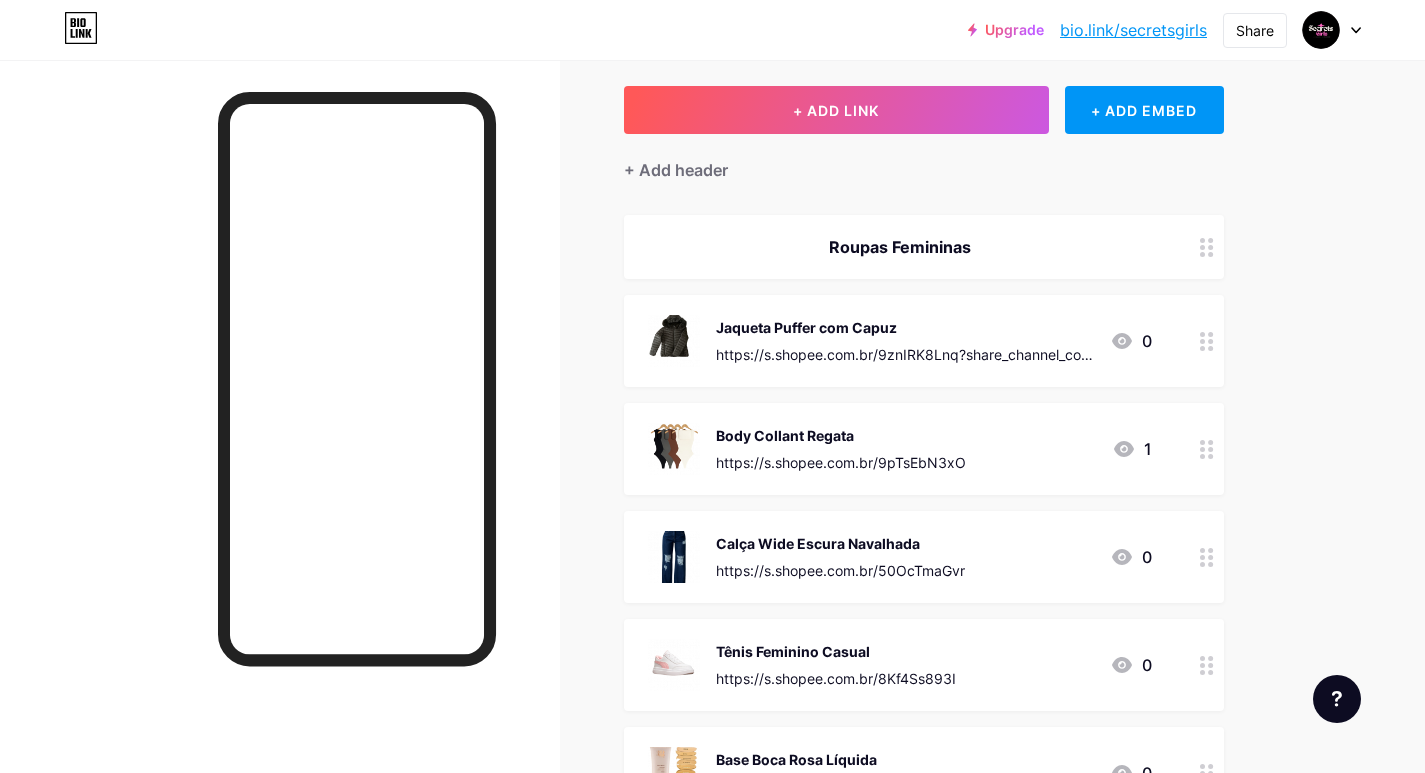 click on "Roupas Femininas" at bounding box center (900, 247) 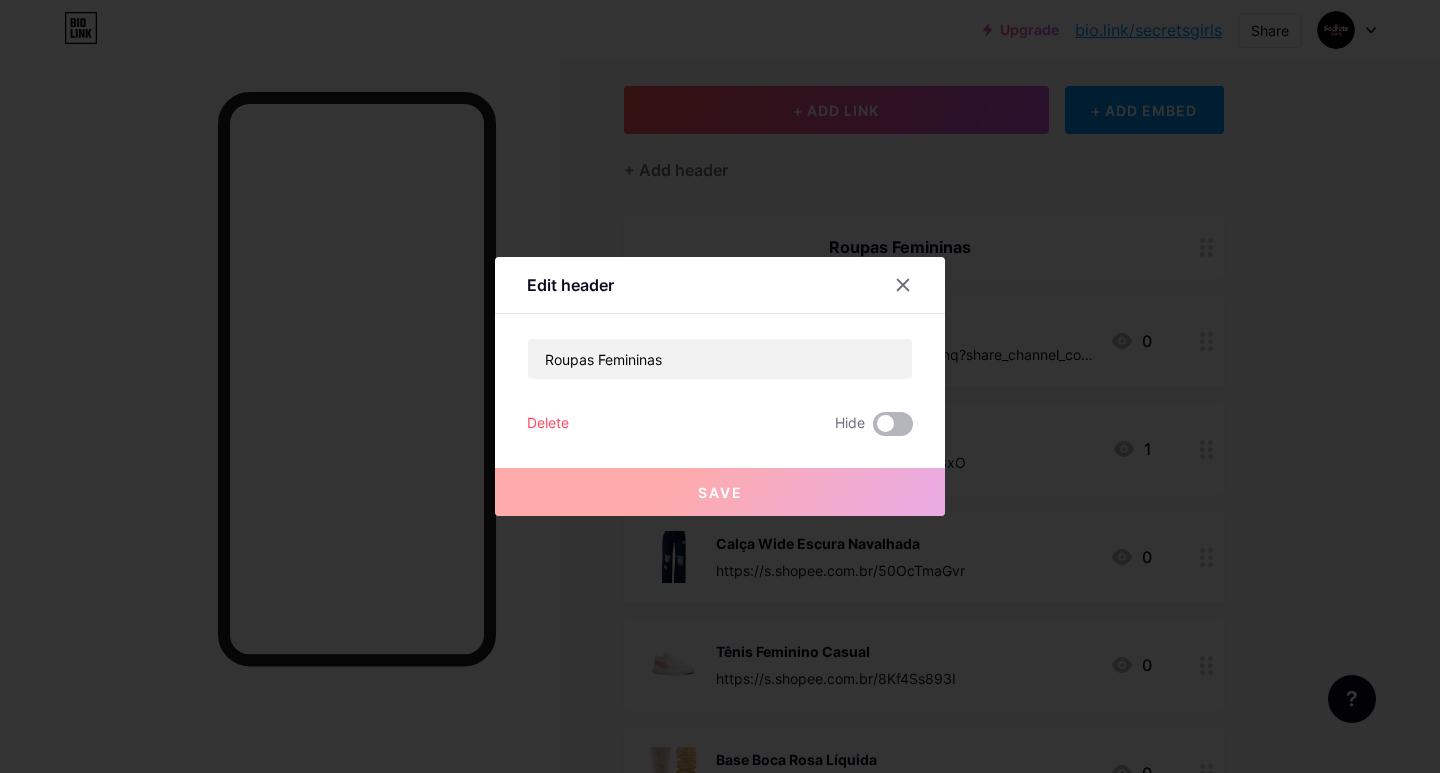 click at bounding box center (893, 424) 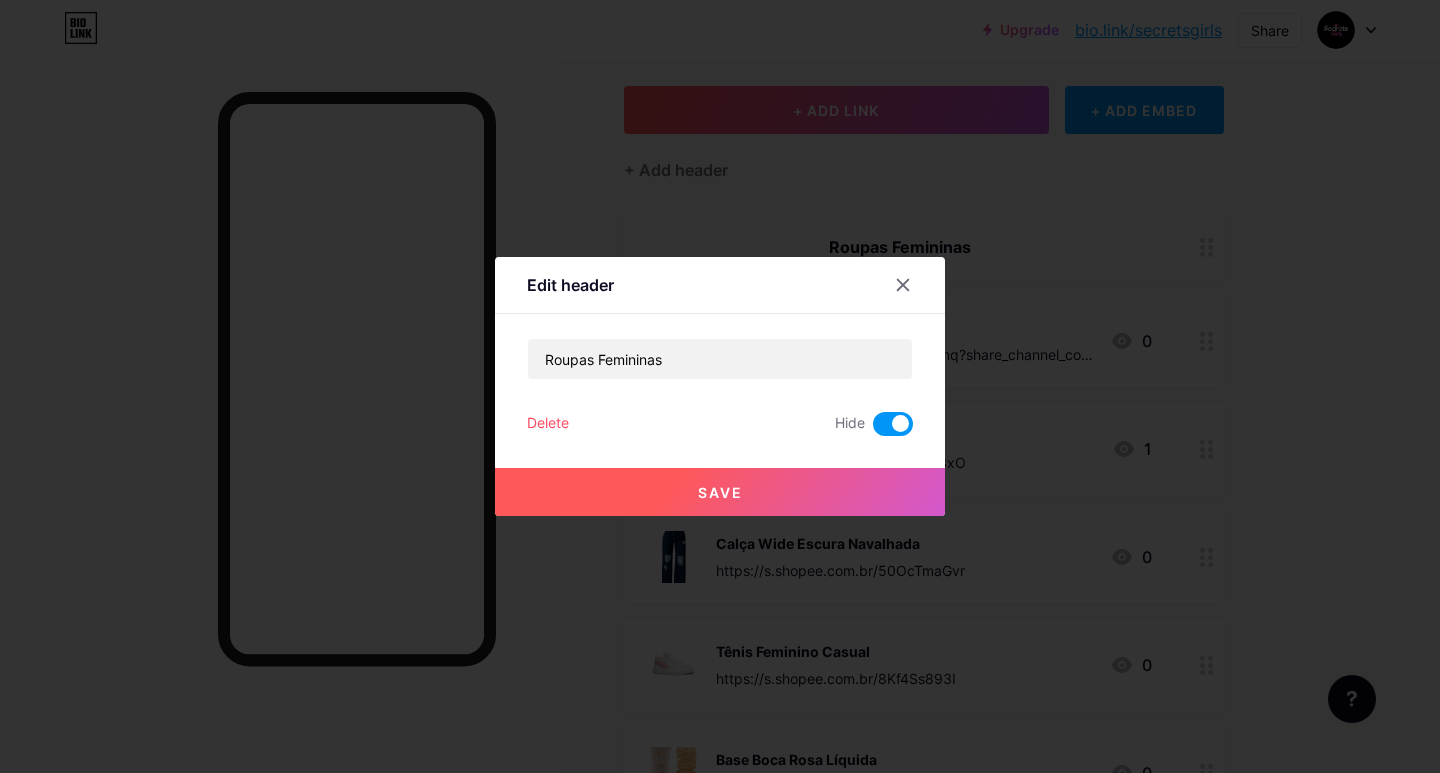 click at bounding box center (893, 424) 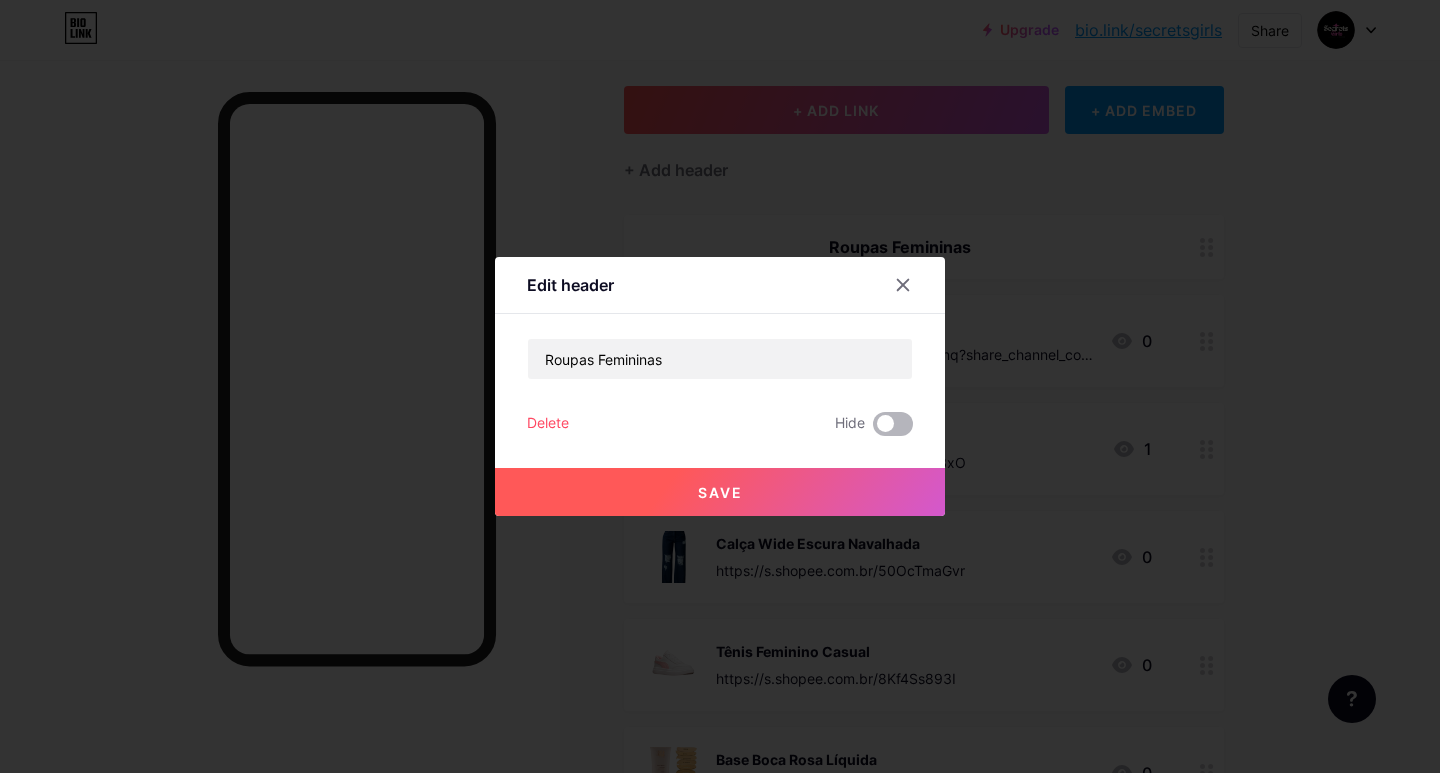 click at bounding box center [893, 424] 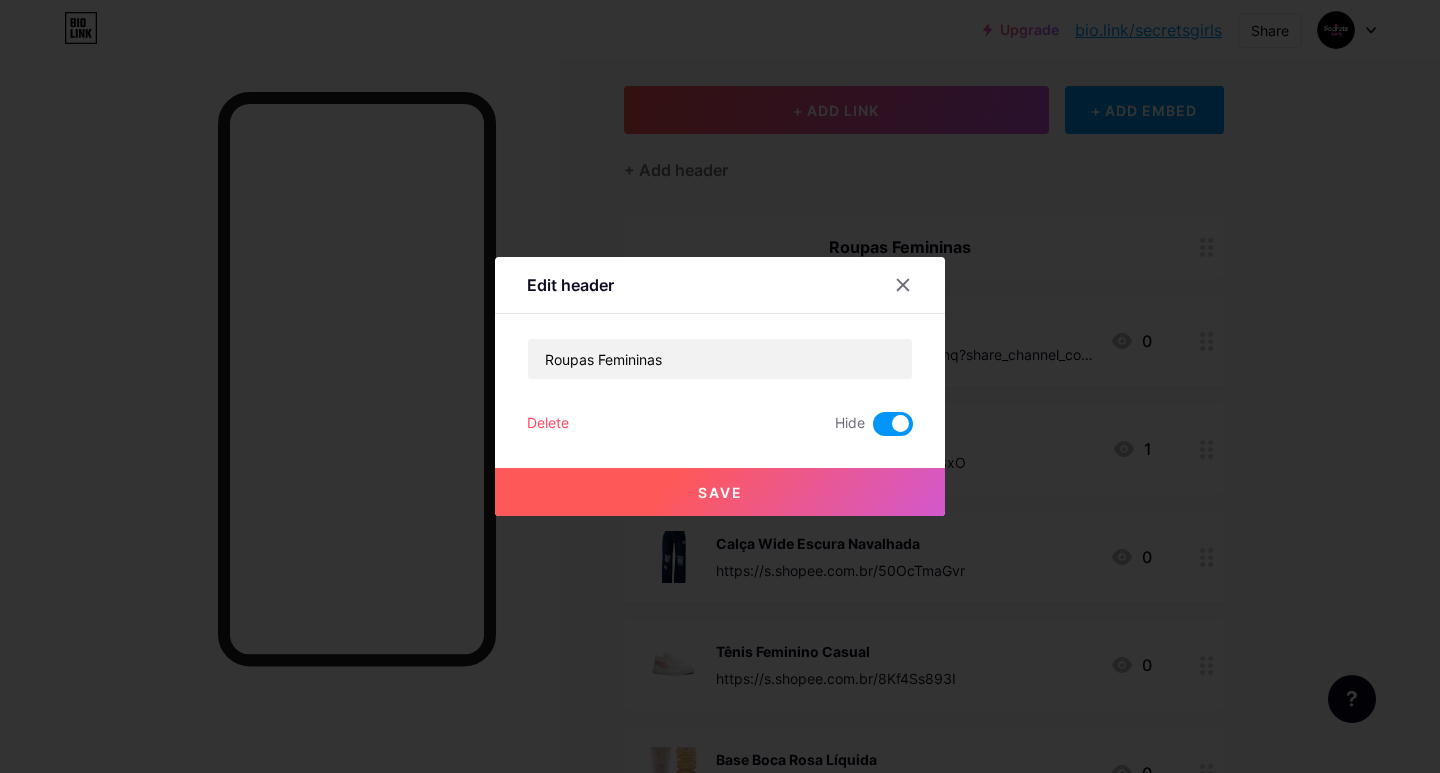 click on "Save" at bounding box center [720, 492] 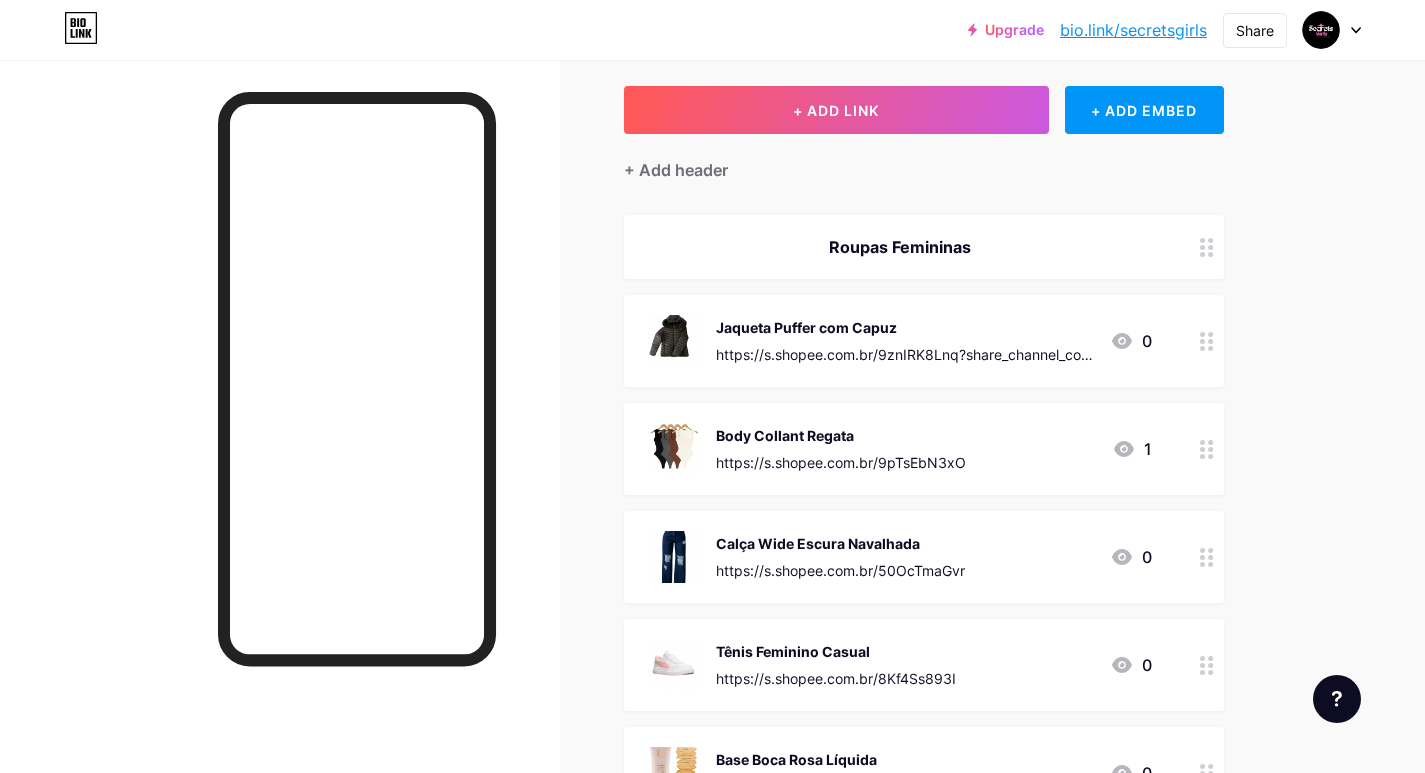 click at bounding box center (1207, 247) 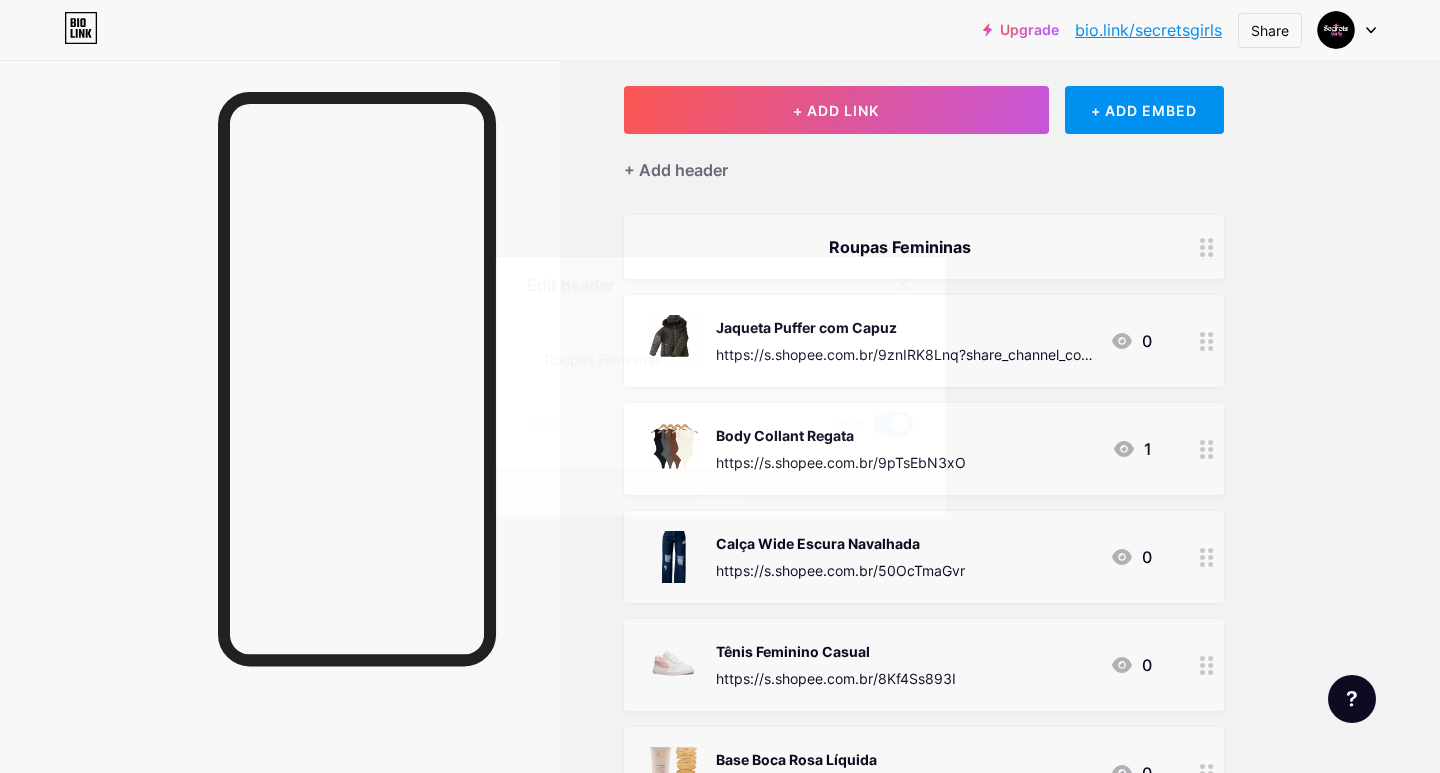 click on "Hide" at bounding box center [874, 424] 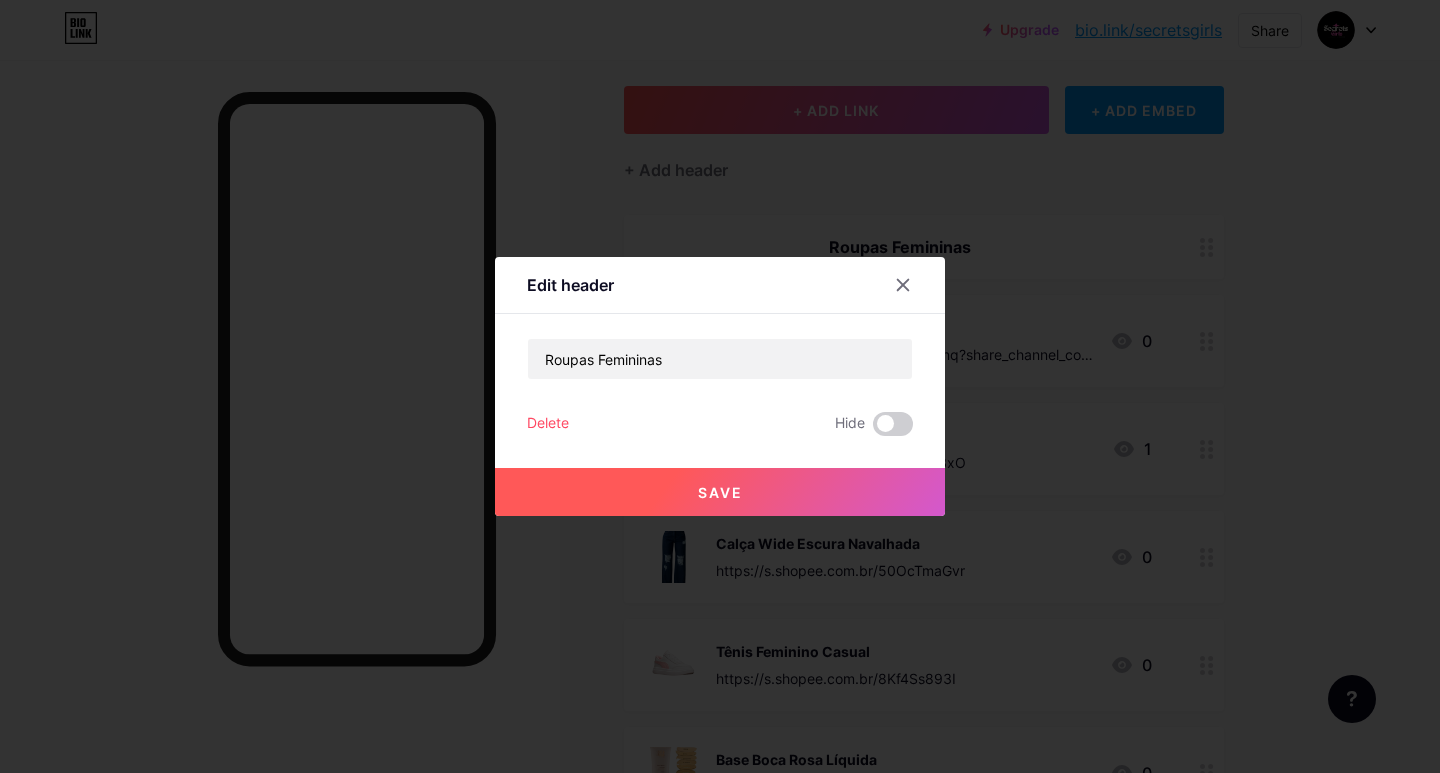 click on "Save" at bounding box center [720, 492] 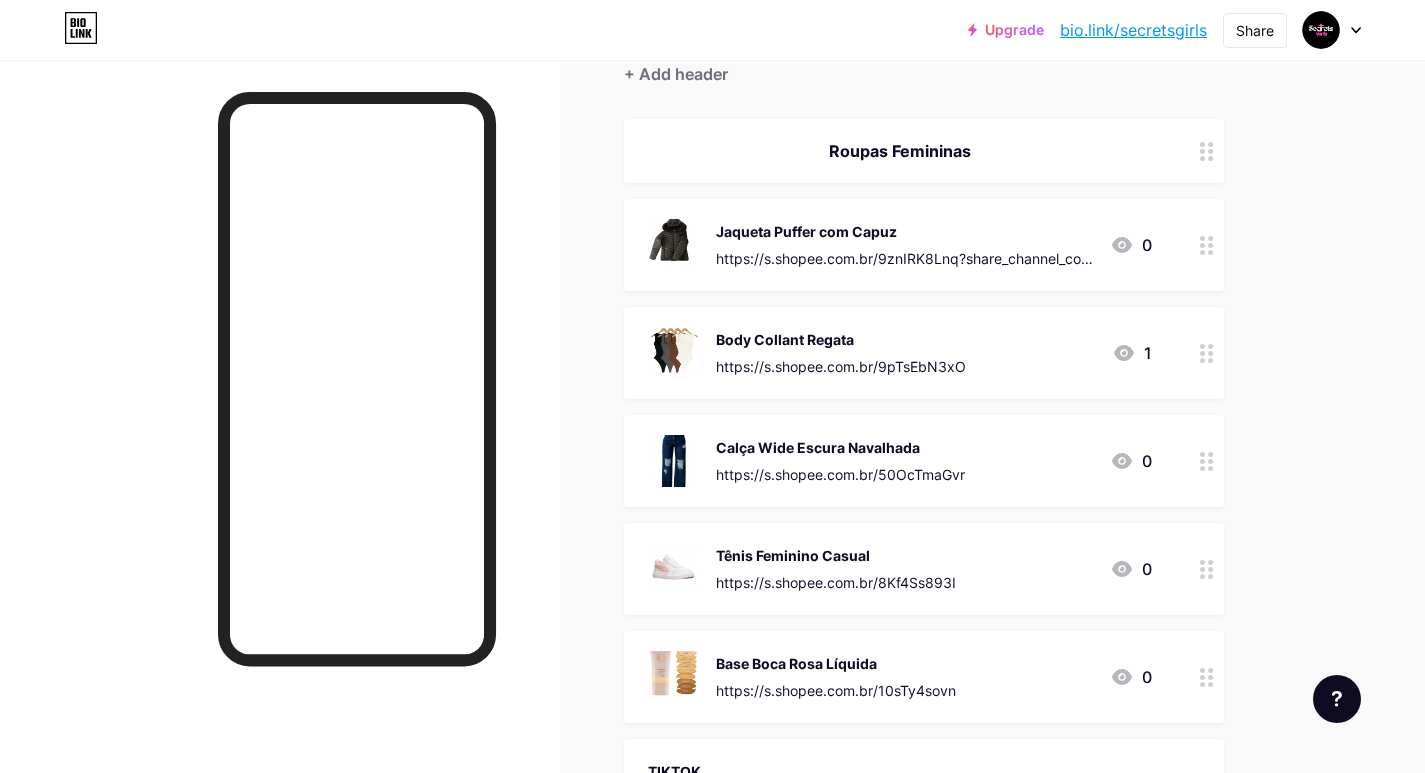 scroll, scrollTop: 80, scrollLeft: 0, axis: vertical 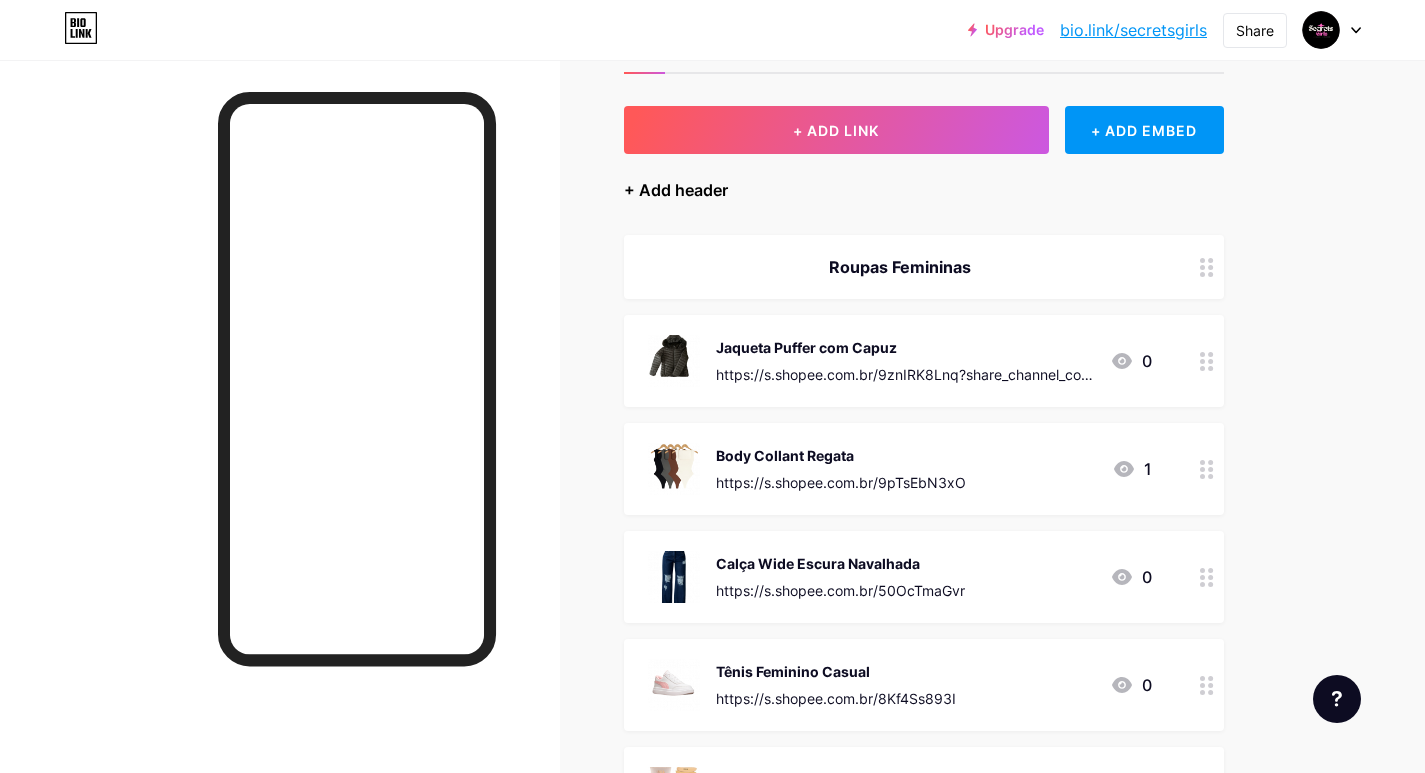 click on "+ Add header" at bounding box center [676, 190] 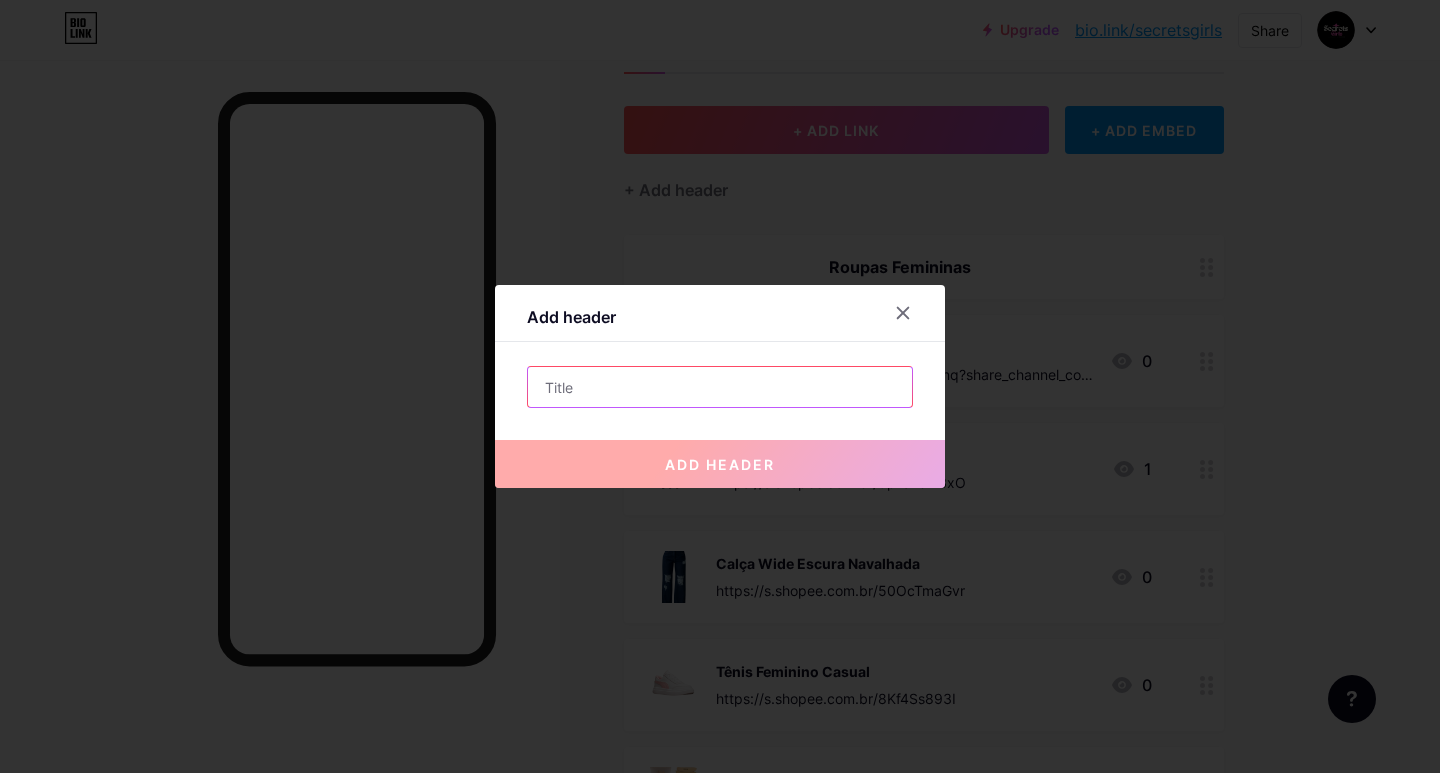 click at bounding box center [720, 387] 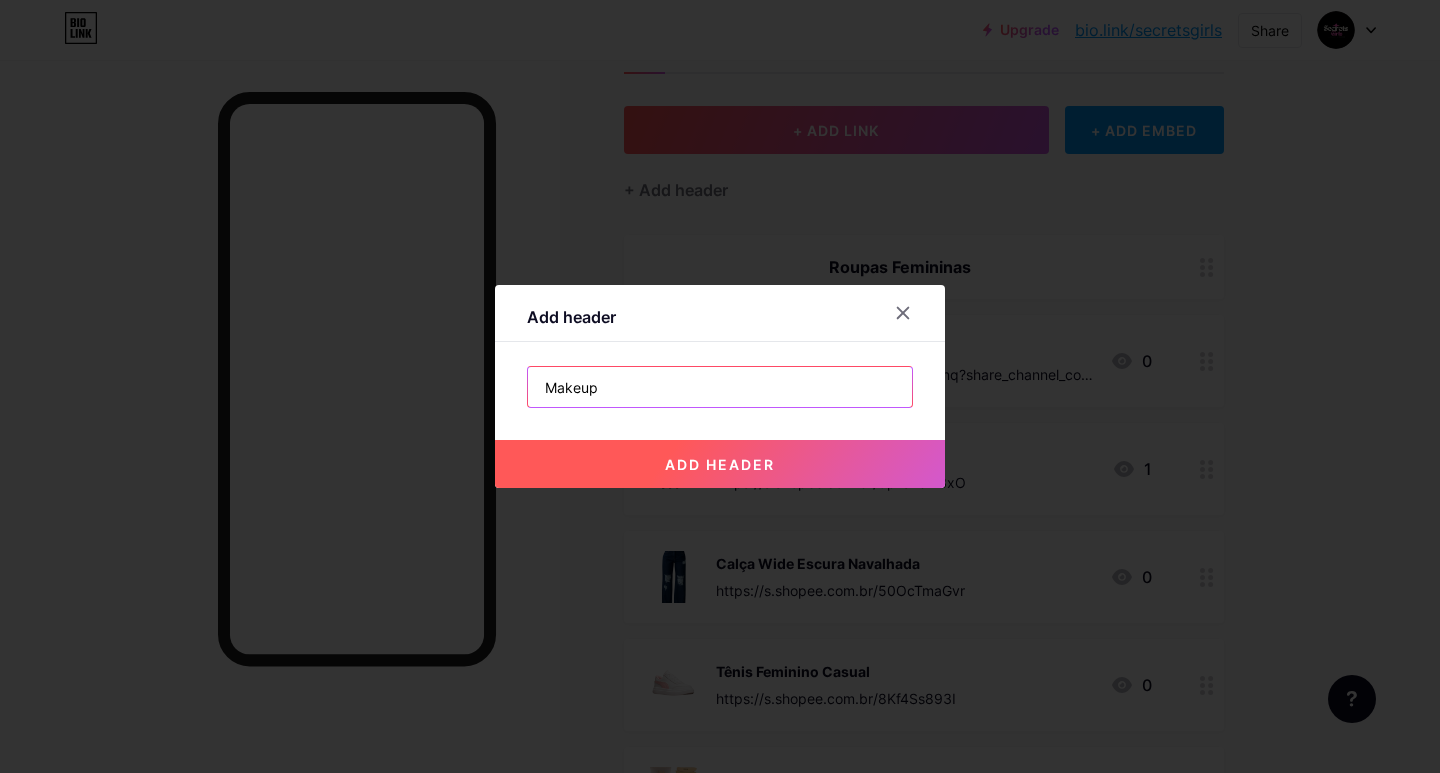 type on "Makeup" 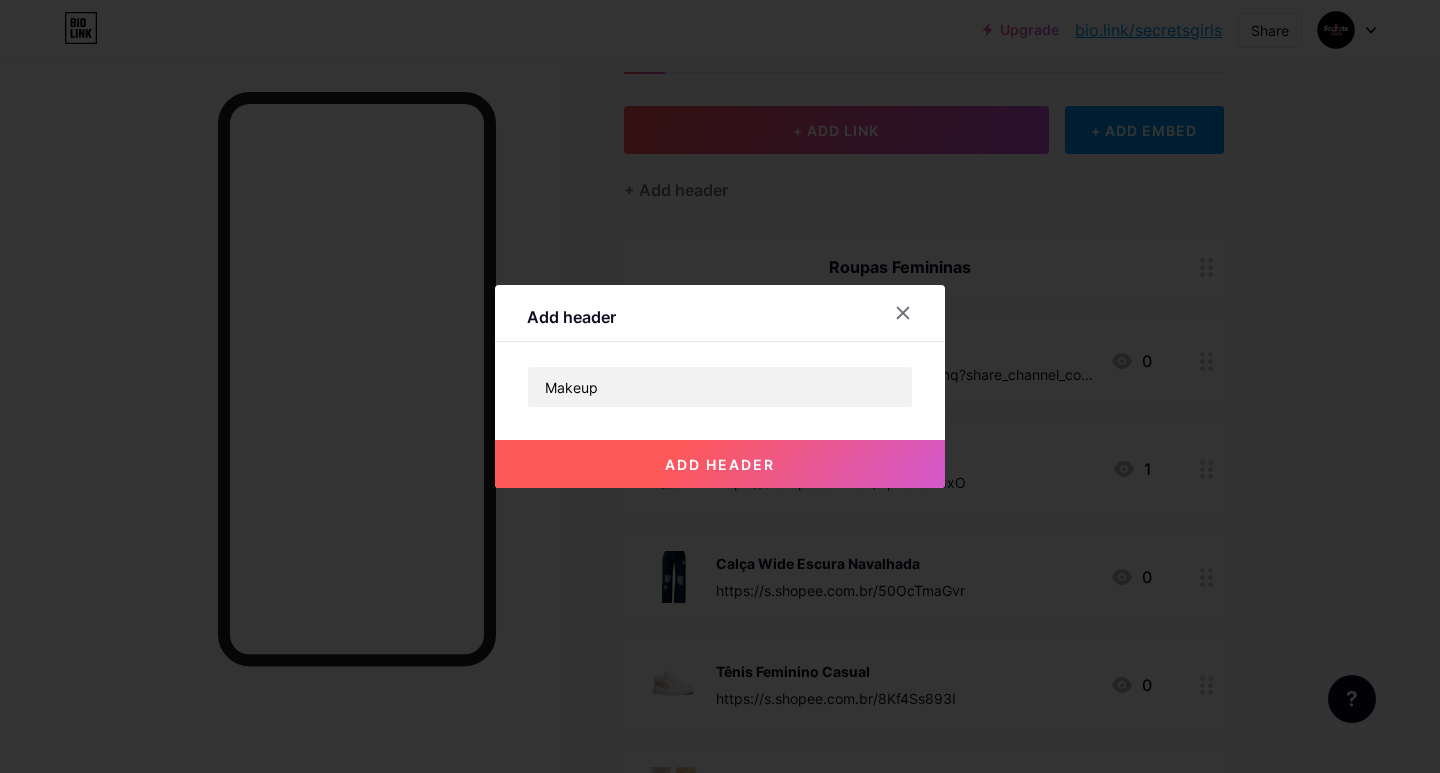 click on "add header" at bounding box center [720, 464] 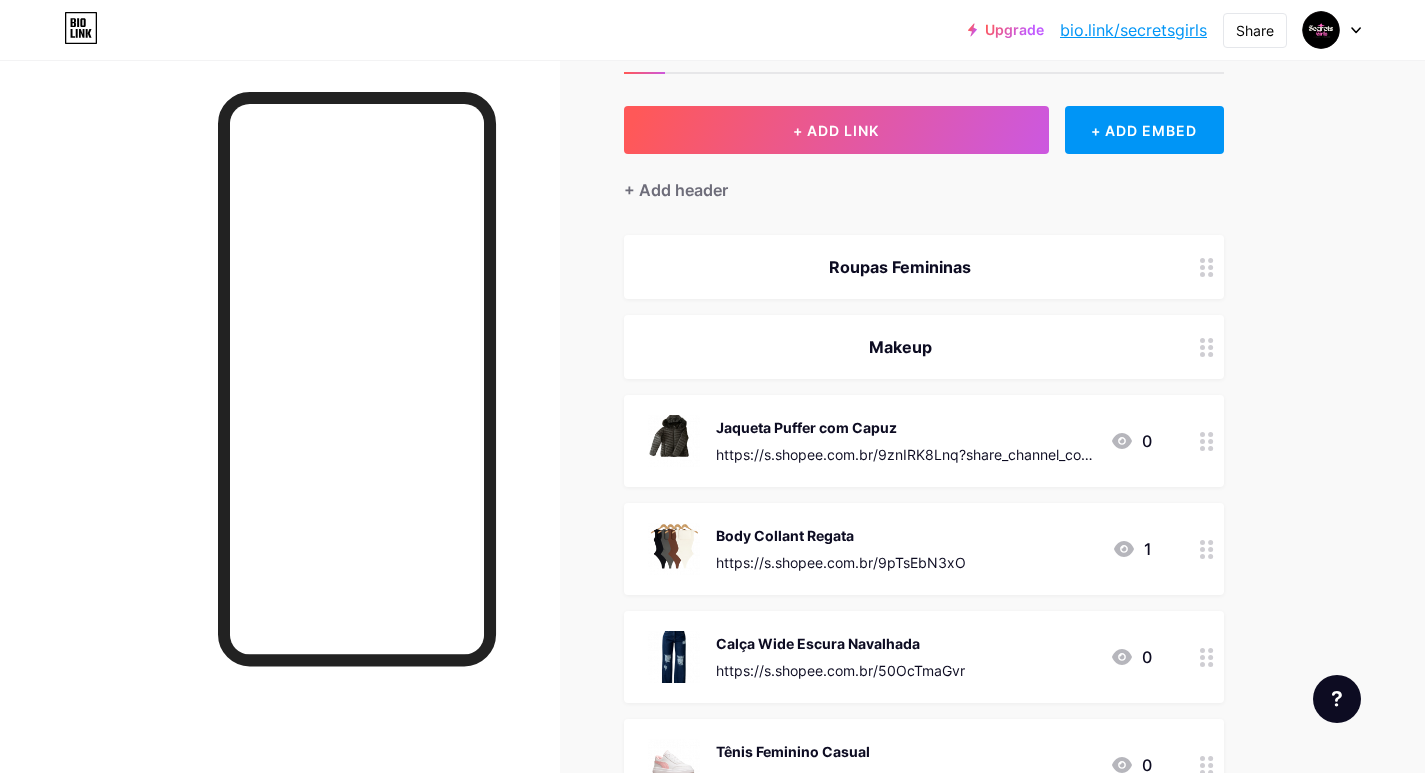 scroll, scrollTop: 180, scrollLeft: 0, axis: vertical 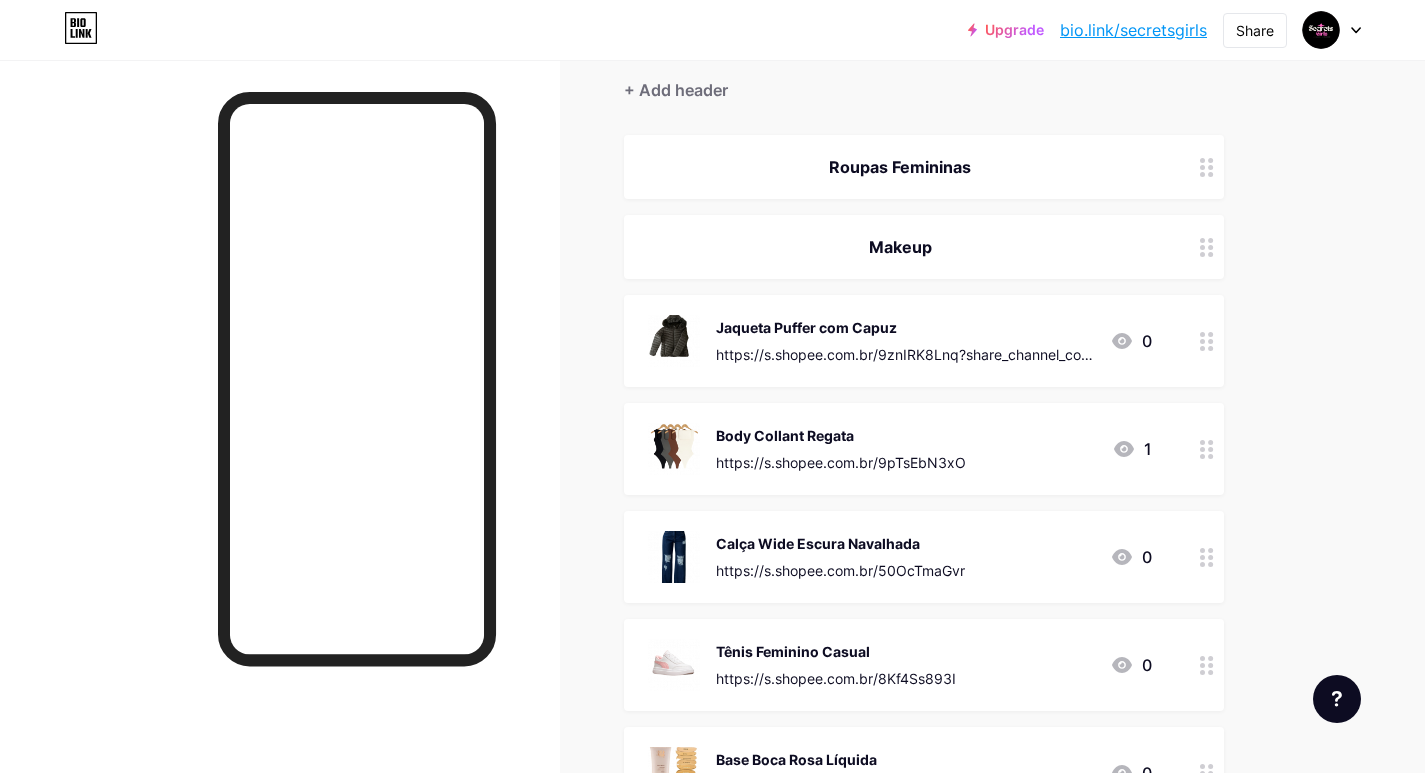 drag, startPoint x: 868, startPoint y: 241, endPoint x: 870, endPoint y: 290, distance: 49.0408 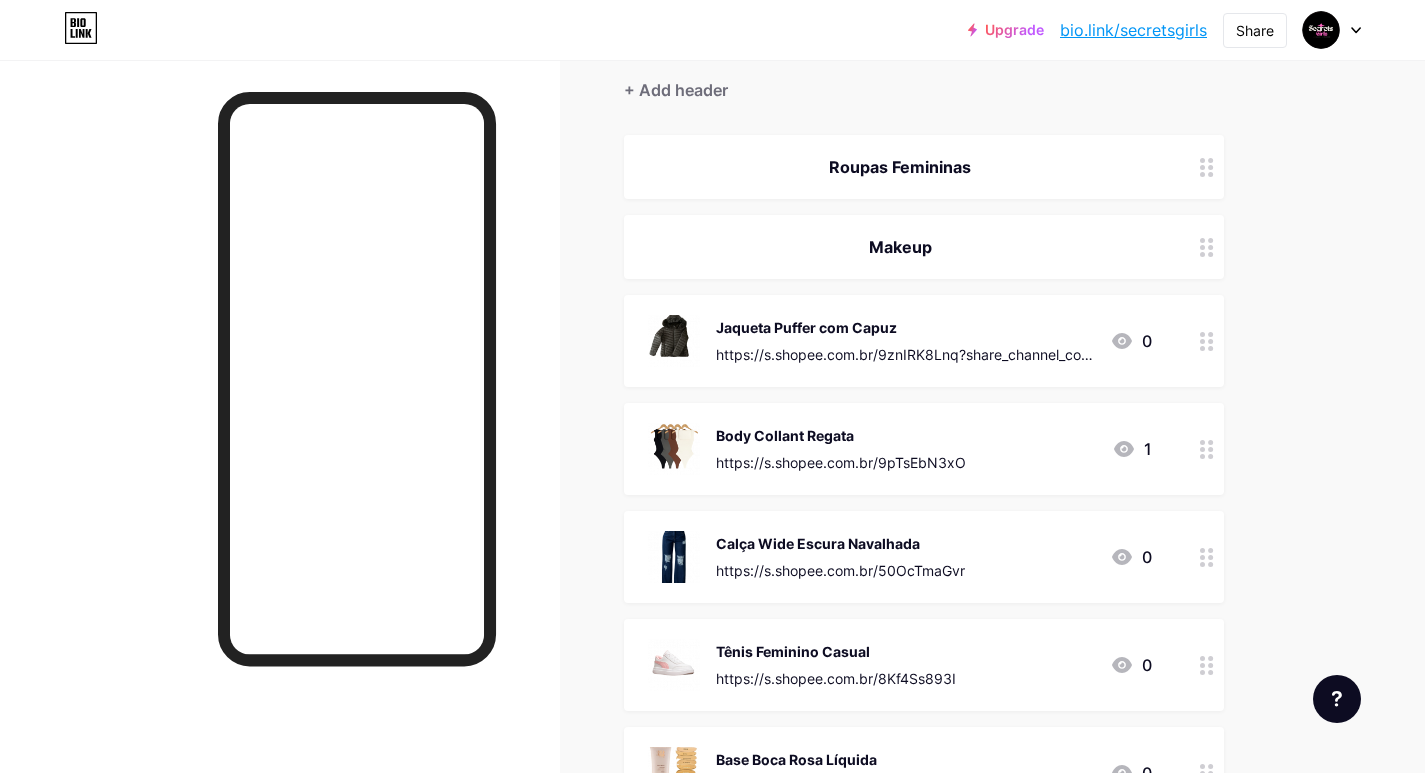 click on "Roupas Femininas
Makeup
Jaqueta Puffer com Capuz
https://s.shopee.com.br/9znIRK8Lnq?share_channel_code=1
0
Body Collant Regata
https://s.shopee.com.br/9pTsEbN3xO
1
Calça Wide Escura Navalhada
https://s.shopee.com.br/50OcTmaGvr
0
Tênis Feminino Casual
https://s.shopee.com.br/8Kf4Ss893I
0
Base Boca Rosa Líquida
https://s.shopee.com.br/10sTy4sovn
0
TIKTOK
https://www.tiktok.com/@secretsgirlssx
0" at bounding box center [924, 528] 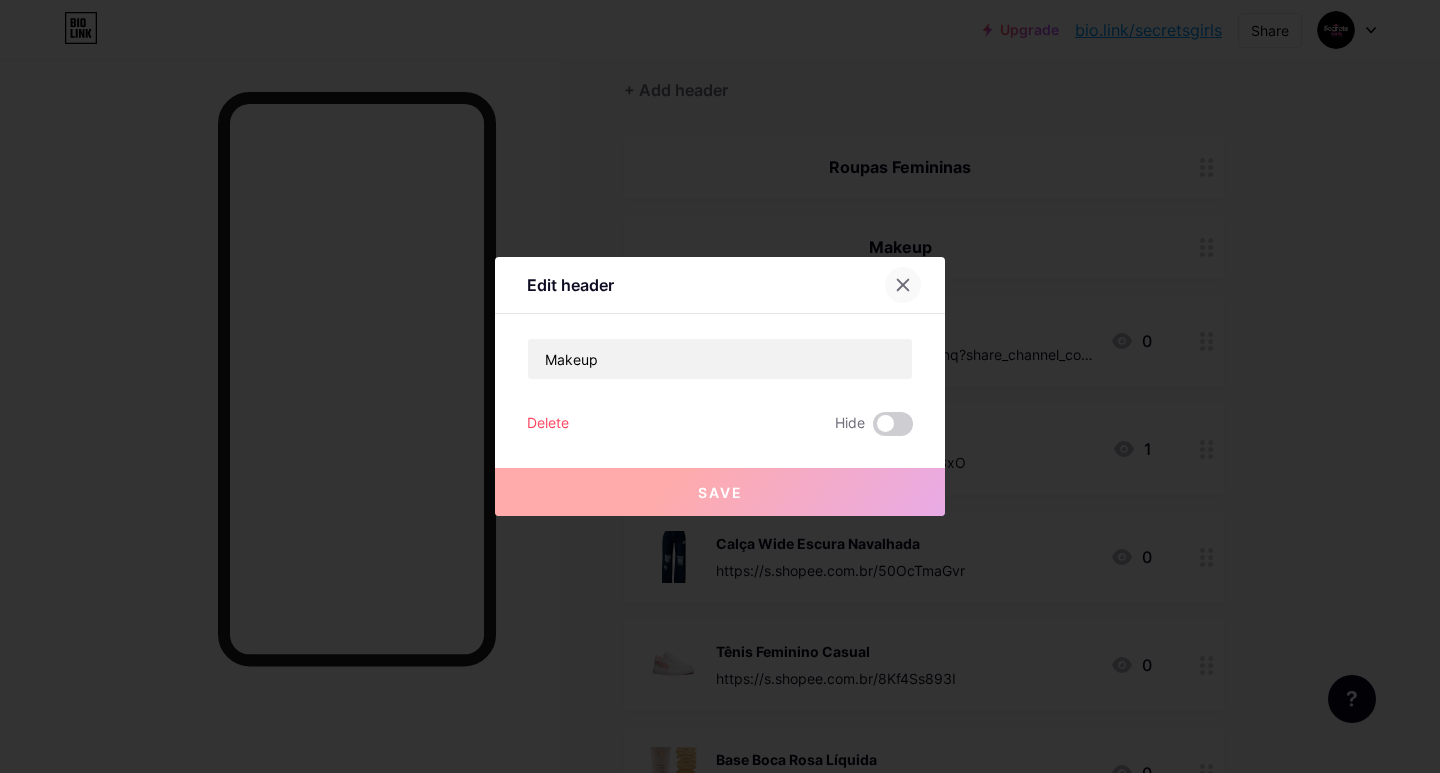 click 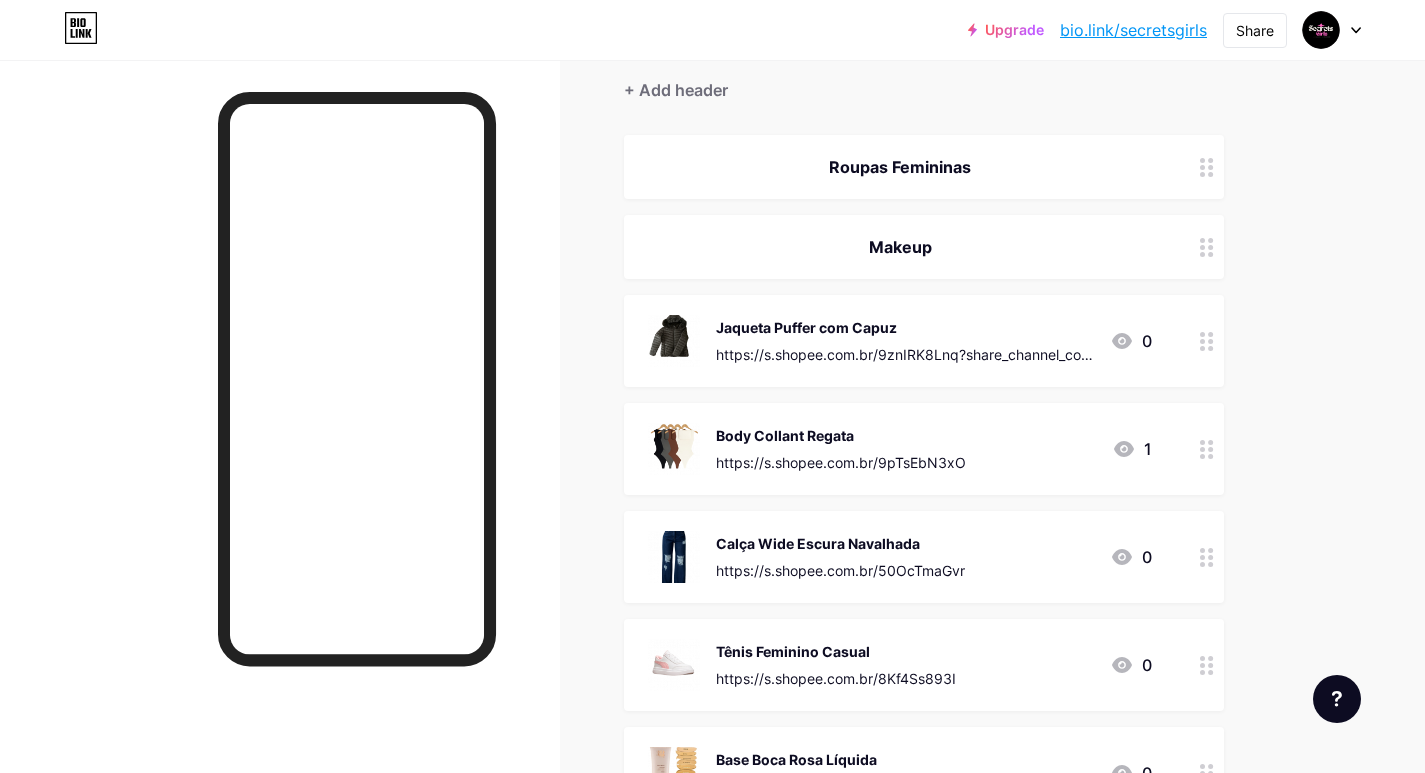 click 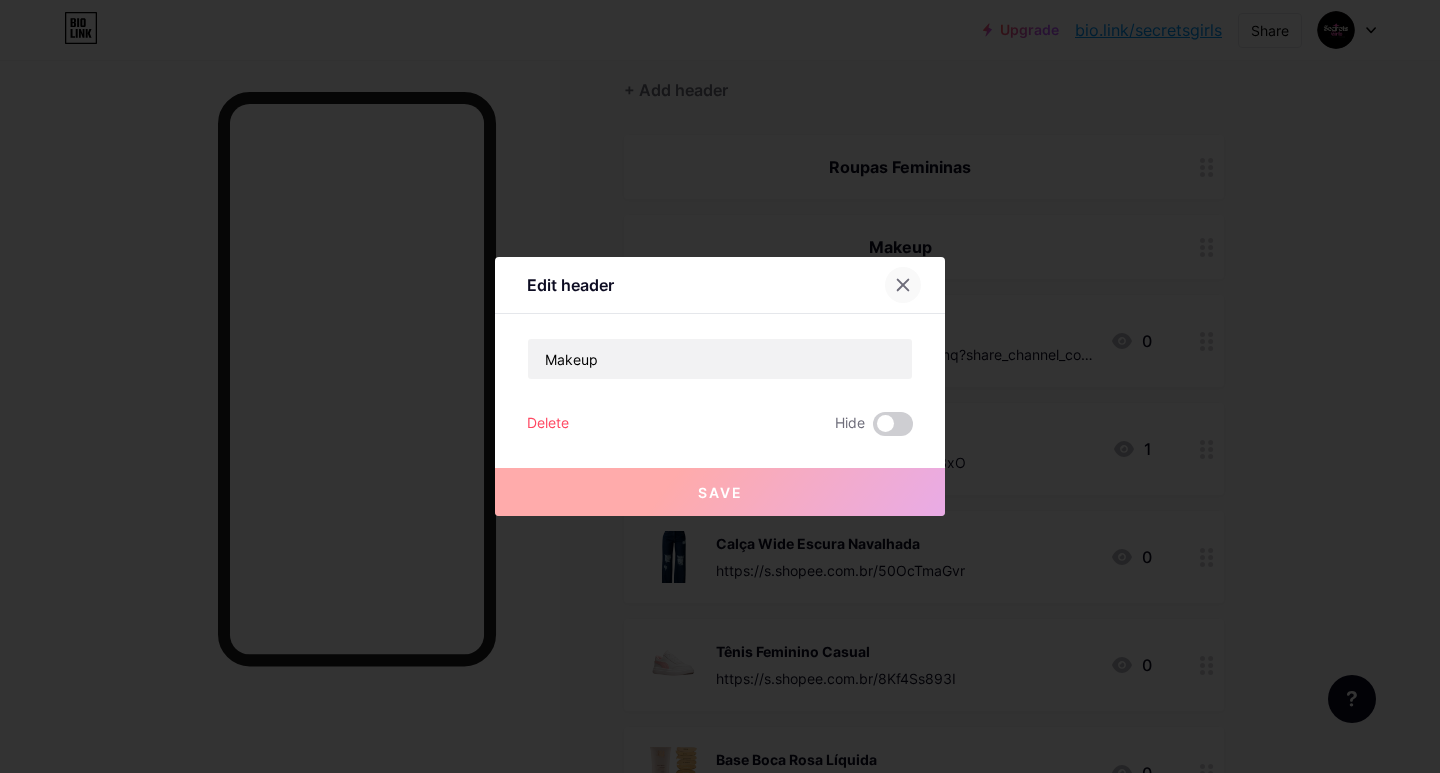 click at bounding box center [903, 285] 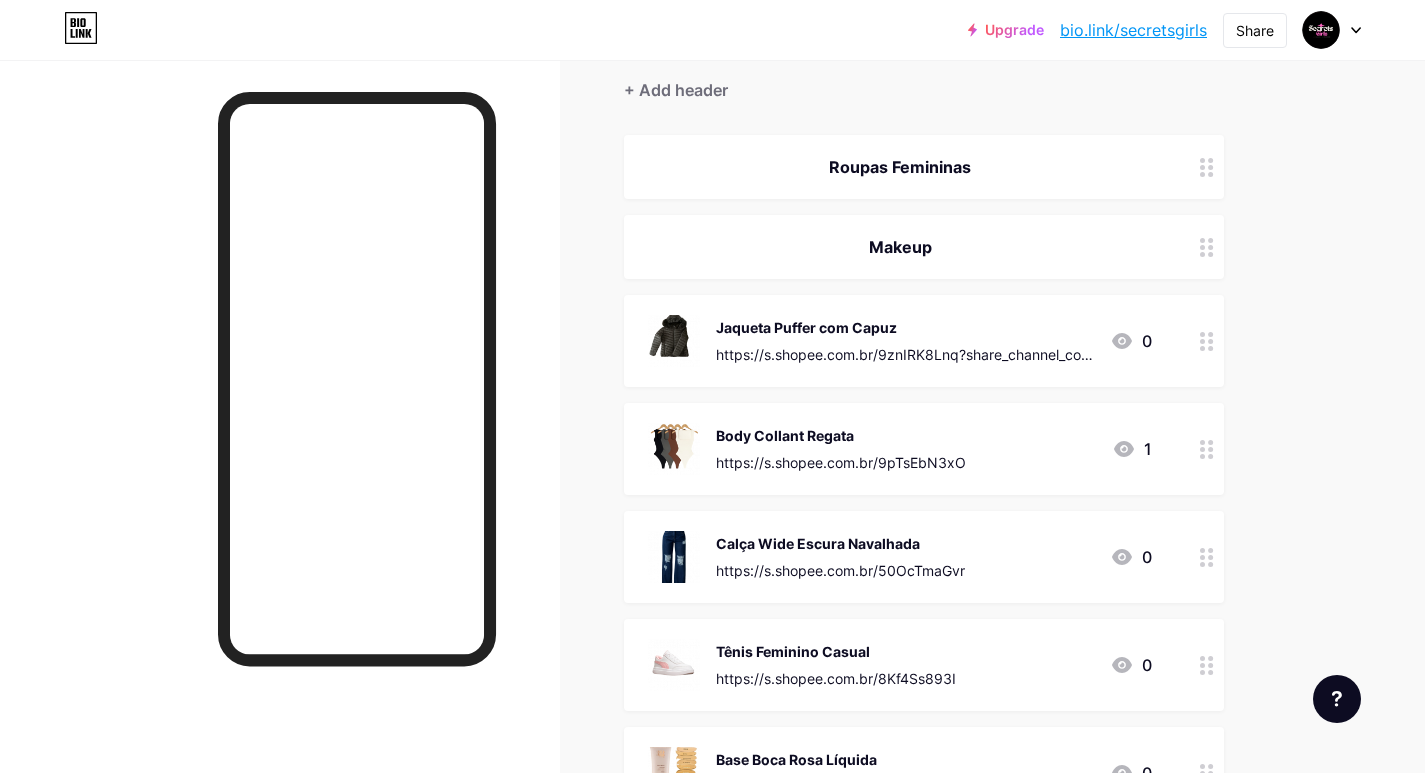 drag, startPoint x: 930, startPoint y: 249, endPoint x: 897, endPoint y: 346, distance: 102.45975 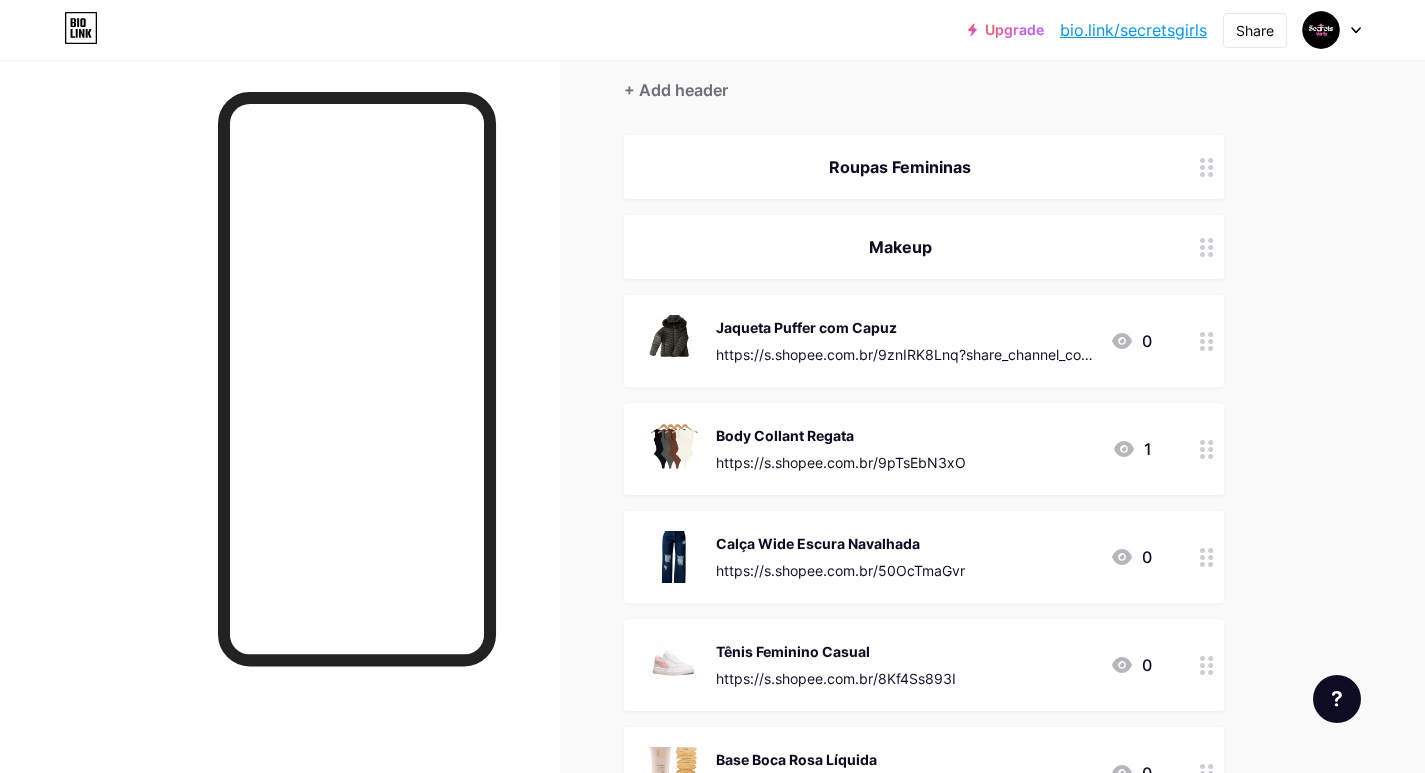 click on "Roupas Femininas
Makeup
Jaqueta Puffer com Capuz
https://s.shopee.com.br/9znIRK8Lnq?share_channel_code=1
0
Body Collant Regata
https://s.shopee.com.br/9pTsEbN3xO
1
Calça Wide Escura Navalhada
https://s.shopee.com.br/50OcTmaGvr
0
Tênis Feminino Casual
https://s.shopee.com.br/8Kf4Ss893I
0
Base Boca Rosa Líquida
https://s.shopee.com.br/10sTy4sovn
0
TIKTOK
https://www.tiktok.com/@secretsgirlssx
0" at bounding box center (924, 528) 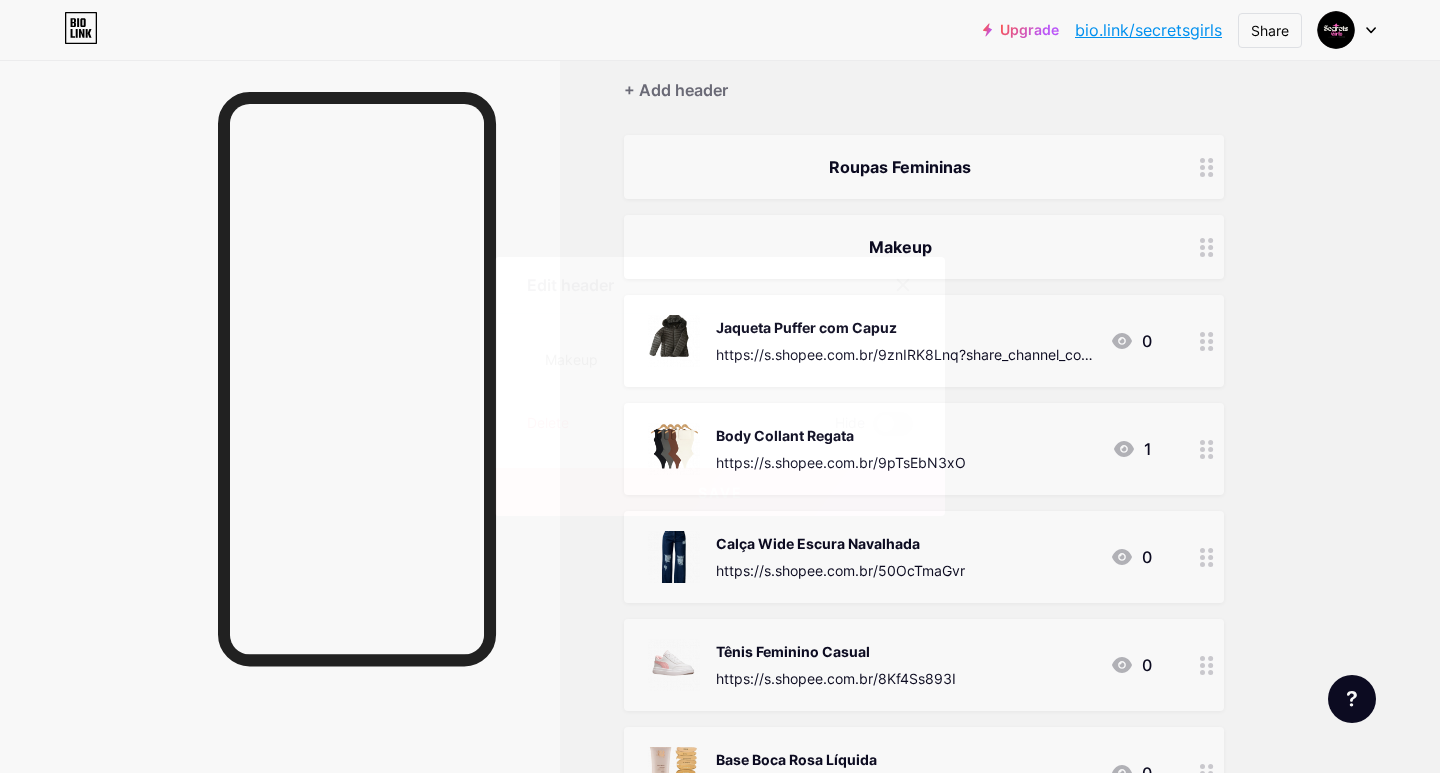 click on "Delete" at bounding box center (548, 424) 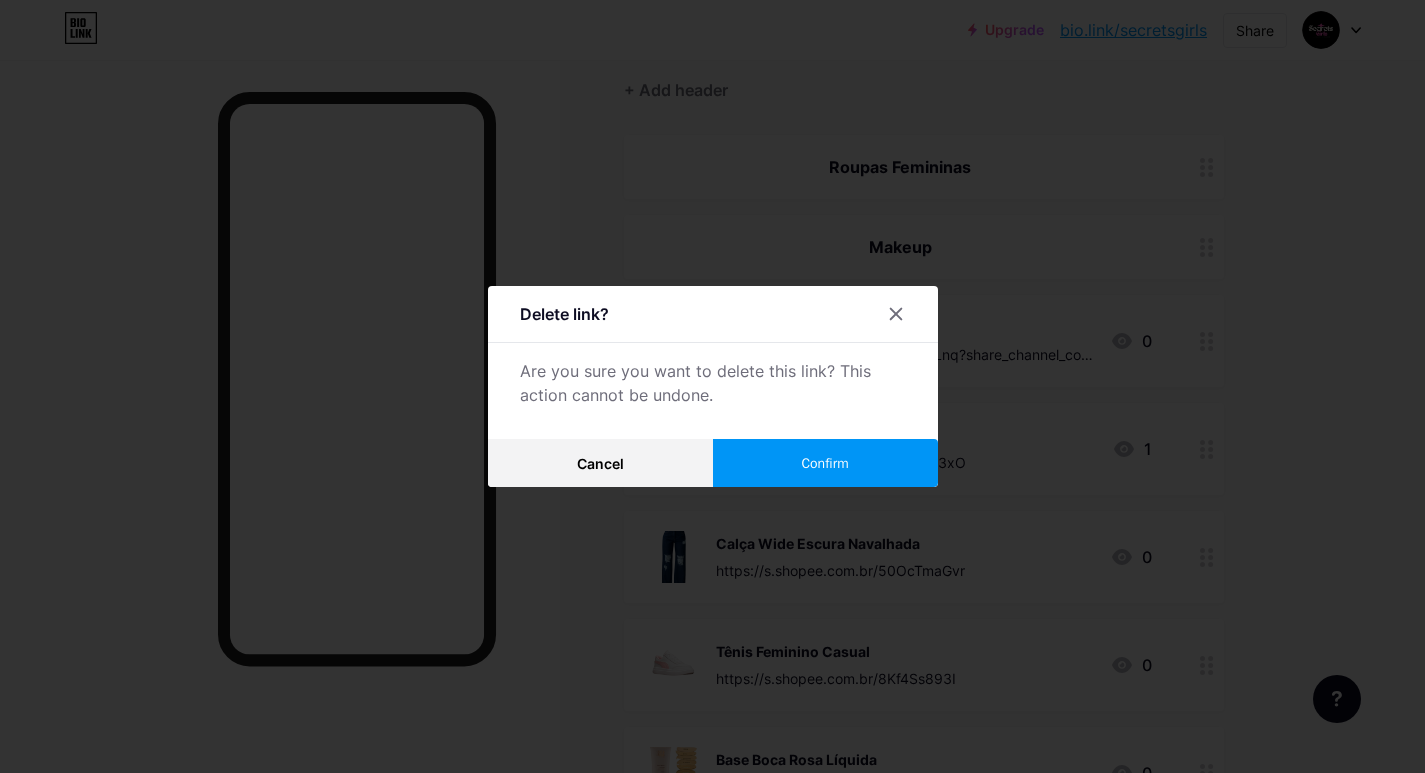 click on "Confirm" at bounding box center [824, 463] 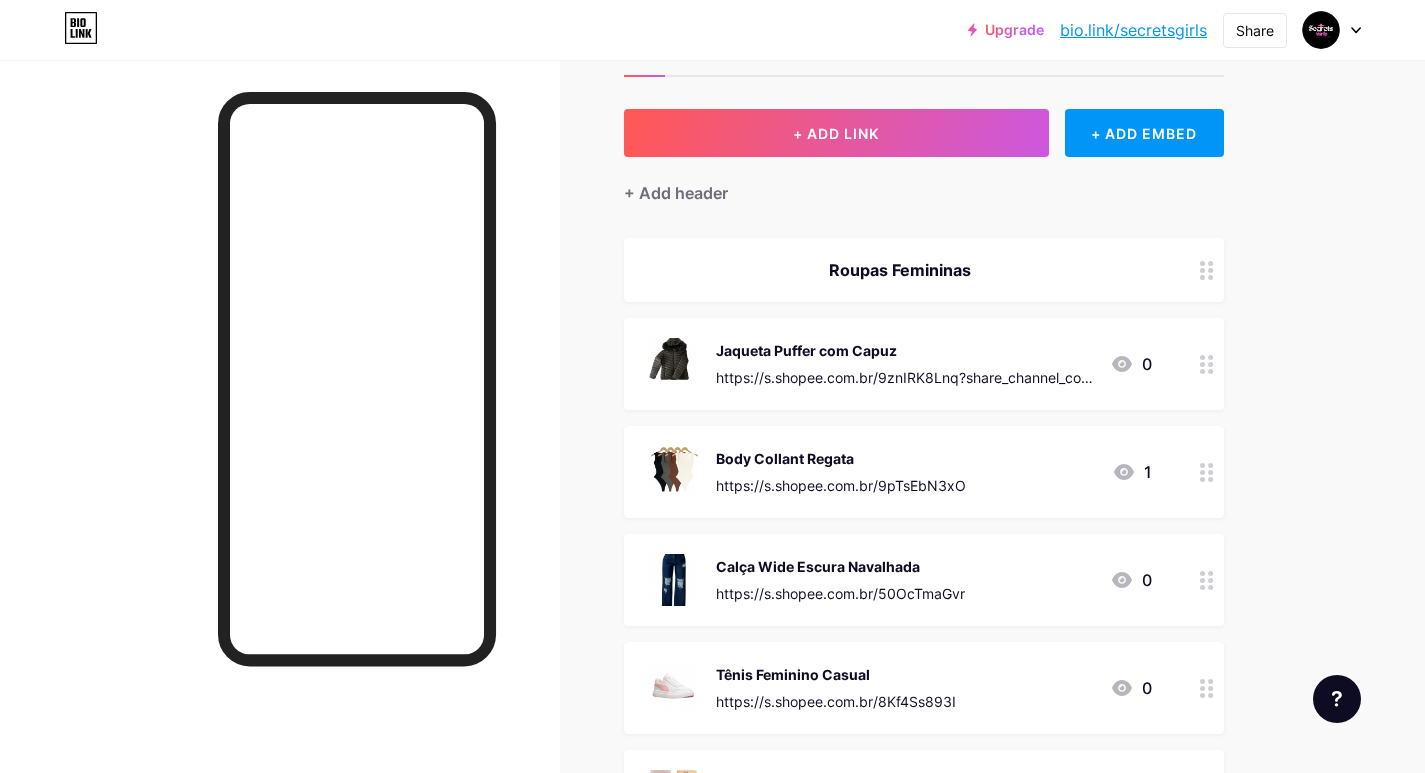 scroll, scrollTop: 0, scrollLeft: 0, axis: both 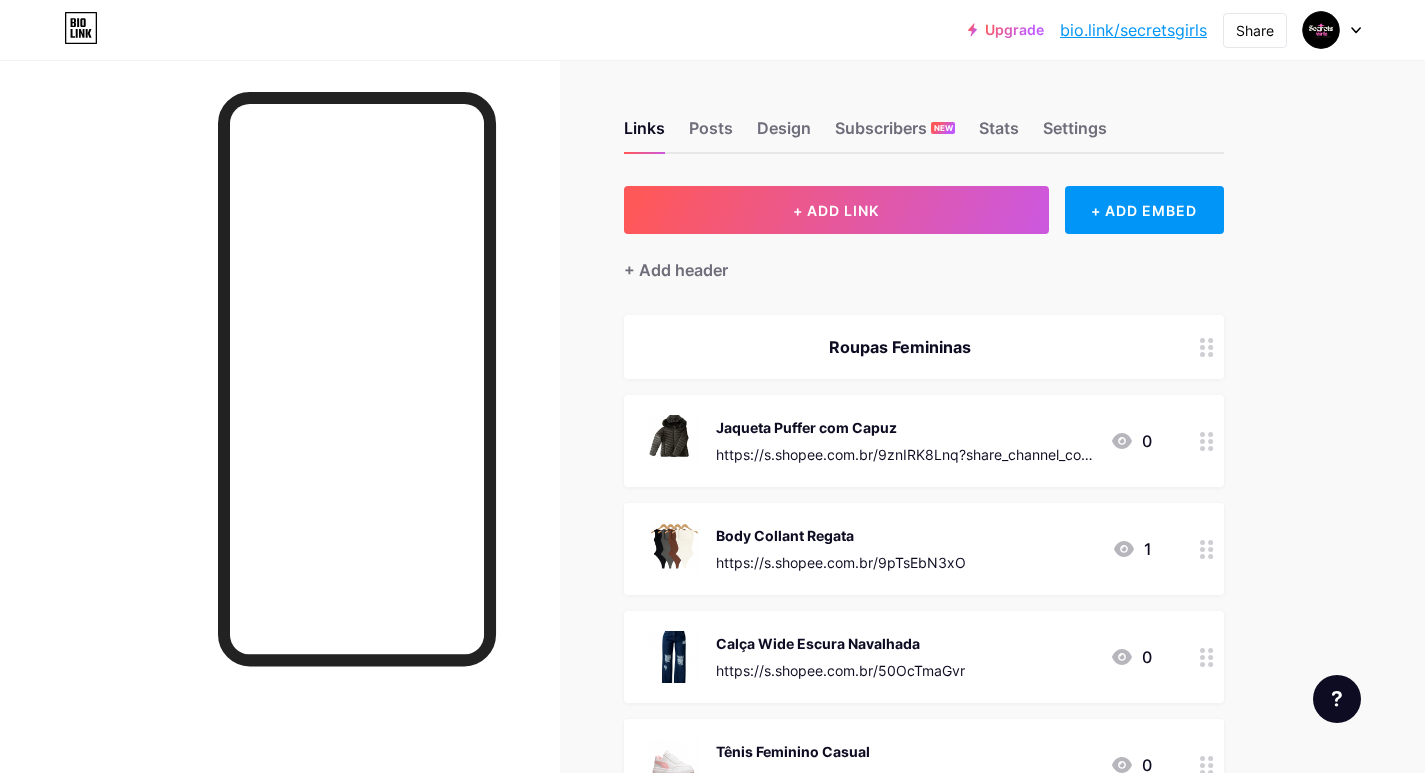 click on "Roupas Femininas" at bounding box center [900, 347] 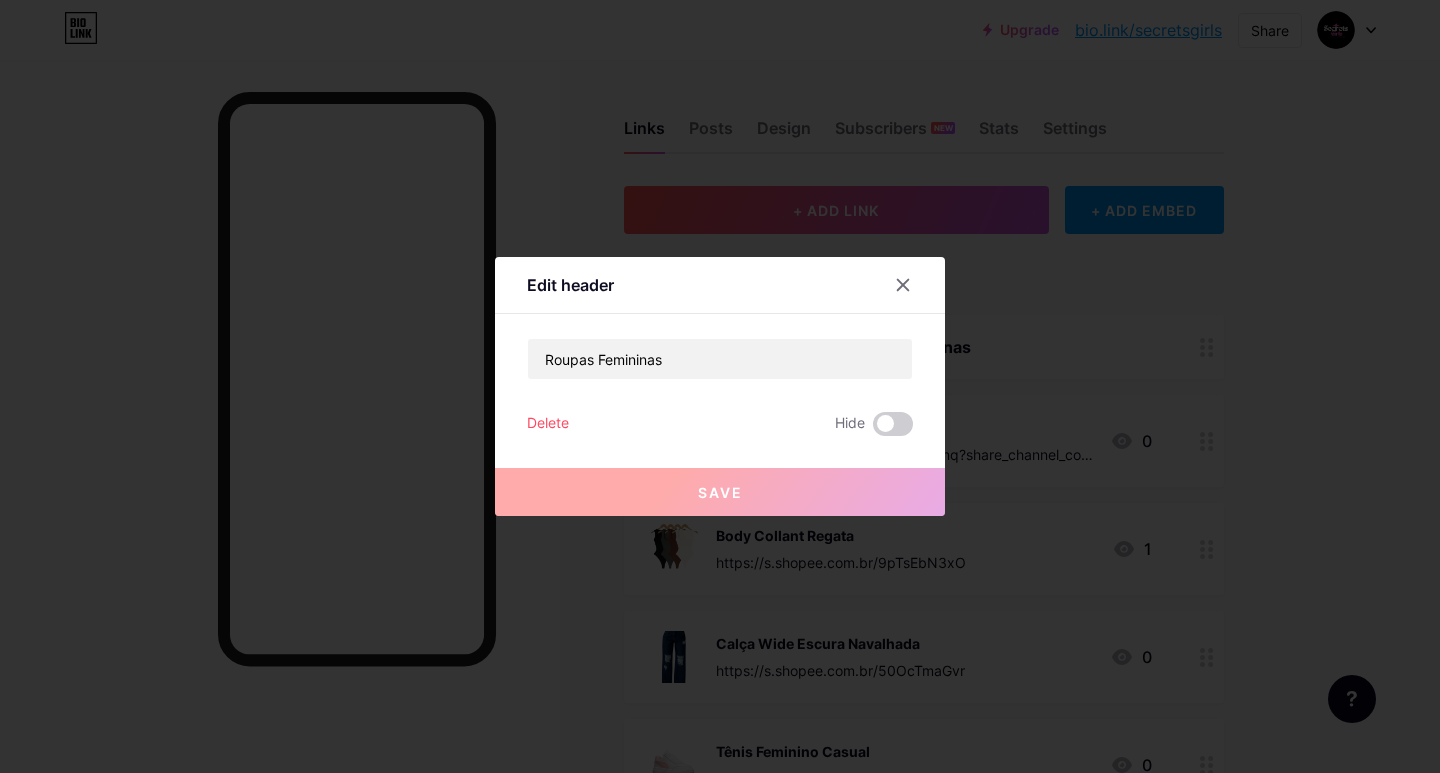click on "Delete" at bounding box center [548, 424] 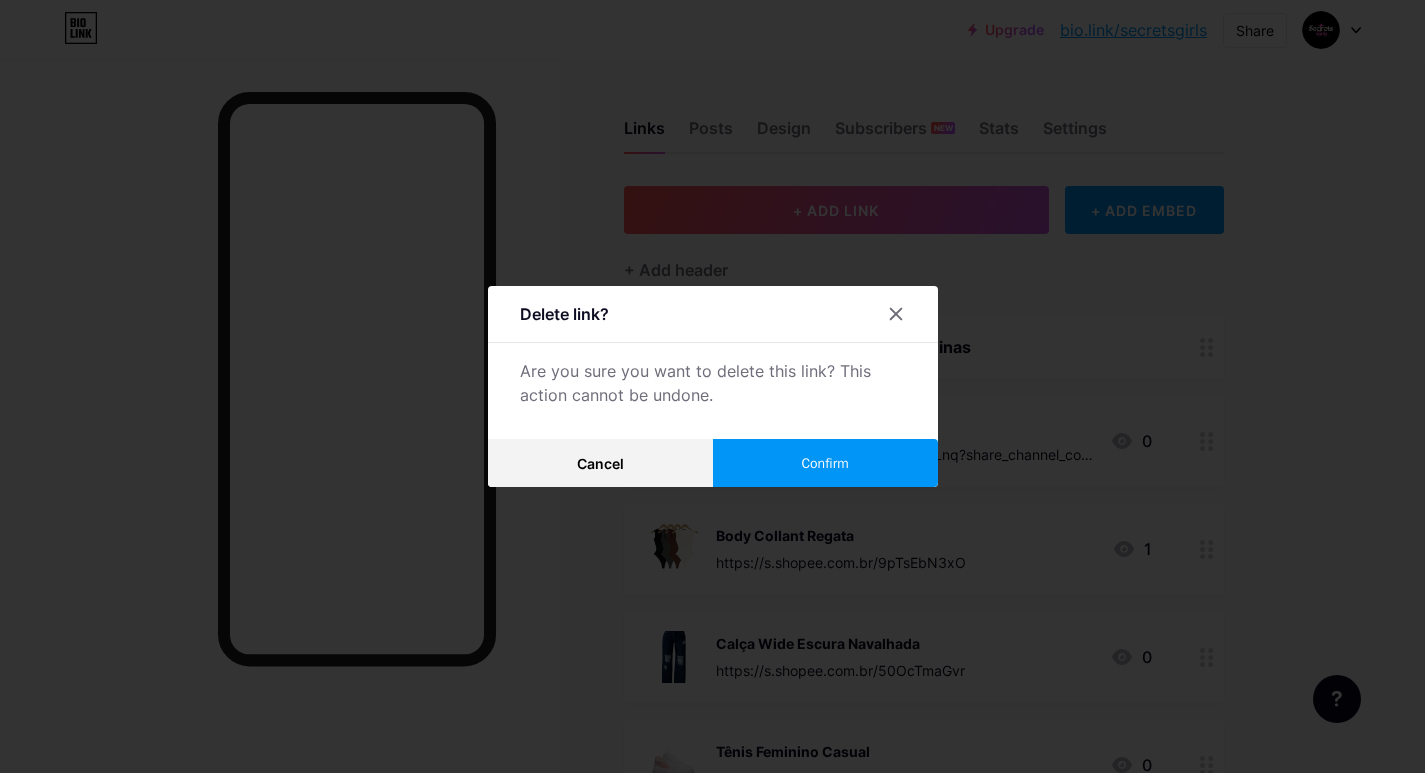 click on "Confirm" at bounding box center (824, 463) 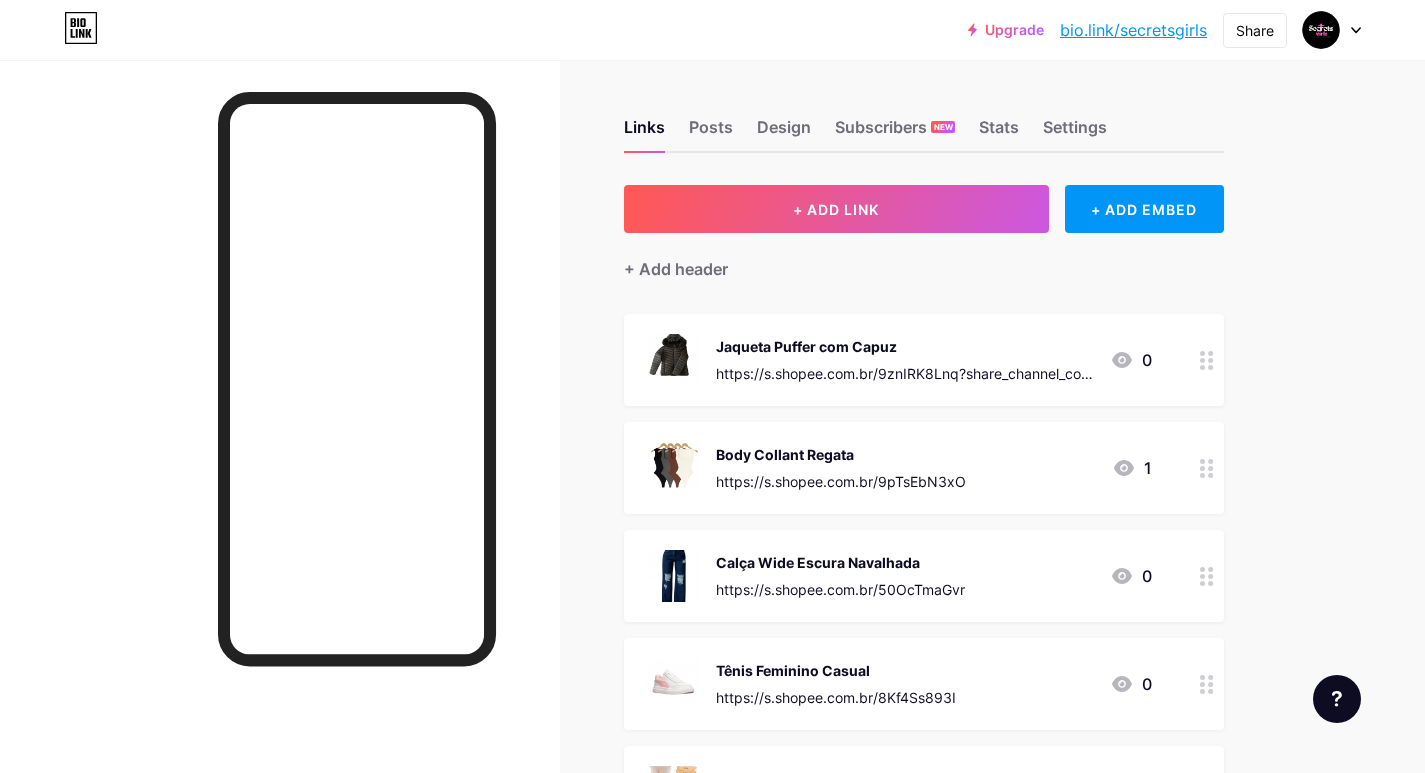 scroll, scrollTop: 0, scrollLeft: 0, axis: both 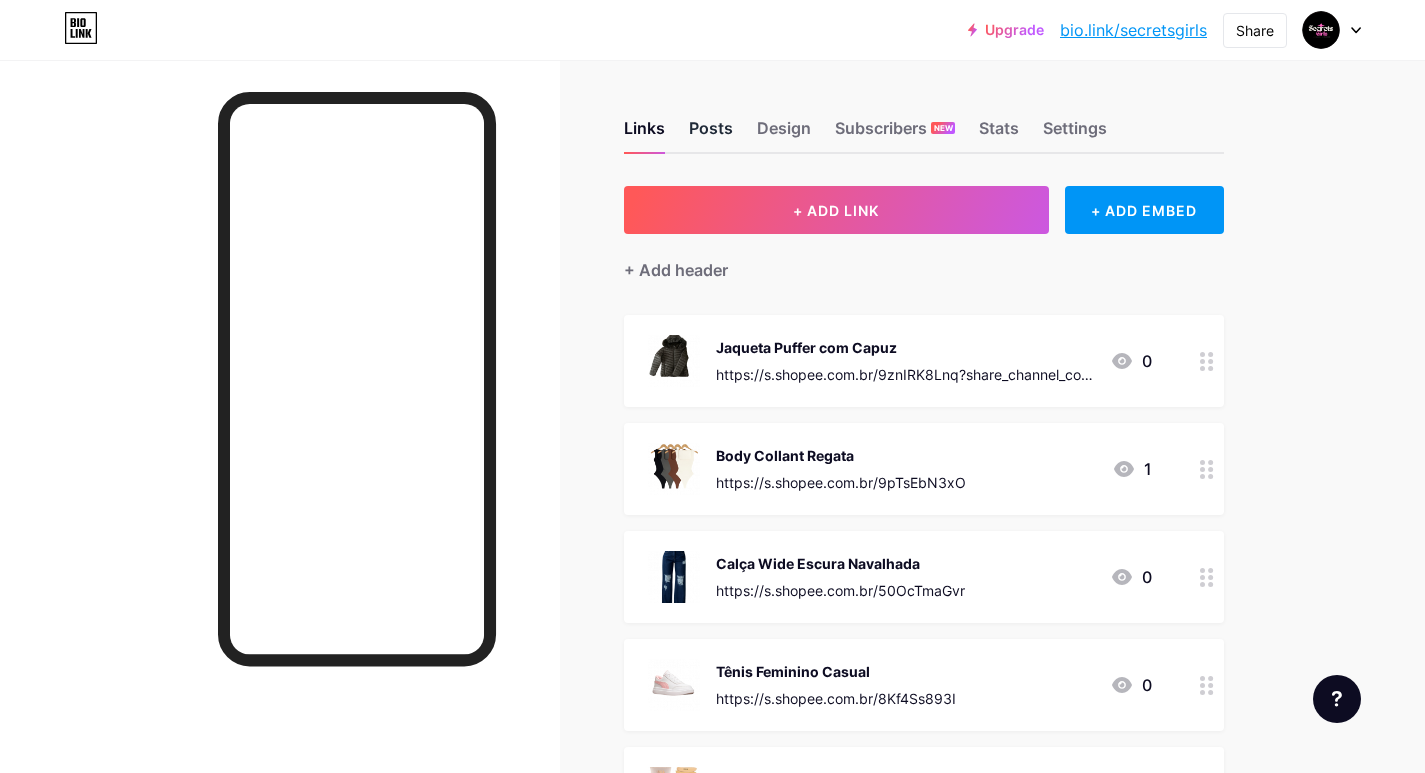 click on "Posts" at bounding box center [711, 134] 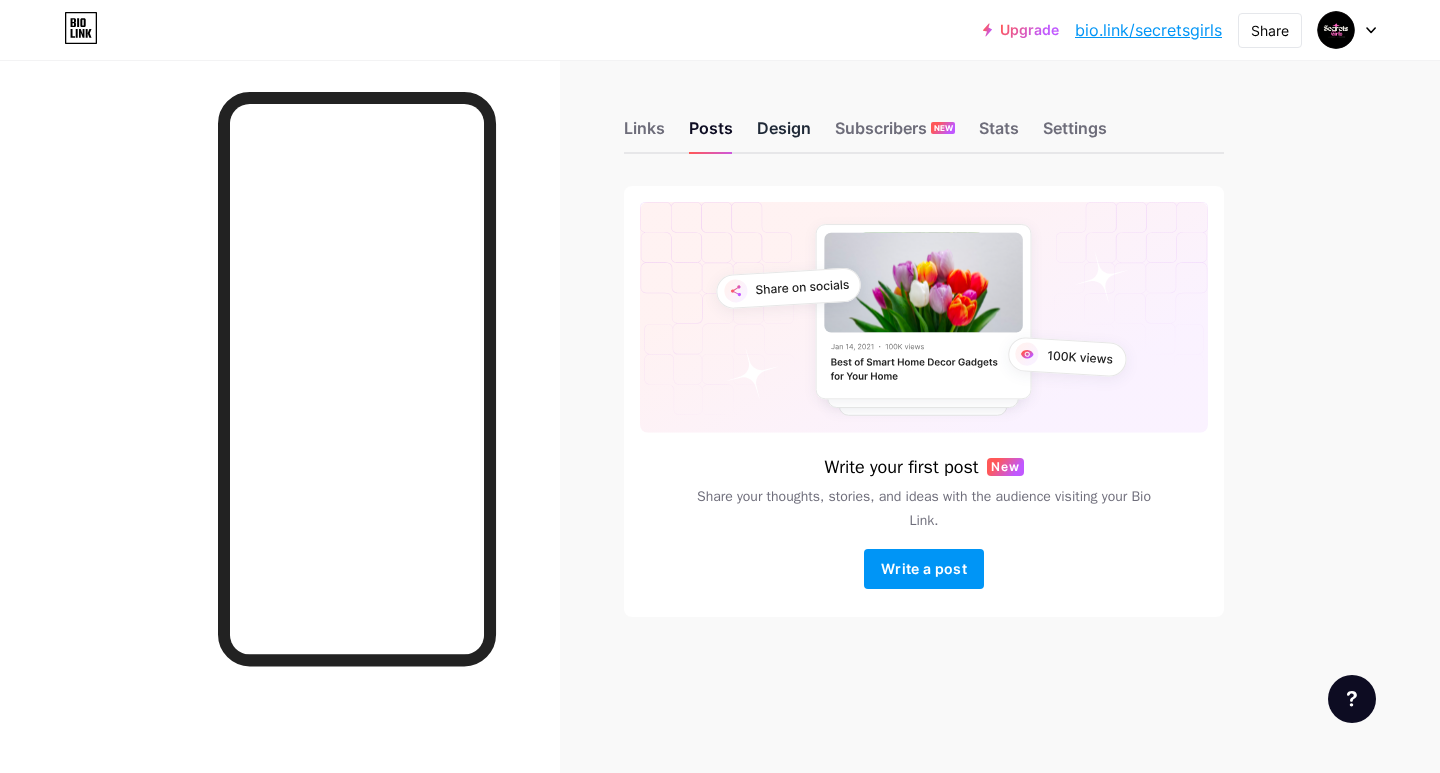 click on "Design" at bounding box center (784, 134) 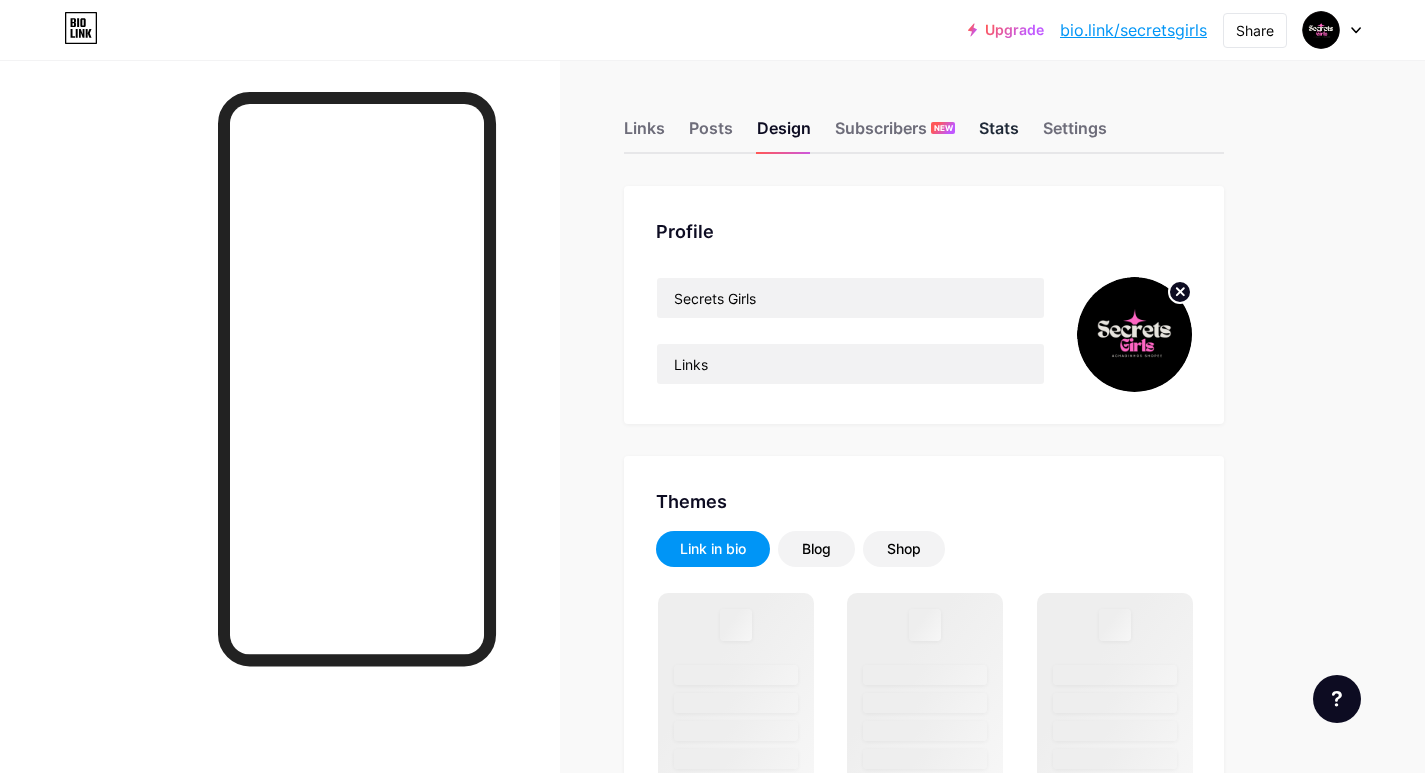 click on "Stats" at bounding box center (999, 134) 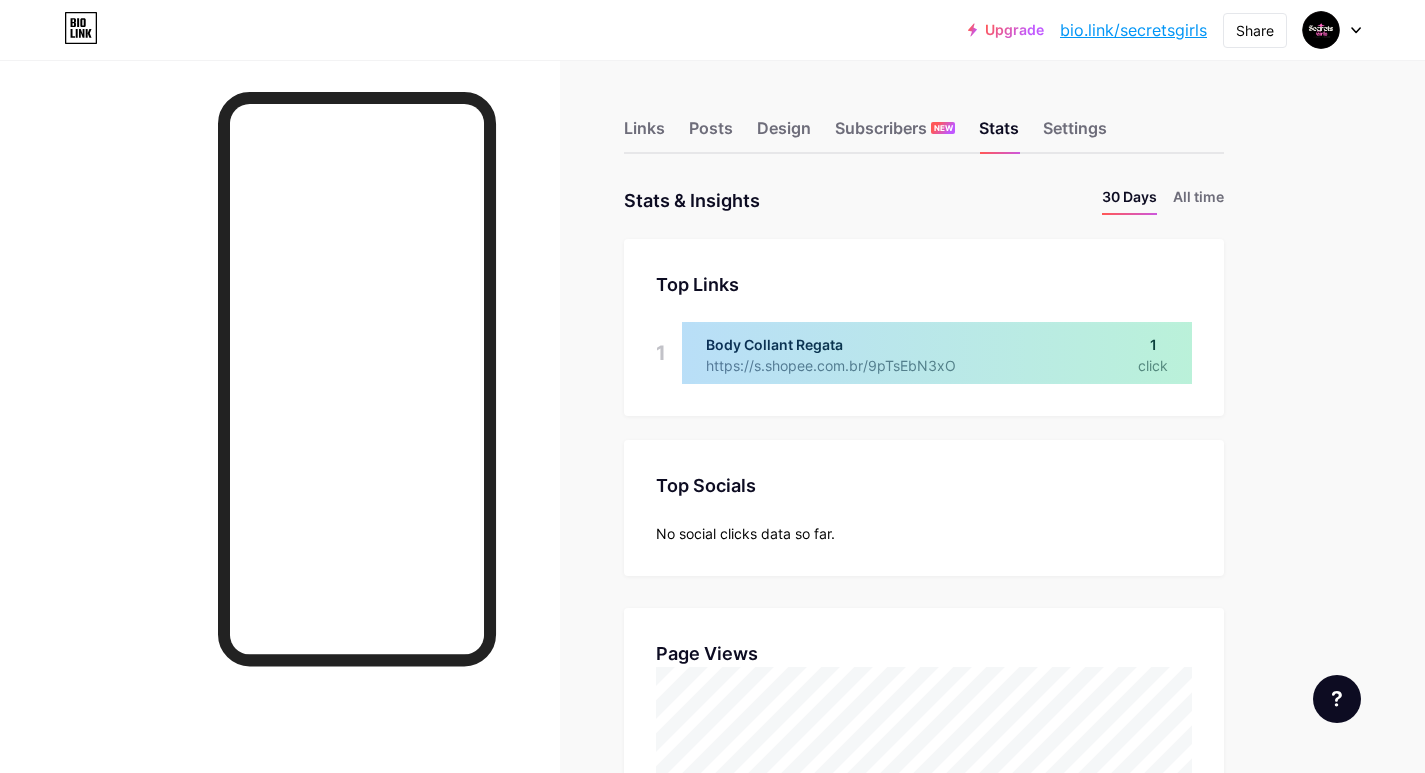 scroll, scrollTop: 999227, scrollLeft: 998575, axis: both 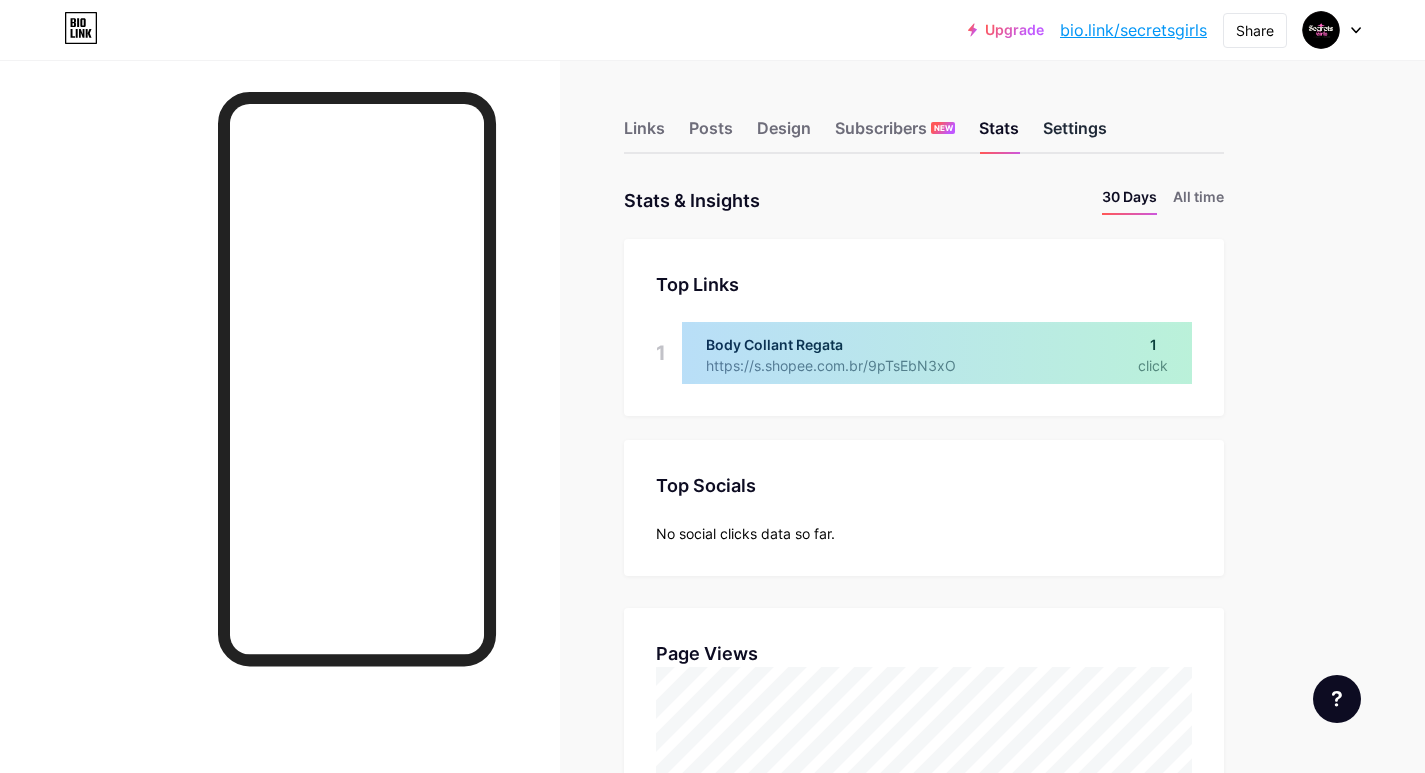 click on "Settings" at bounding box center [1075, 134] 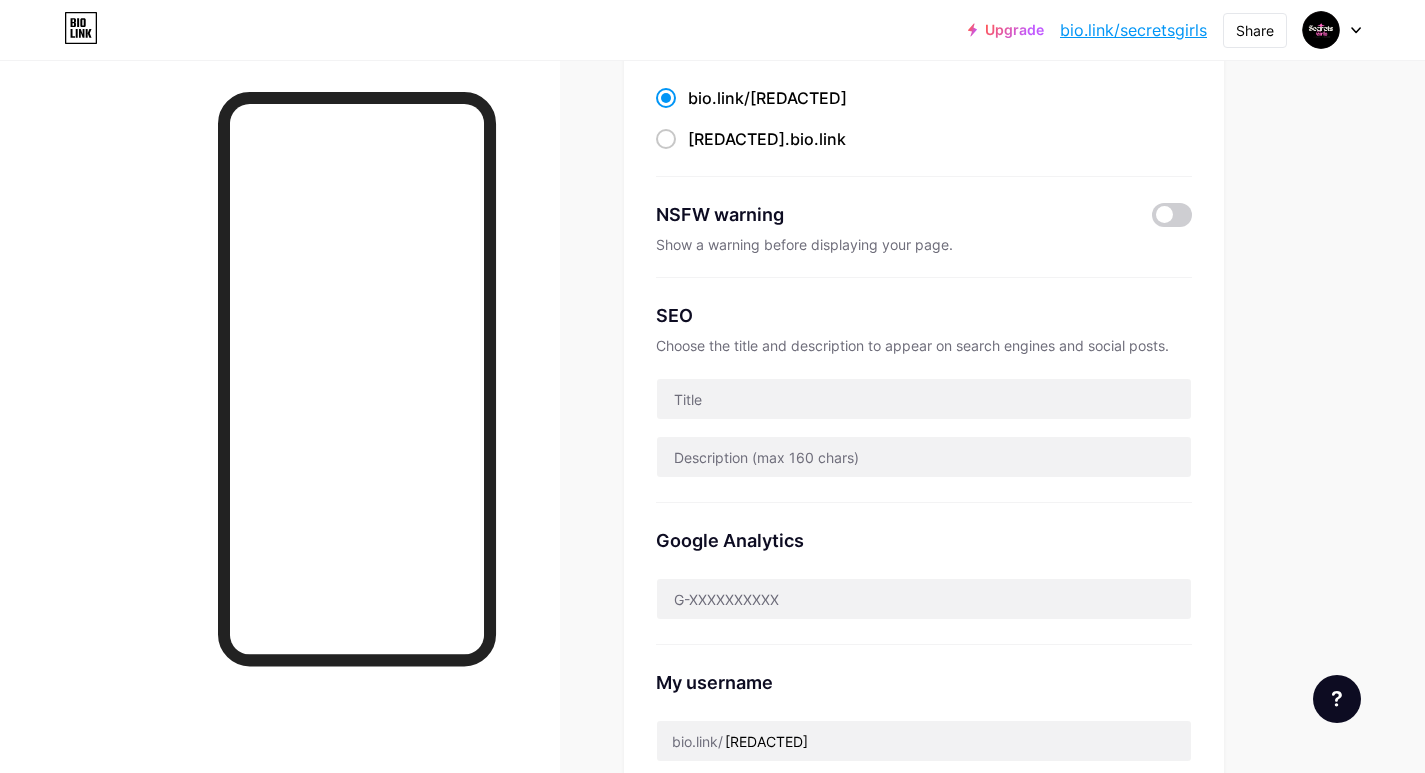 scroll, scrollTop: 0, scrollLeft: 0, axis: both 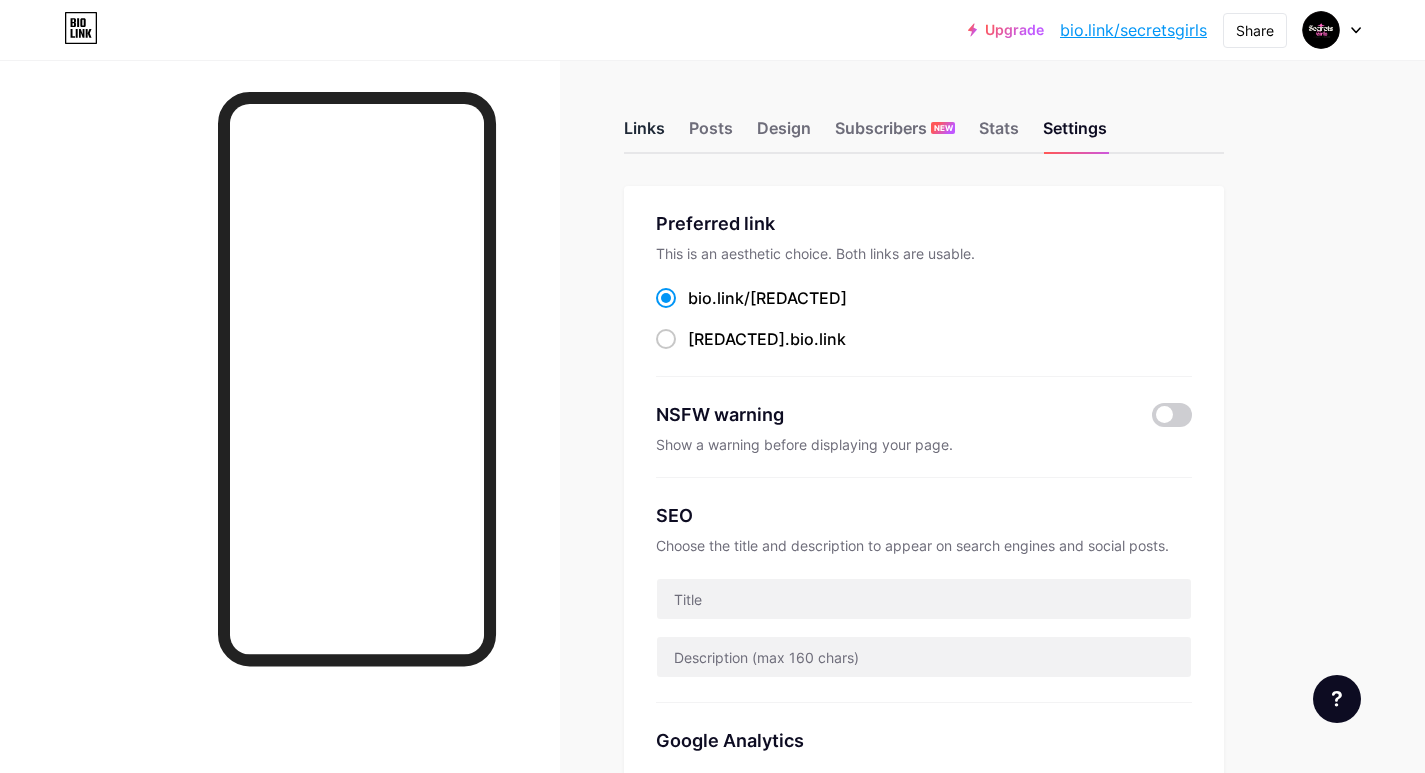 click on "Links" at bounding box center [644, 134] 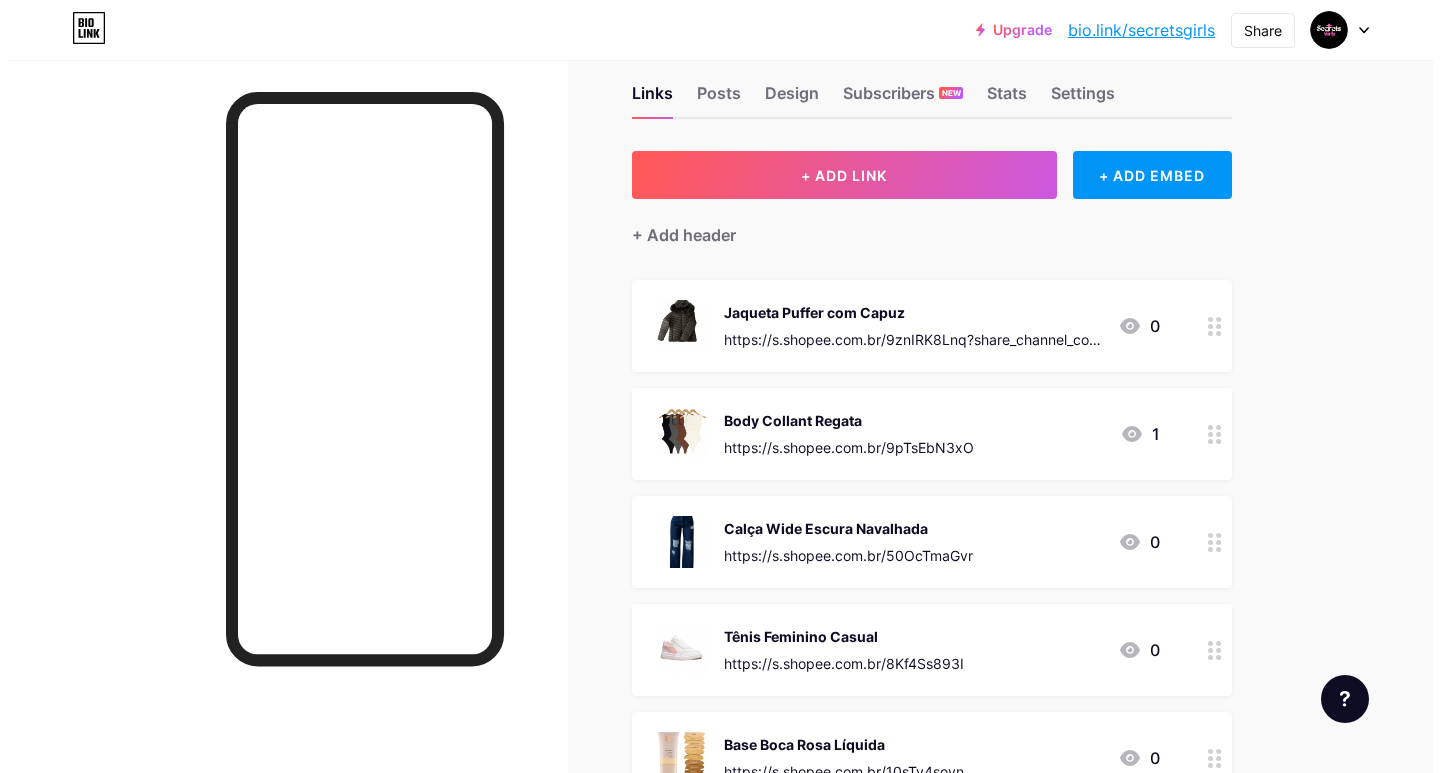scroll, scrollTop: 0, scrollLeft: 0, axis: both 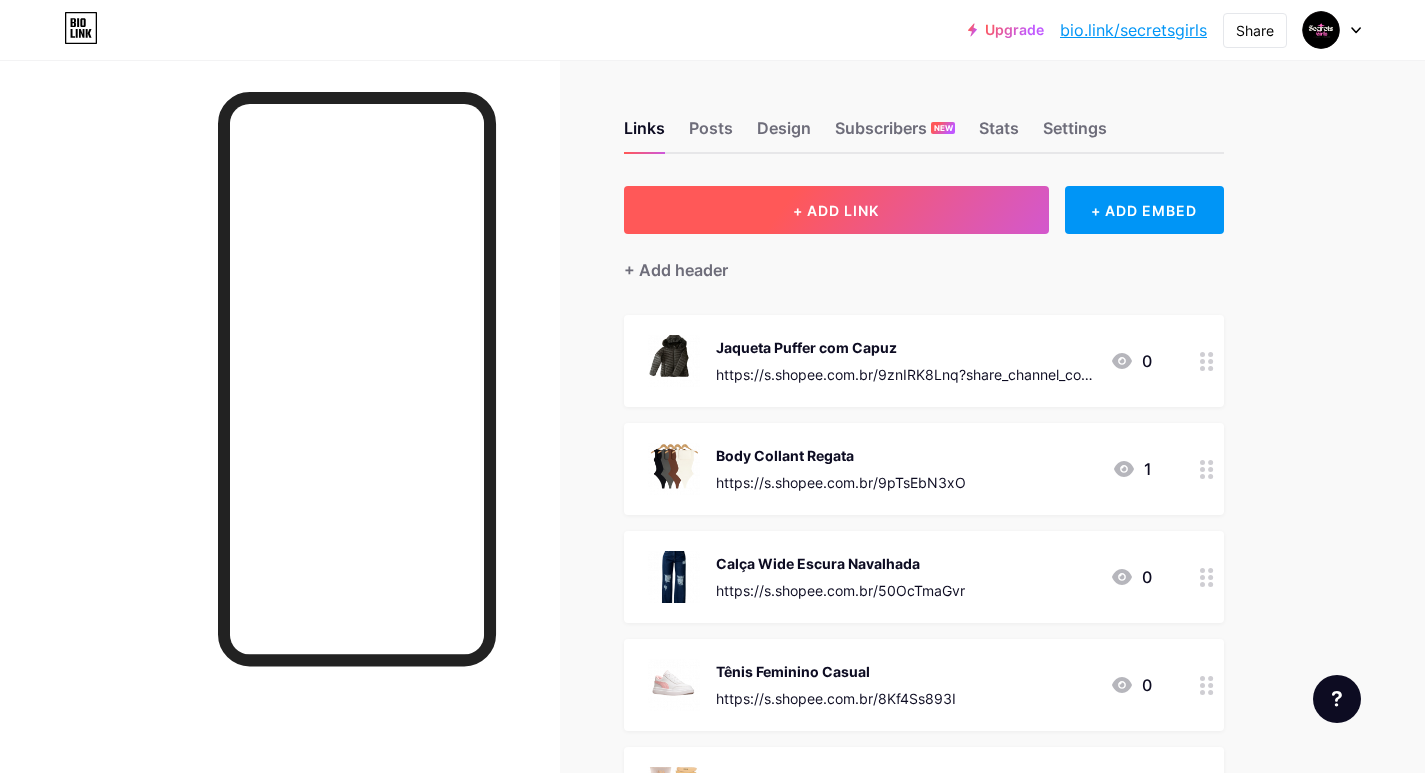 click on "+ ADD LINK" at bounding box center [836, 210] 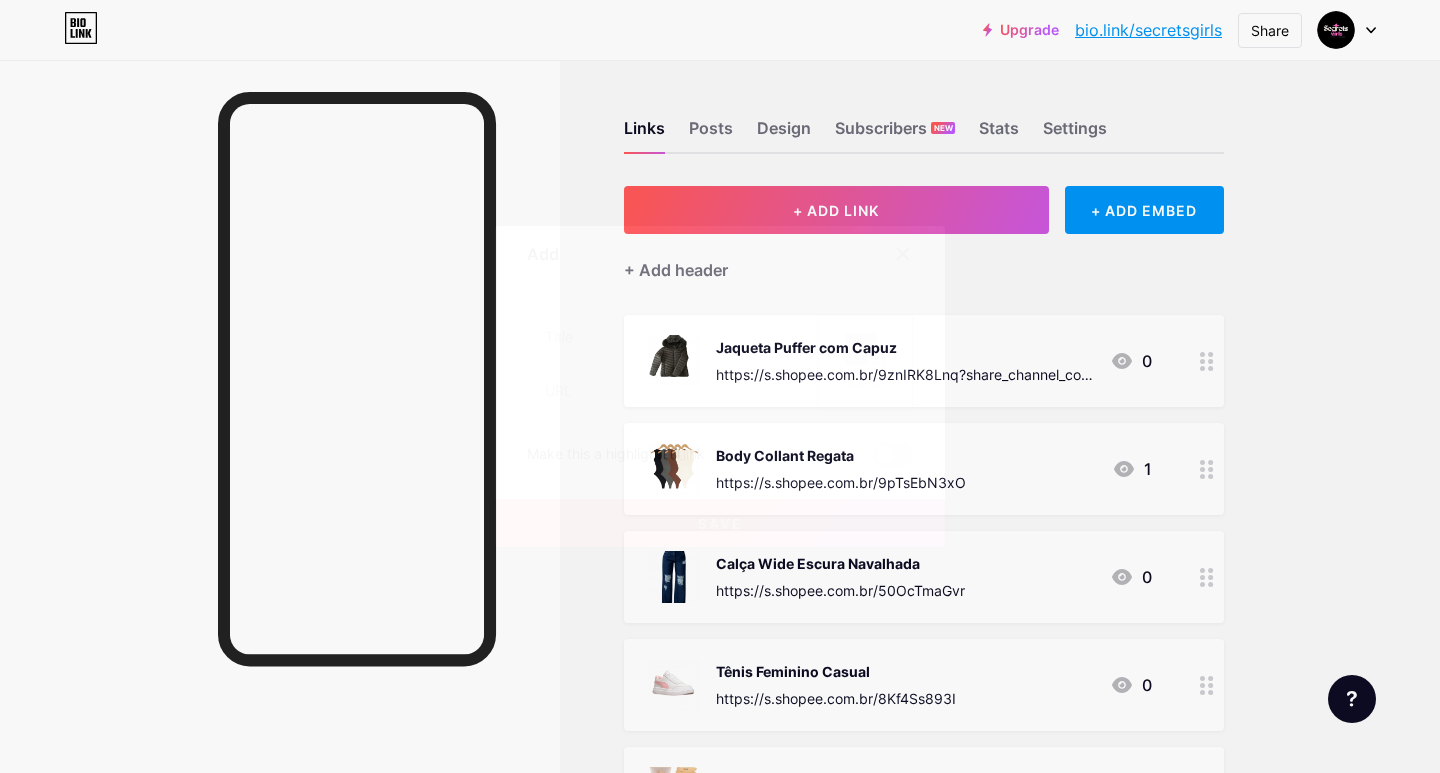 click on "Picture" at bounding box center (865, 363) 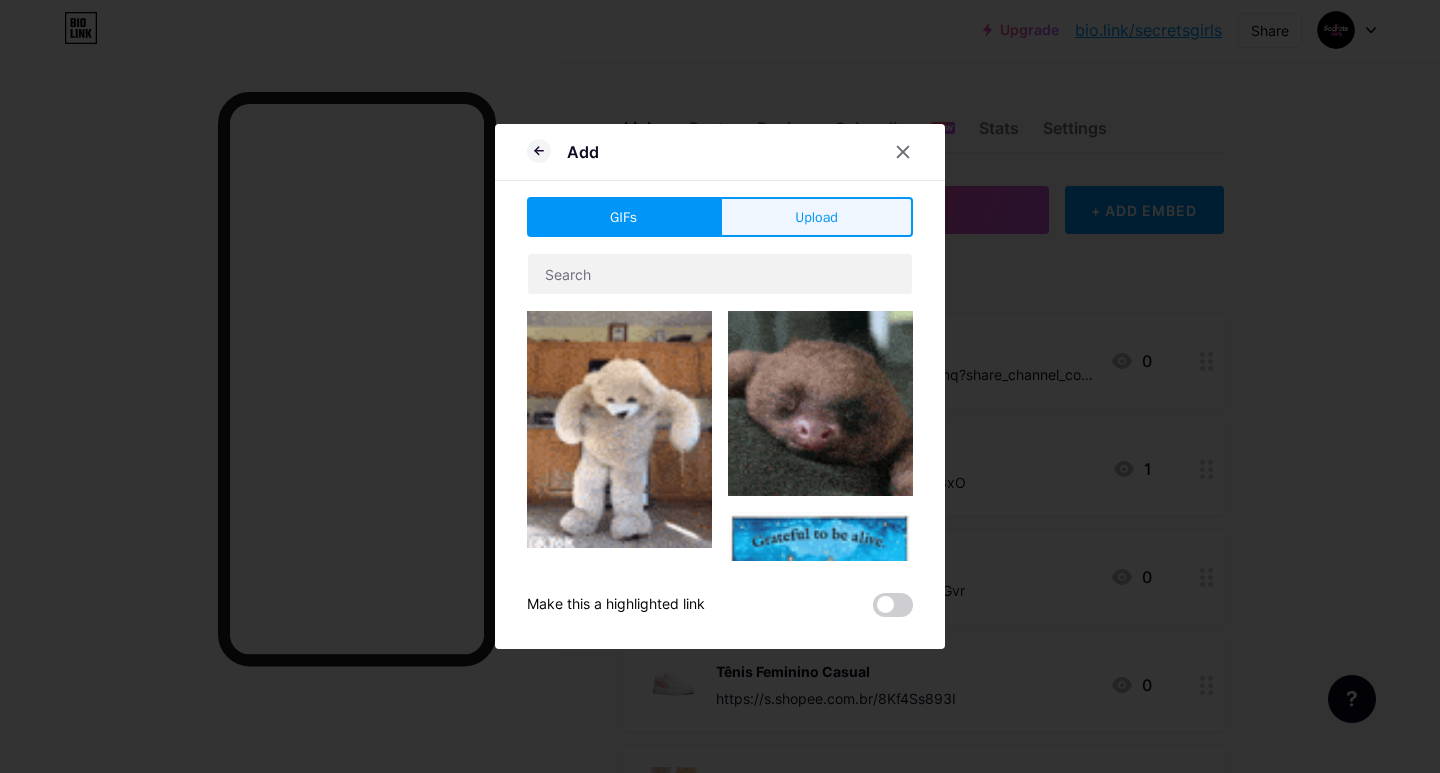 click on "Upload" at bounding box center (816, 217) 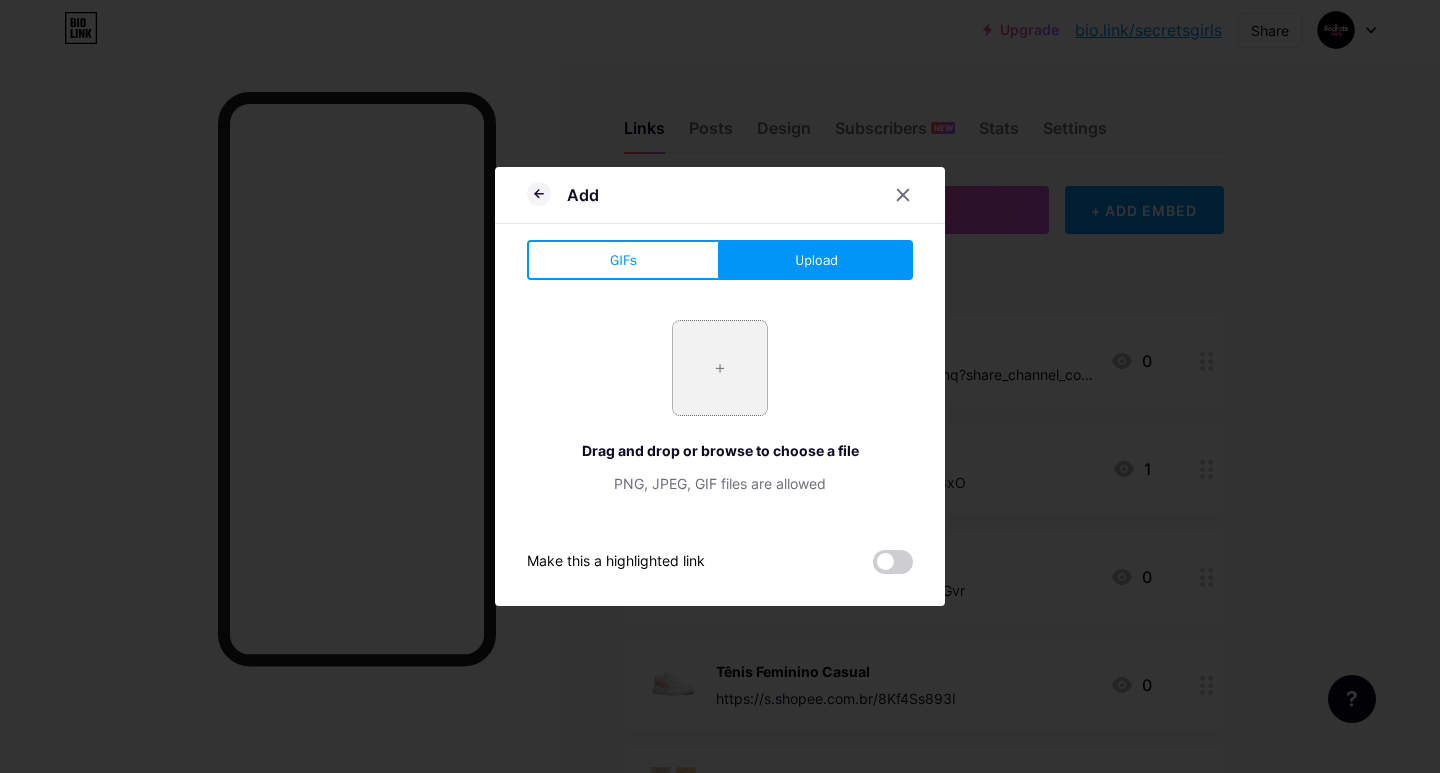 click at bounding box center [720, 368] 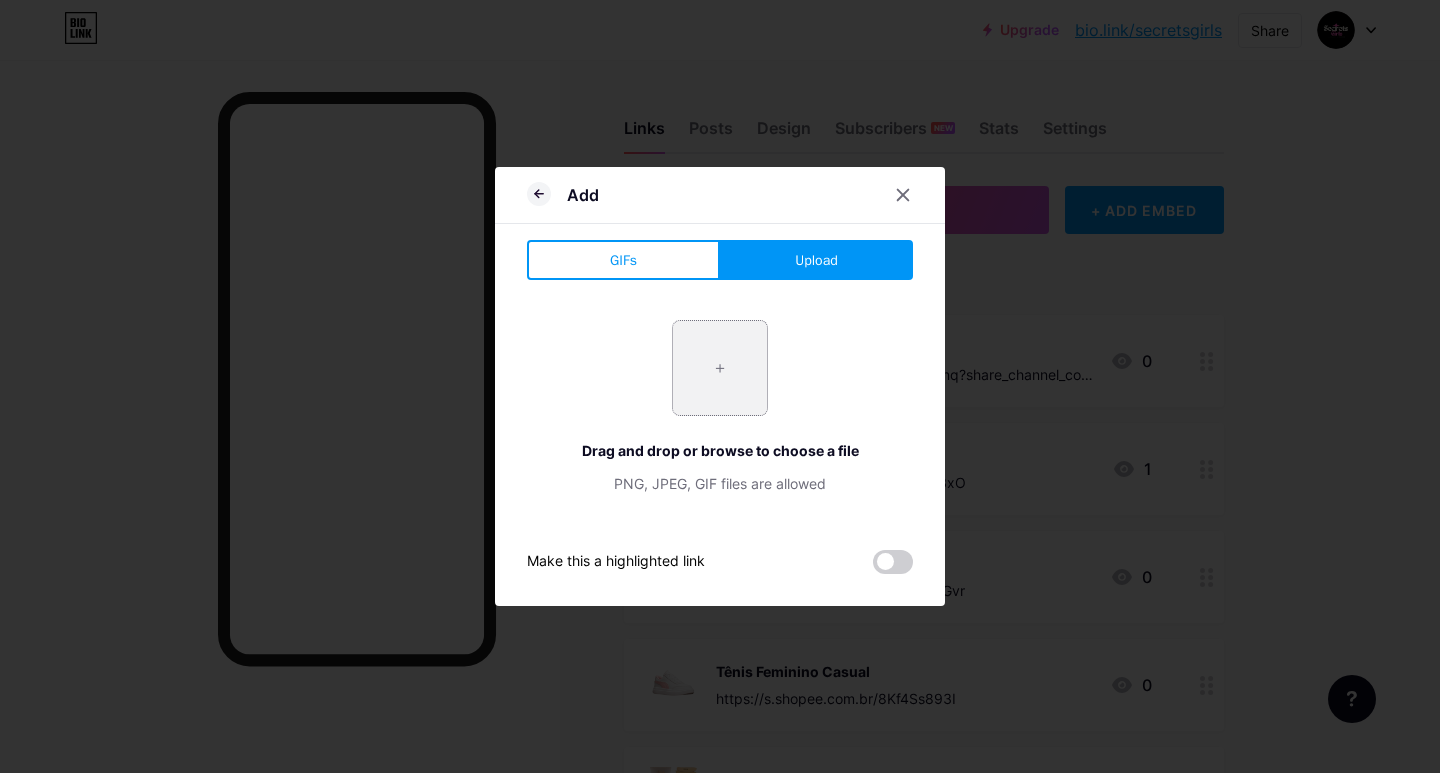 type on "C:\fakepath\WhatsApp_Image_2025-08-04_at_21.30.08-removebg-preview.png" 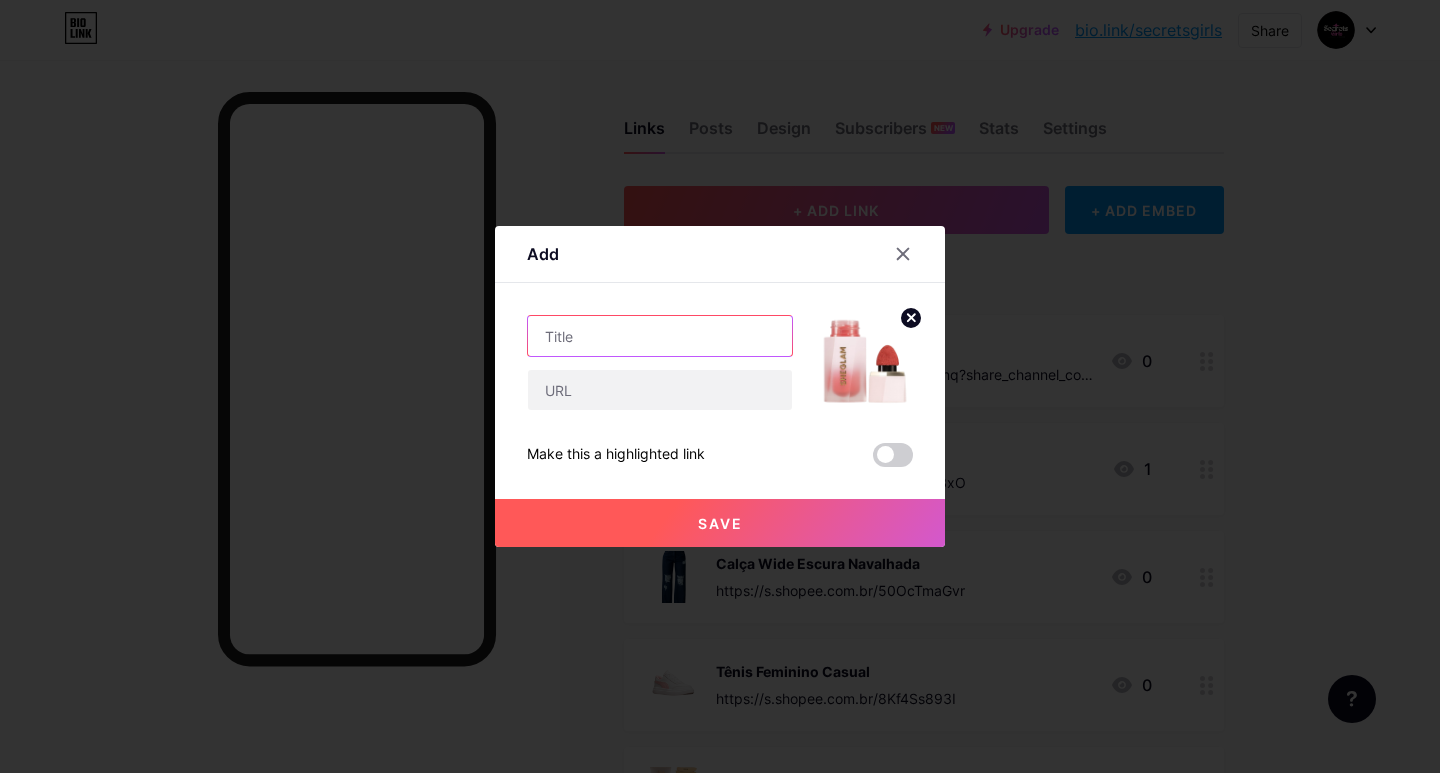 click at bounding box center (660, 336) 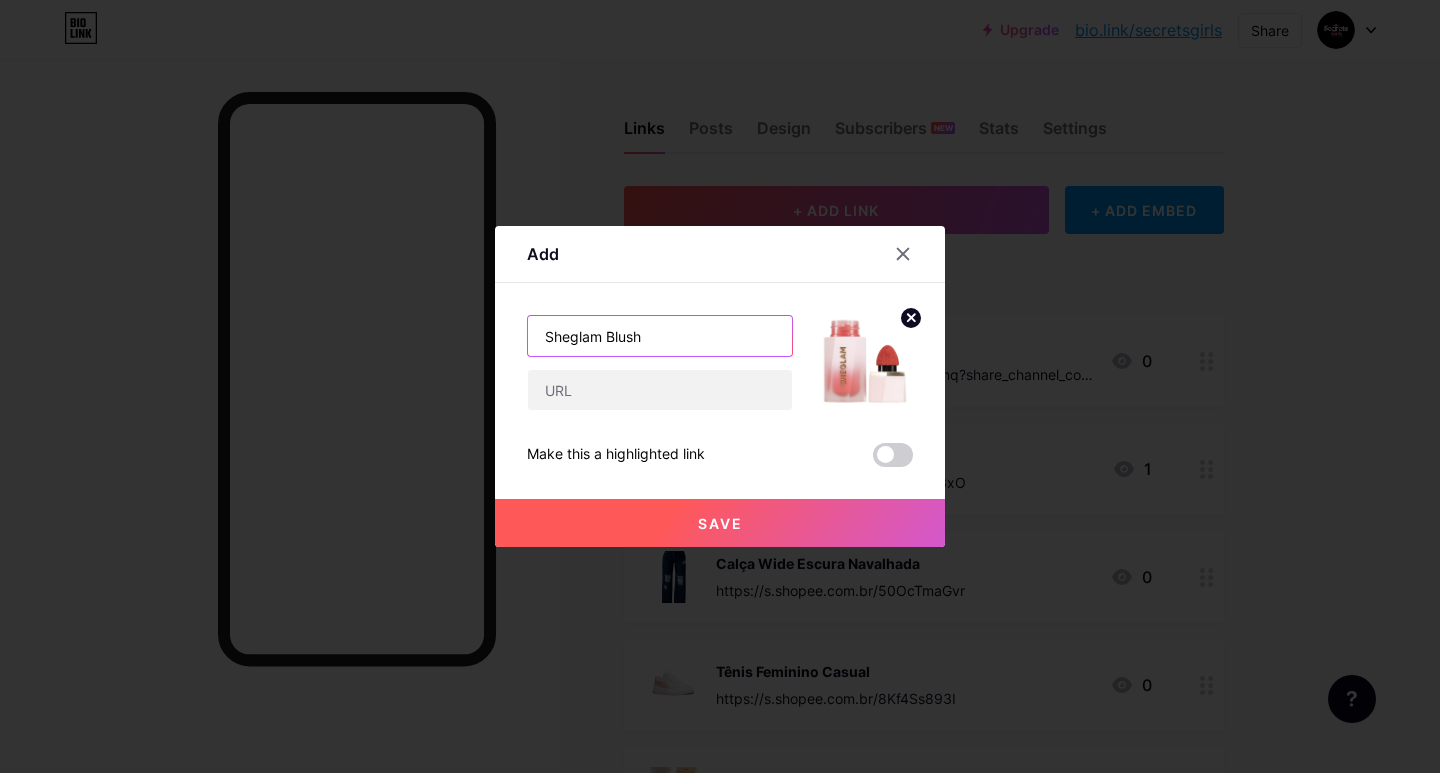 type on "Sheglam Blush" 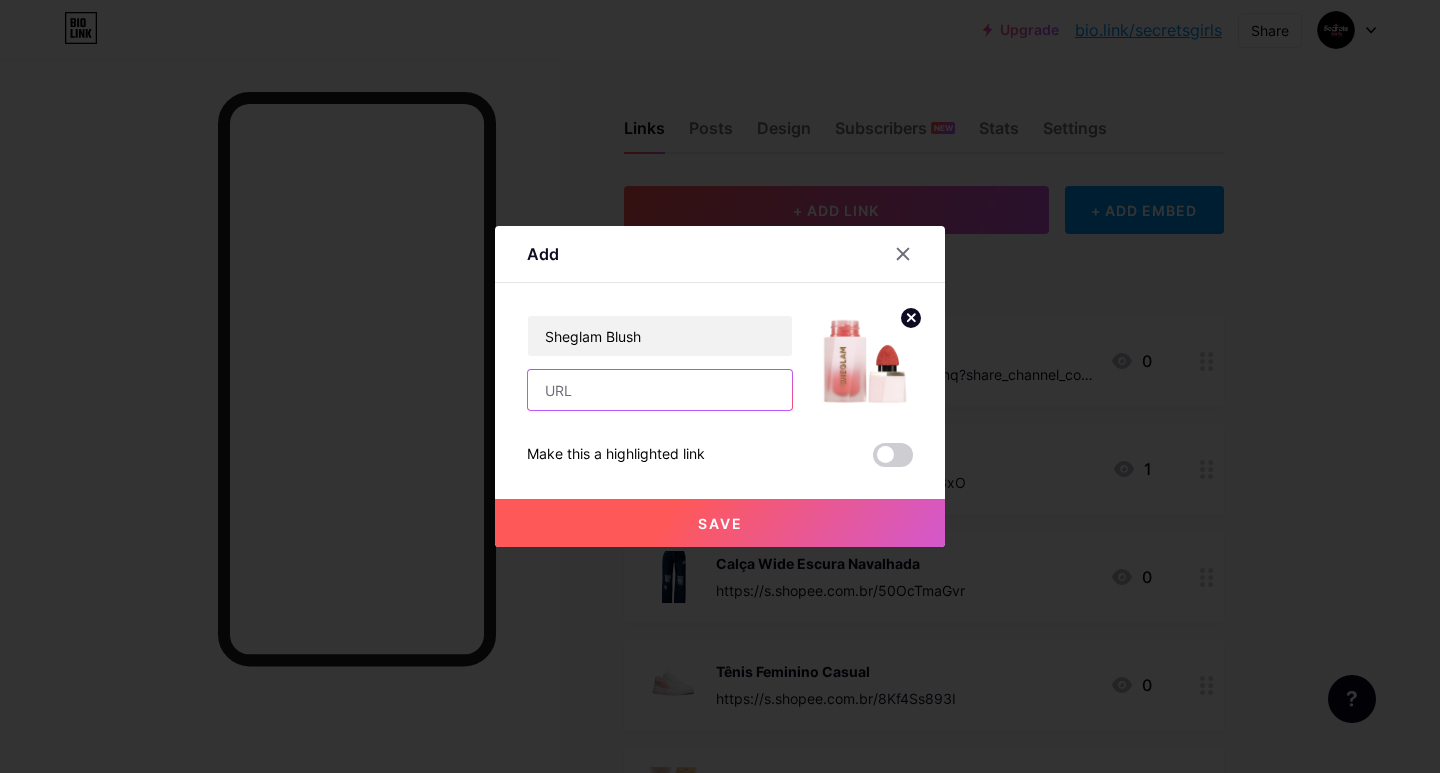 click at bounding box center [660, 390] 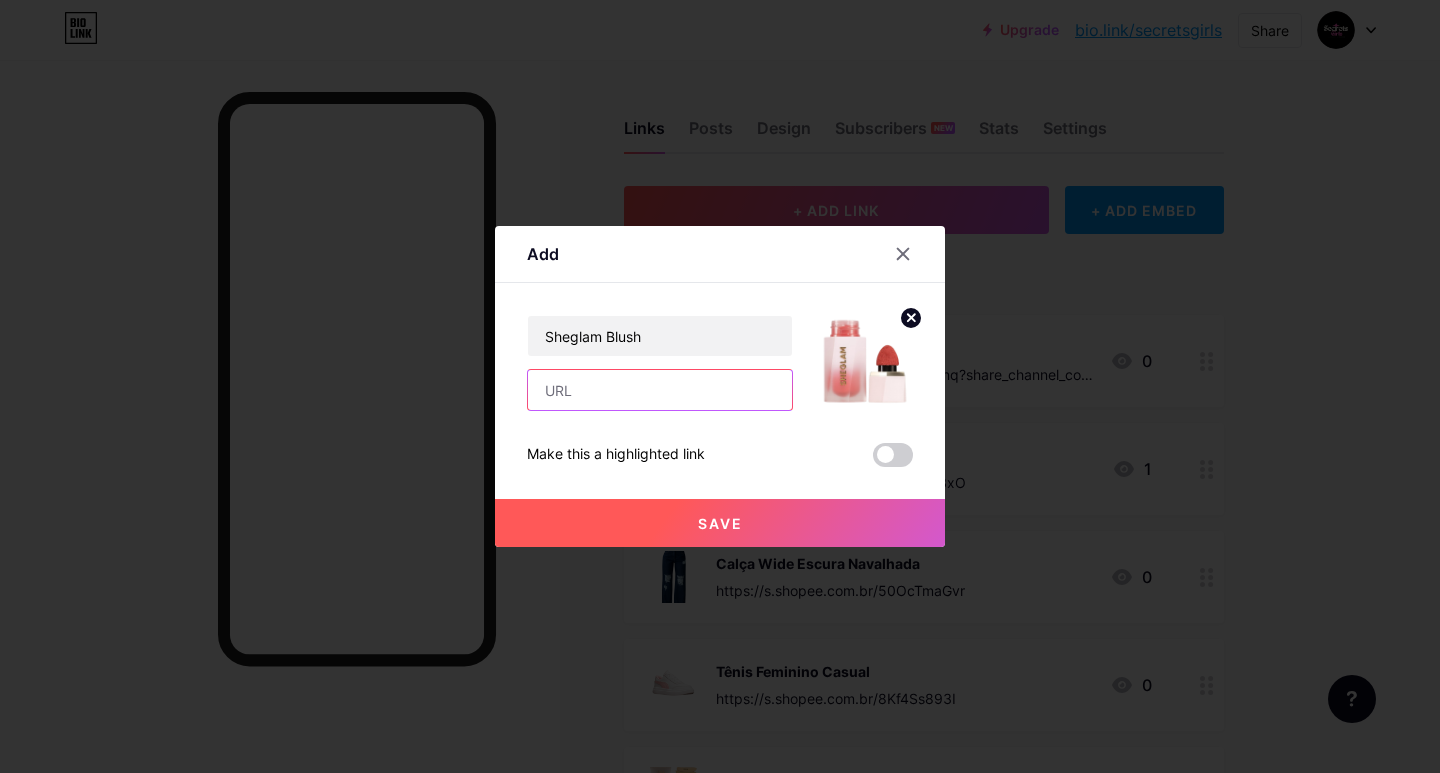 paste on "https://s.shopee.com.br/6pqGuAnC06" 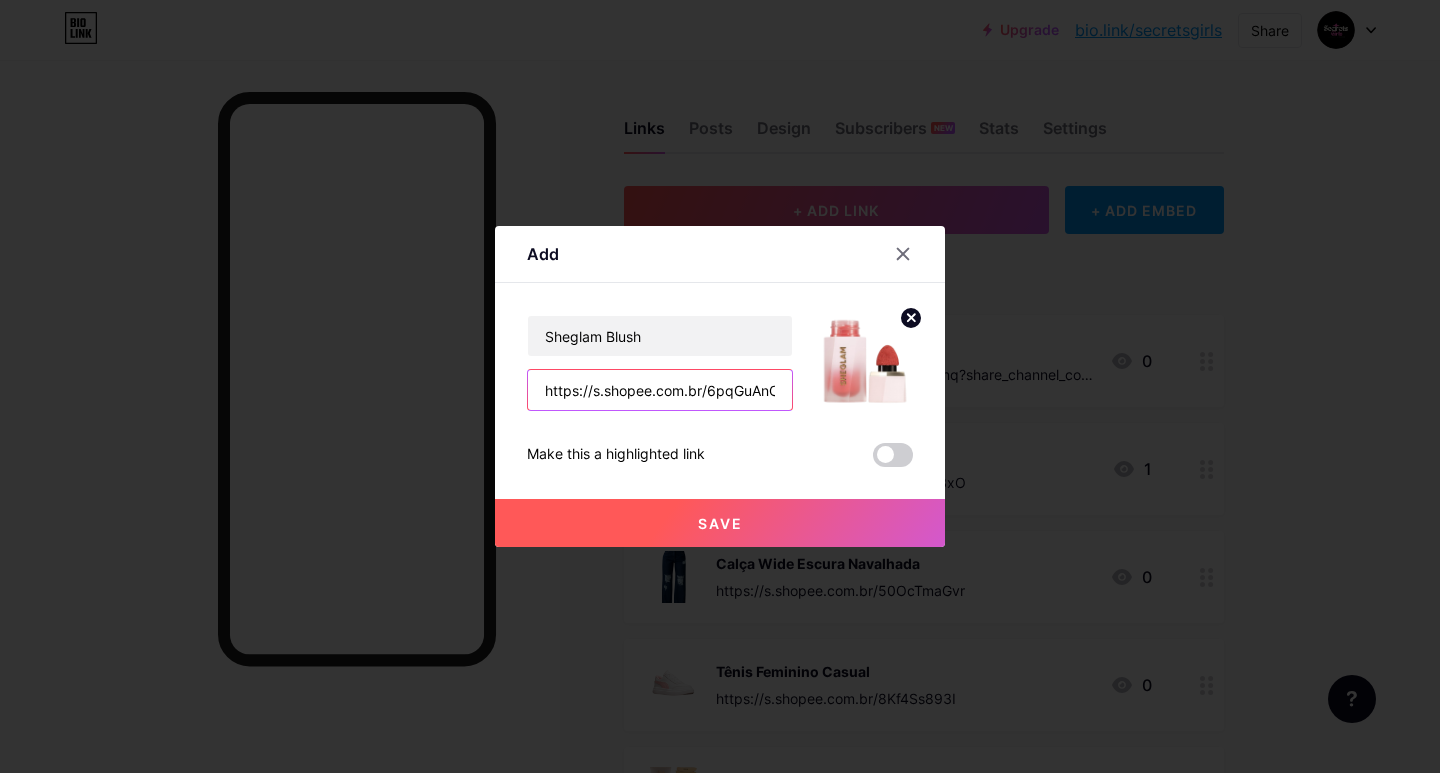 scroll, scrollTop: 0, scrollLeft: 22, axis: horizontal 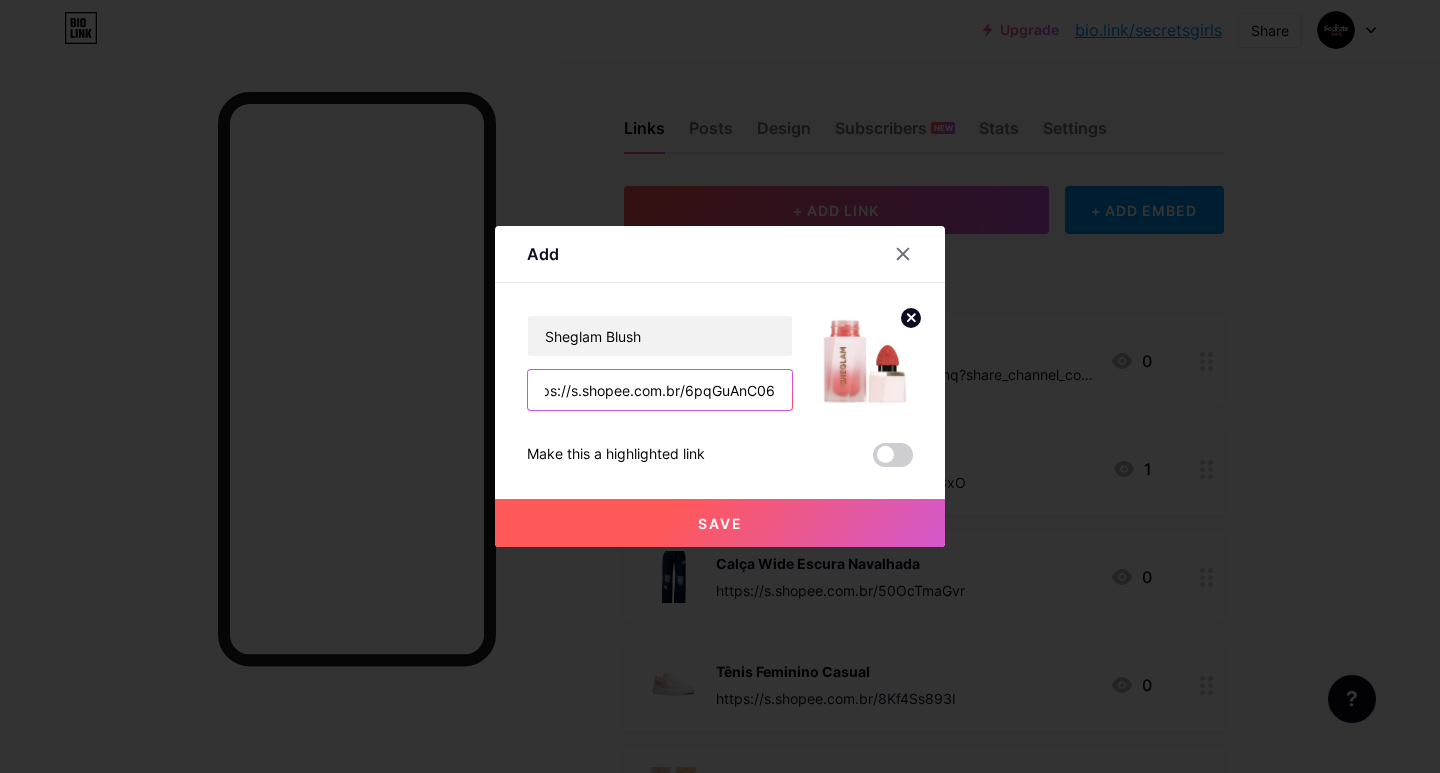 type on "https://s.shopee.com.br/6pqGuAnC06" 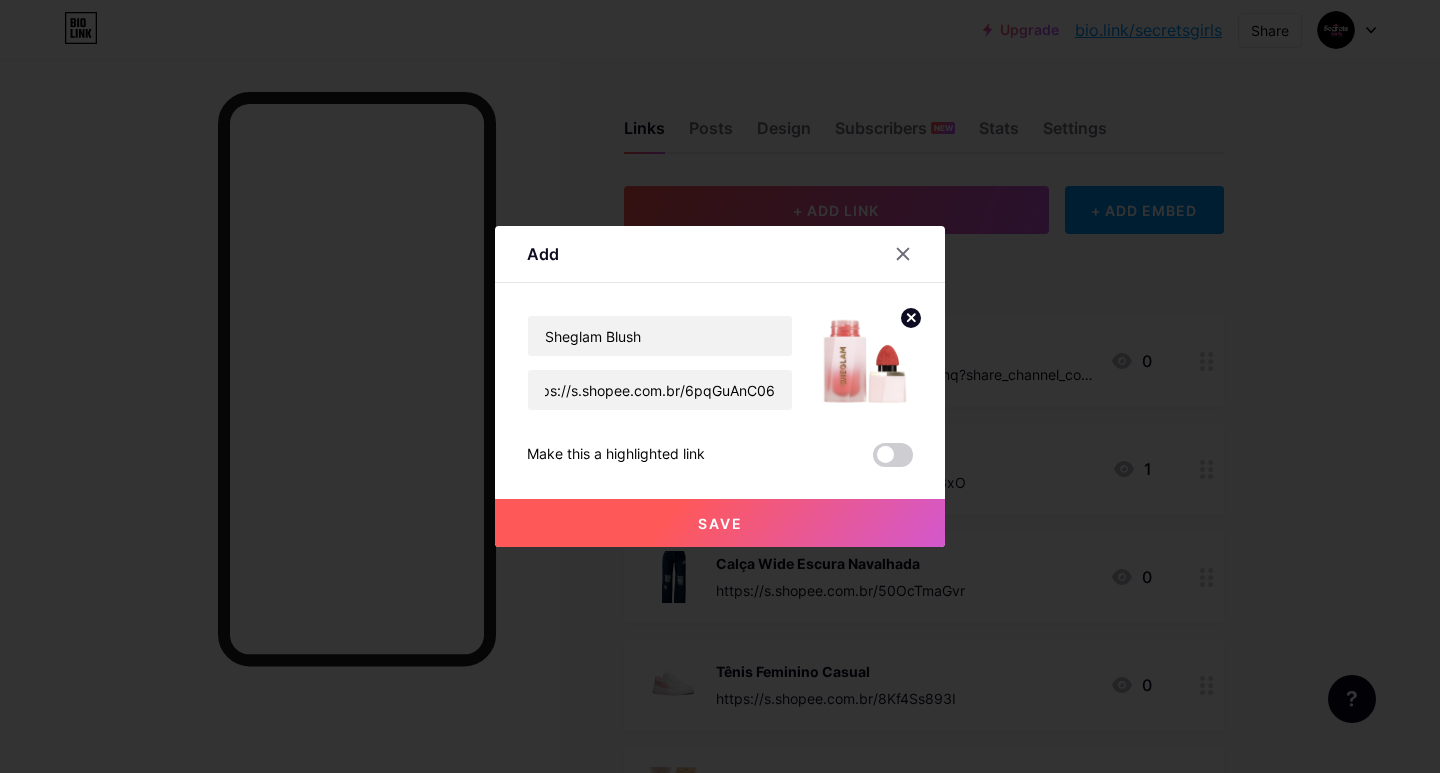 click on "Save" at bounding box center [720, 523] 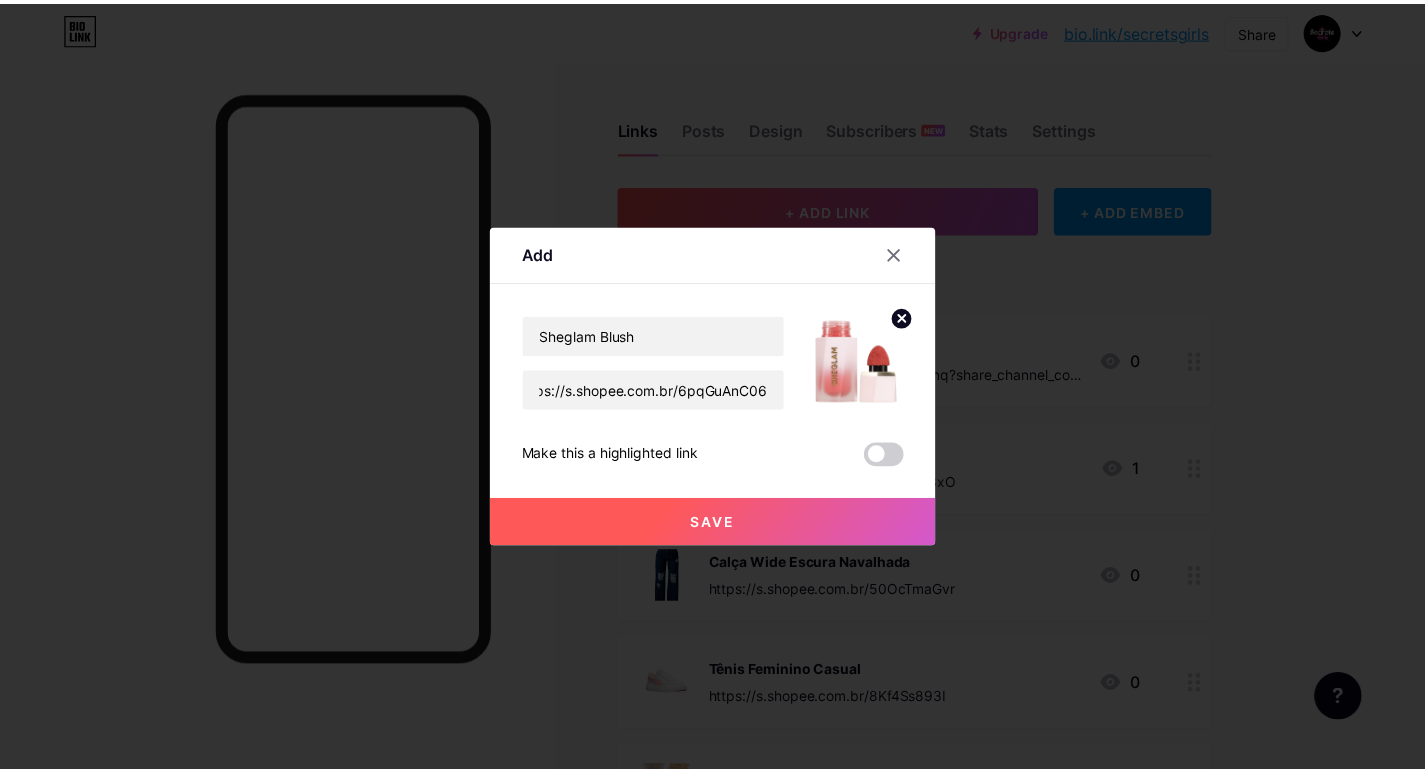 scroll, scrollTop: 0, scrollLeft: 0, axis: both 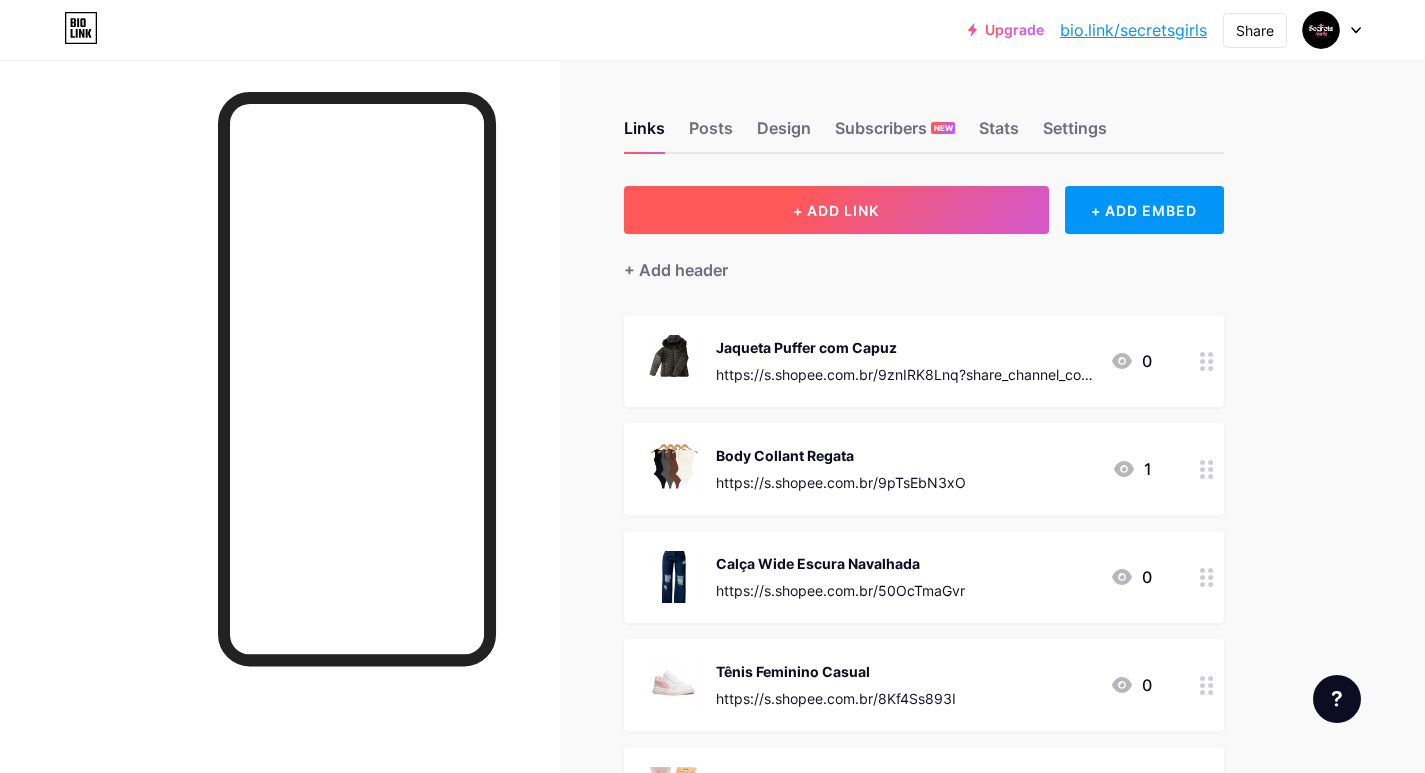 click on "+ ADD LINK" at bounding box center (836, 210) 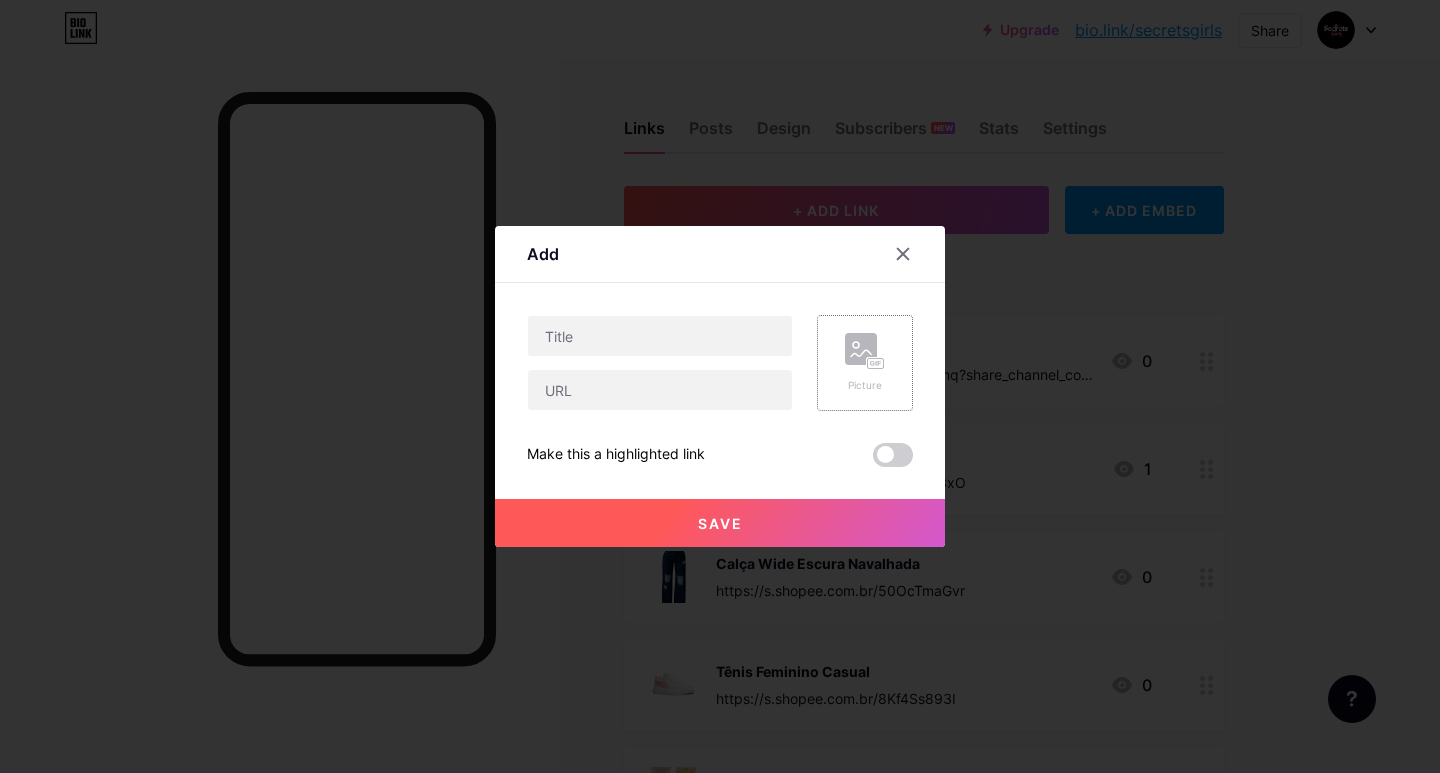 click on "Picture" at bounding box center [865, 363] 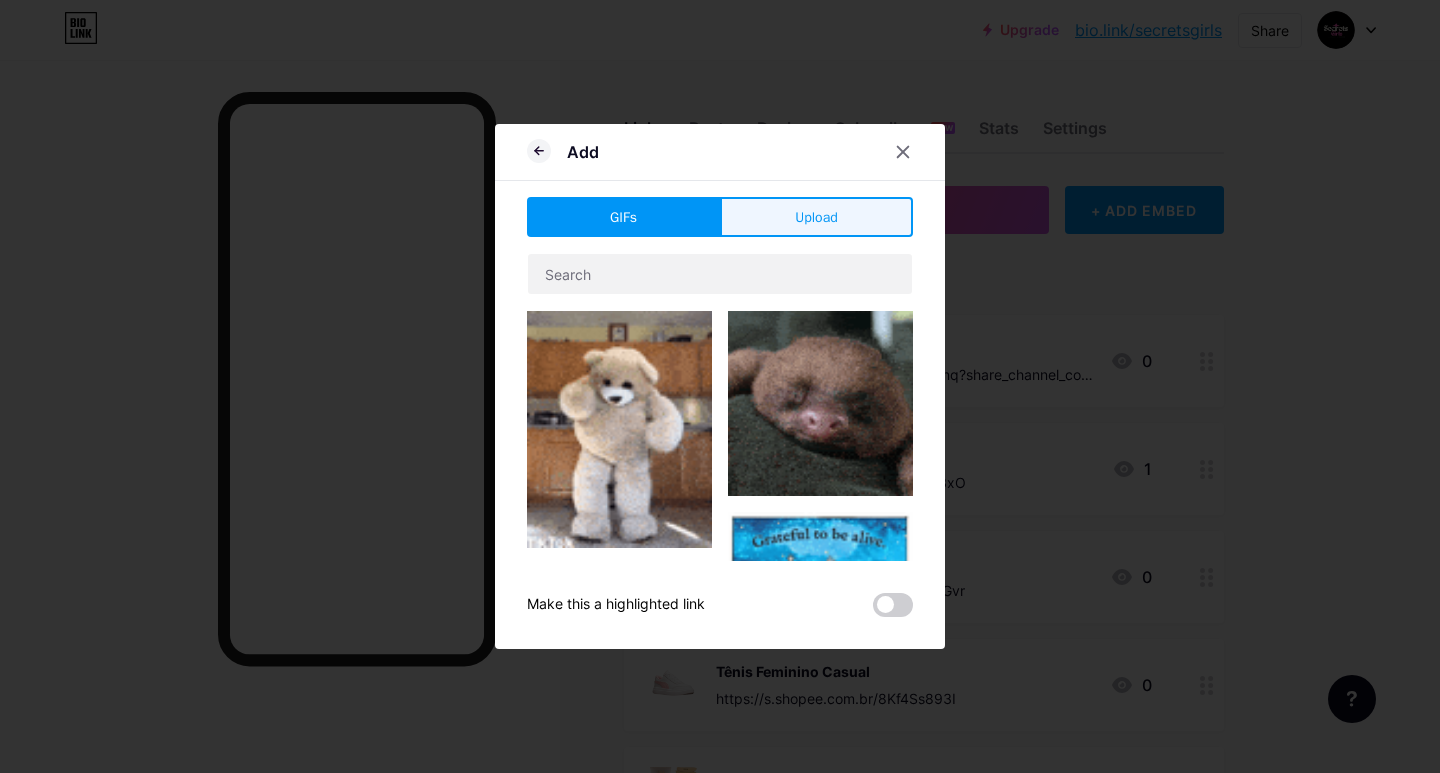 click on "Upload" at bounding box center [816, 217] 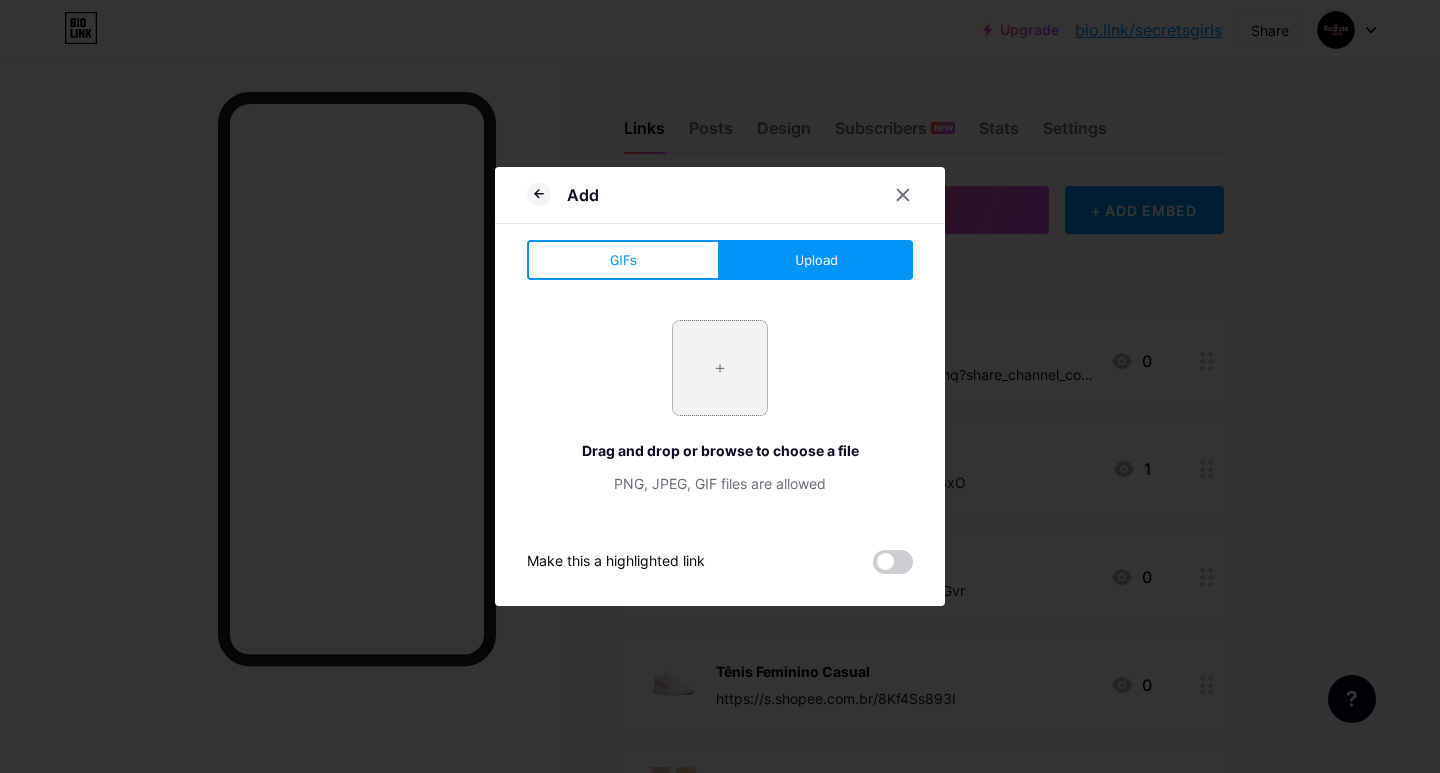 click at bounding box center [720, 368] 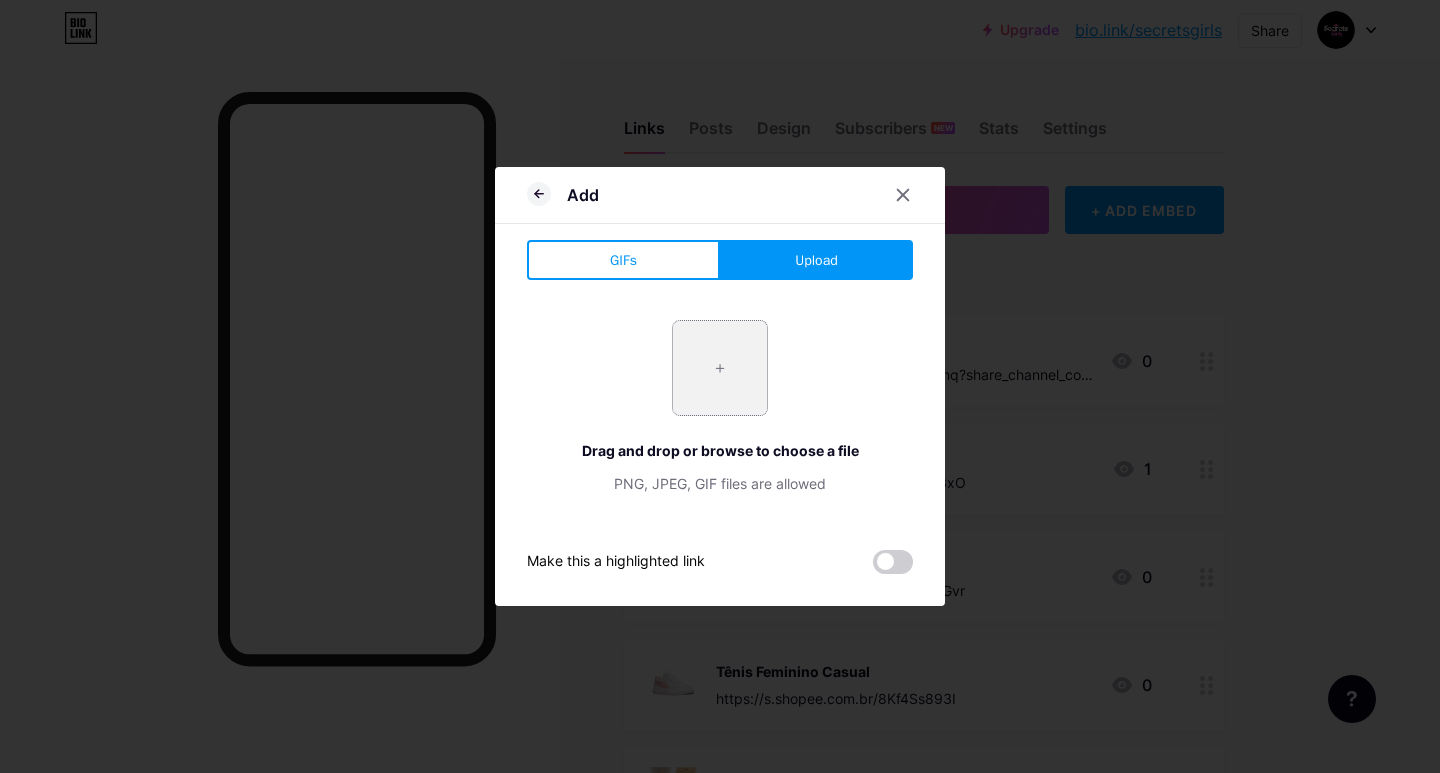 type on "C:\fakepath\WhatsApp_Image_2025-08-04_at_21.47.04-removebg-preview.png" 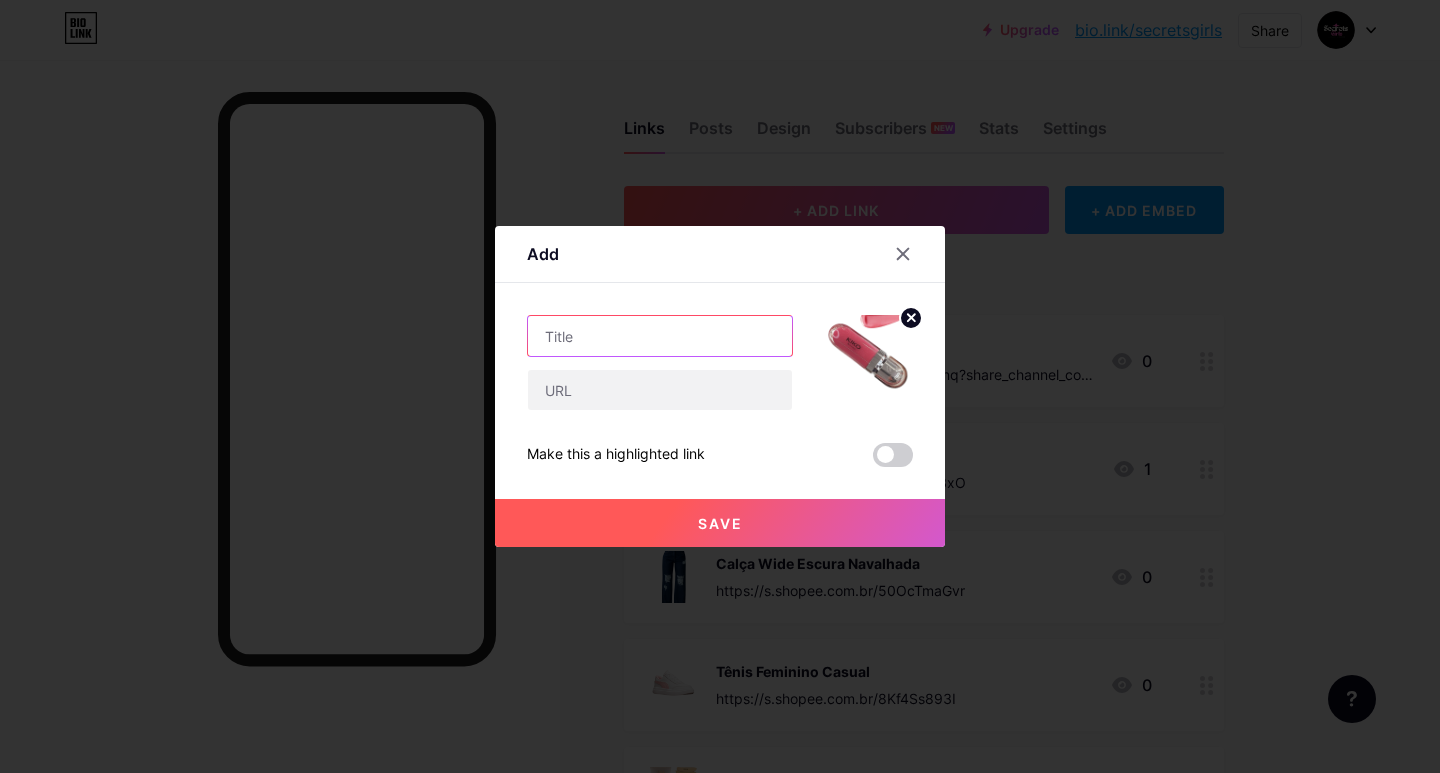 click at bounding box center (660, 336) 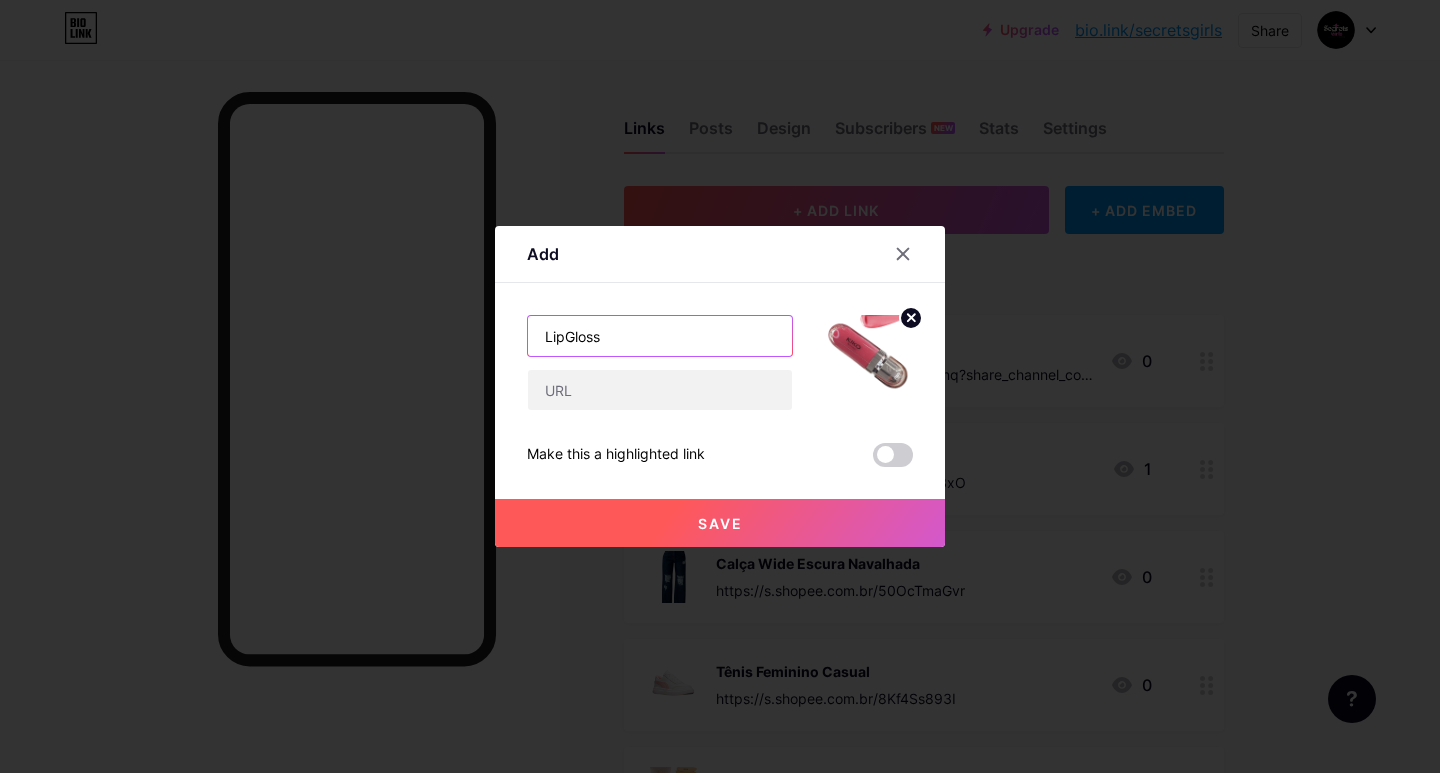 click on "LipGloss" at bounding box center (660, 336) 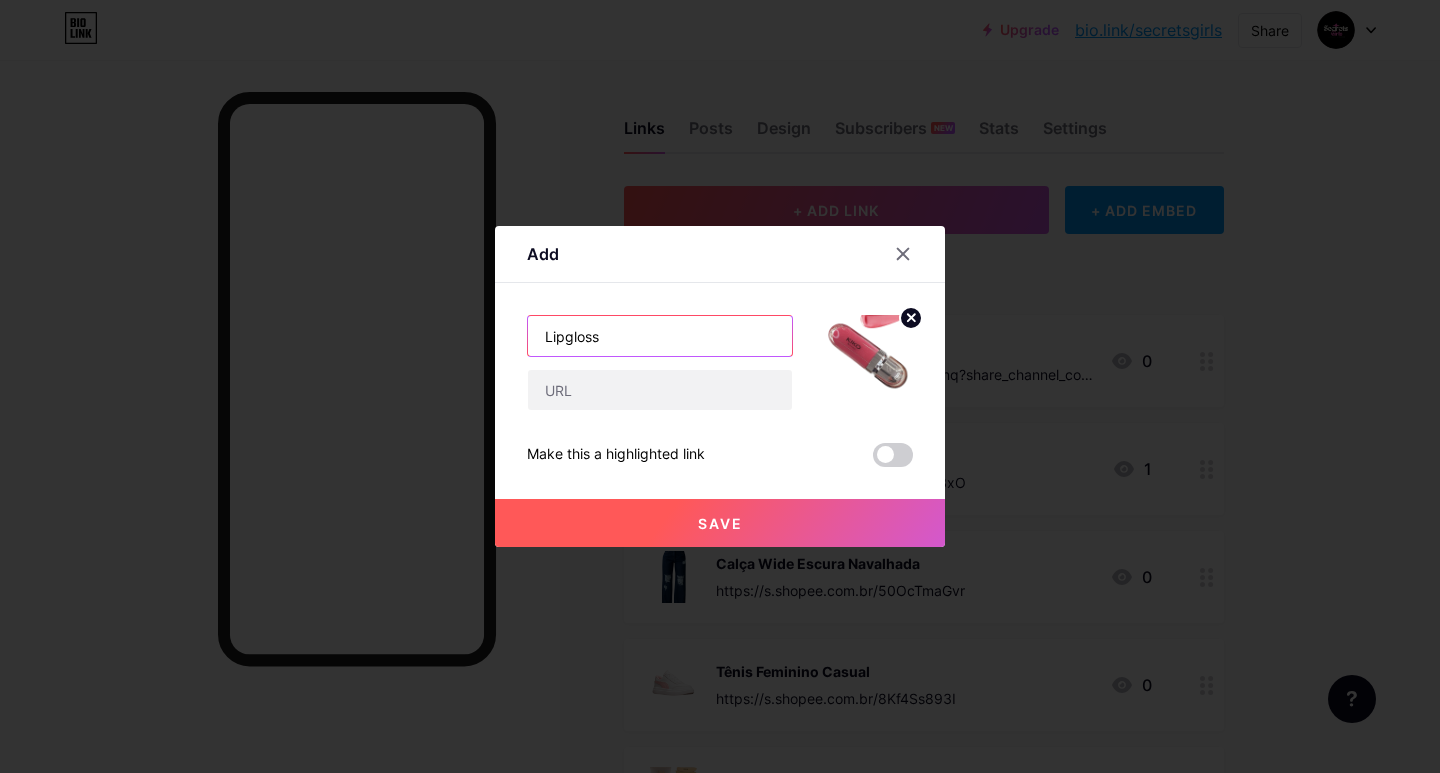 click on "Lipgloss" at bounding box center [660, 336] 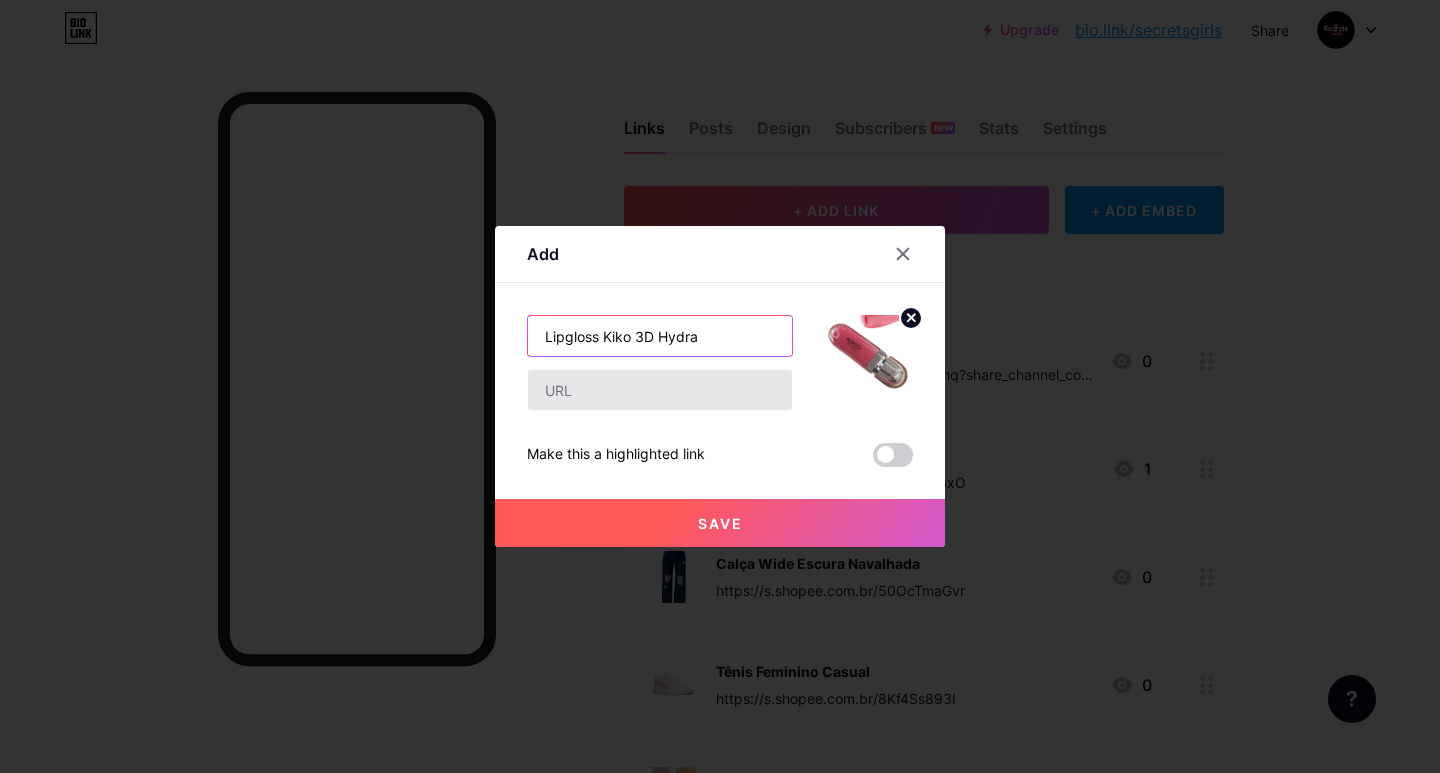 type on "Lipgloss Kiko 3D Hydra" 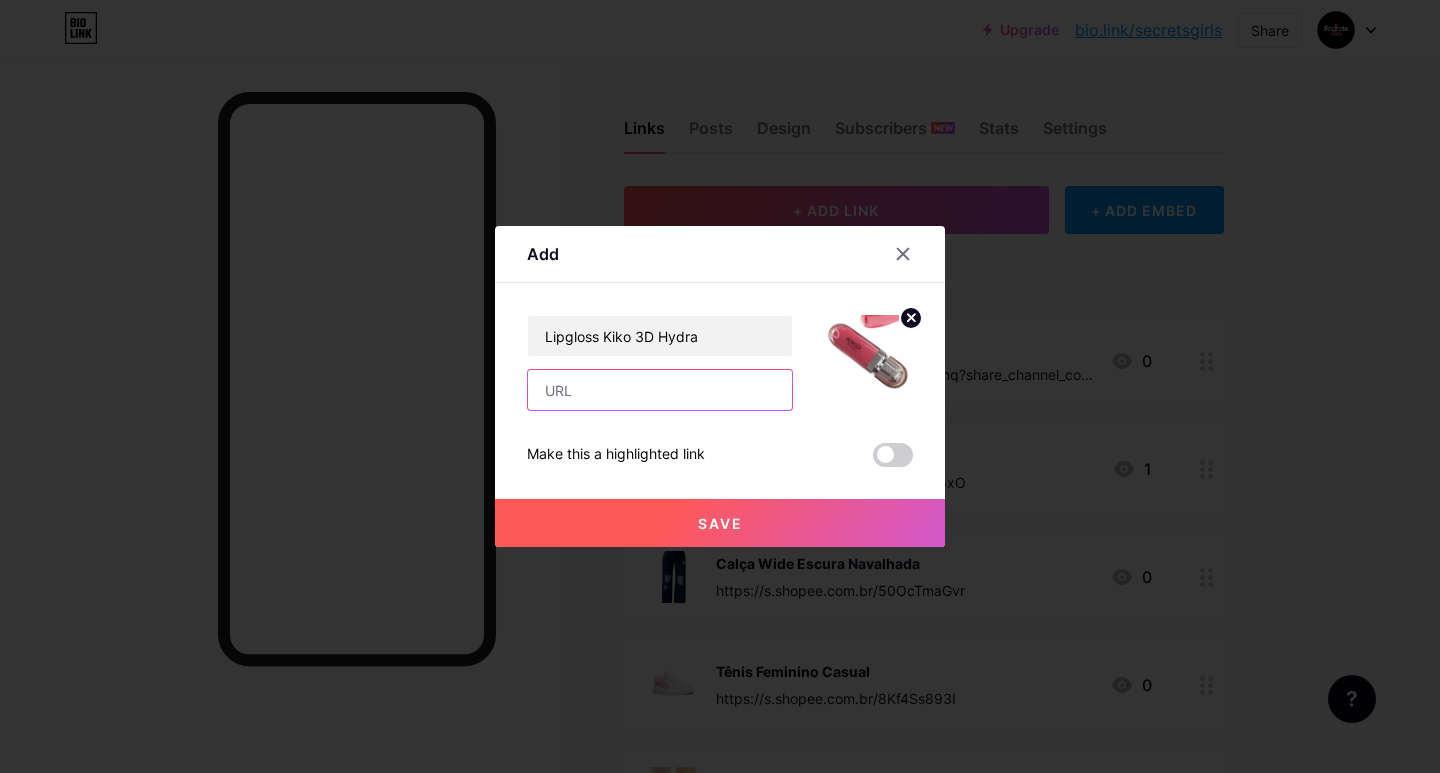 click at bounding box center (660, 390) 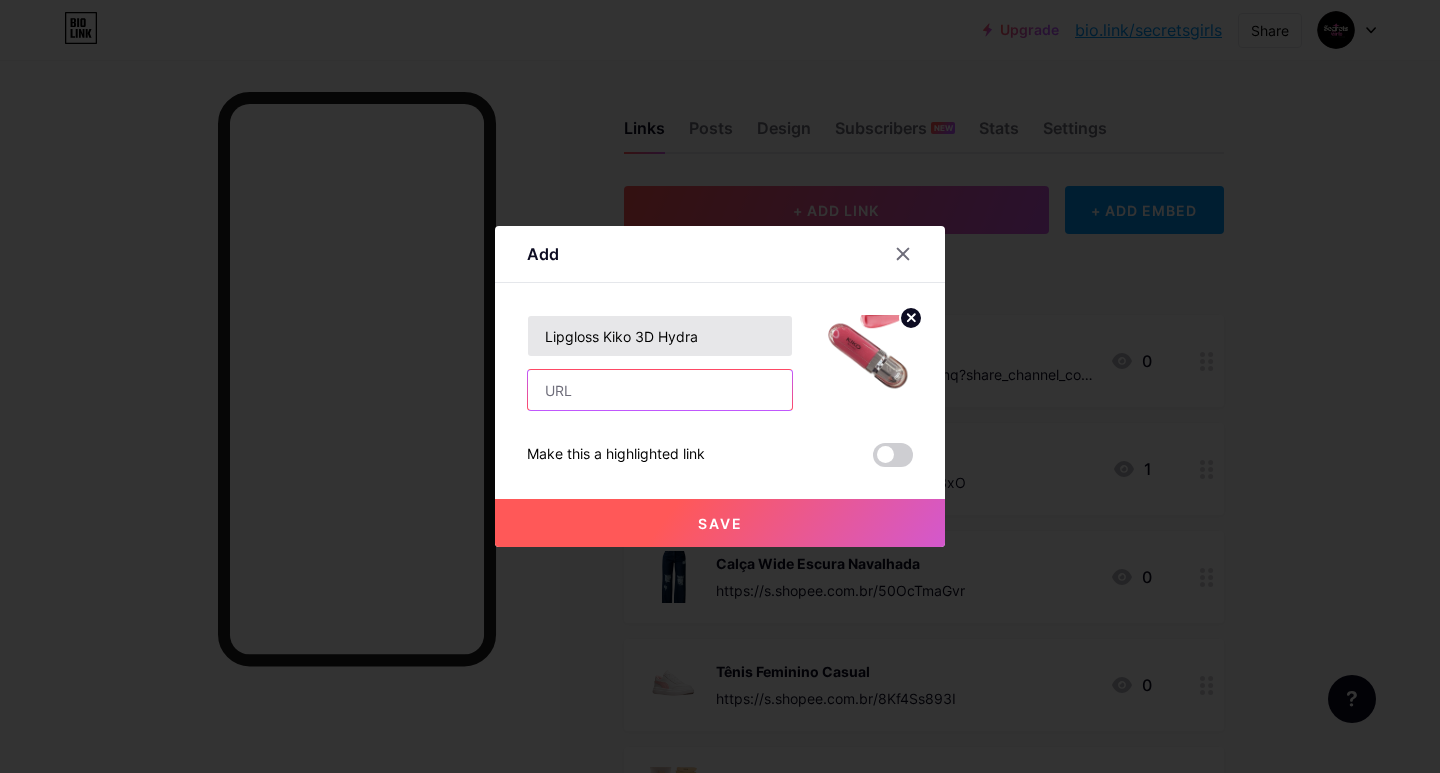 paste on "https://s.shopee.com.br/AUjZH6cMR4" 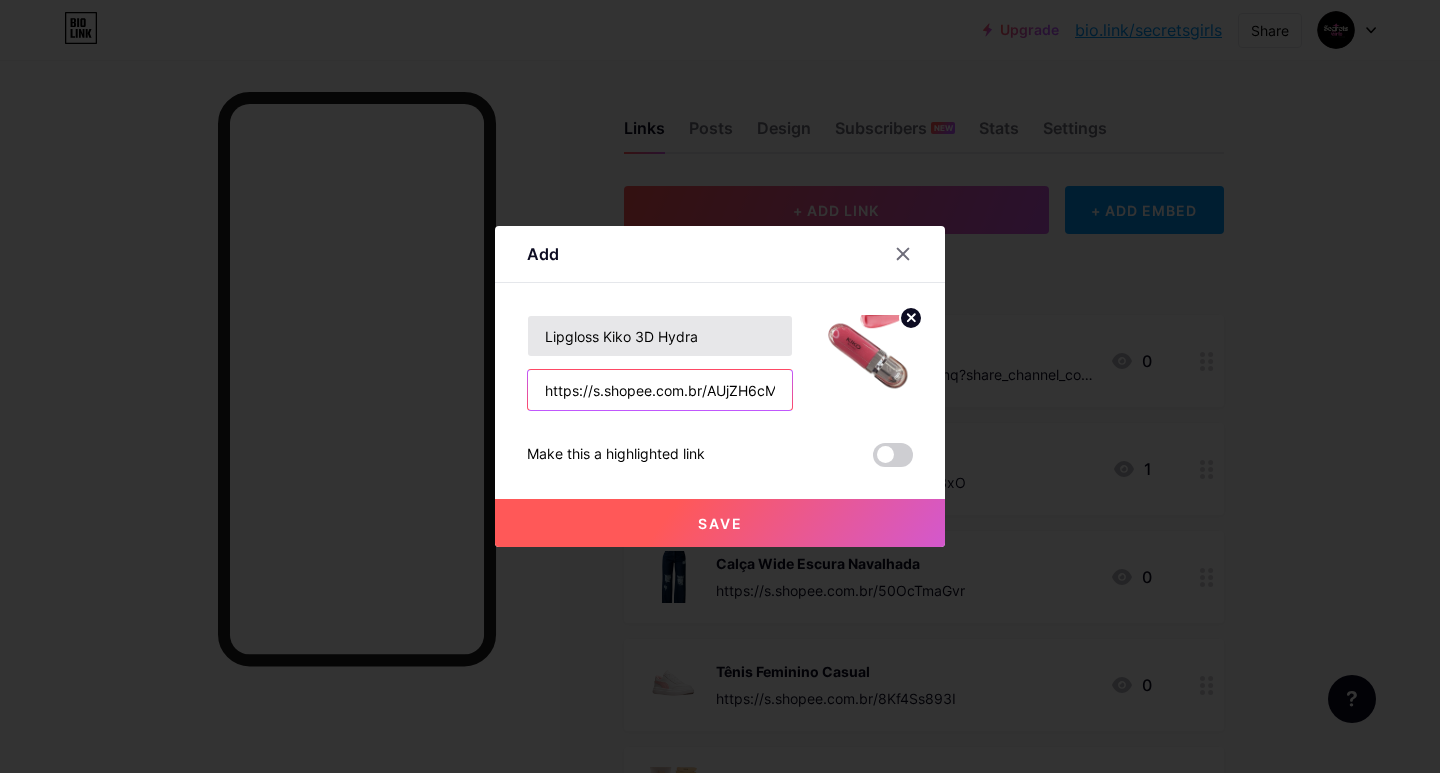 scroll, scrollTop: 0, scrollLeft: 22, axis: horizontal 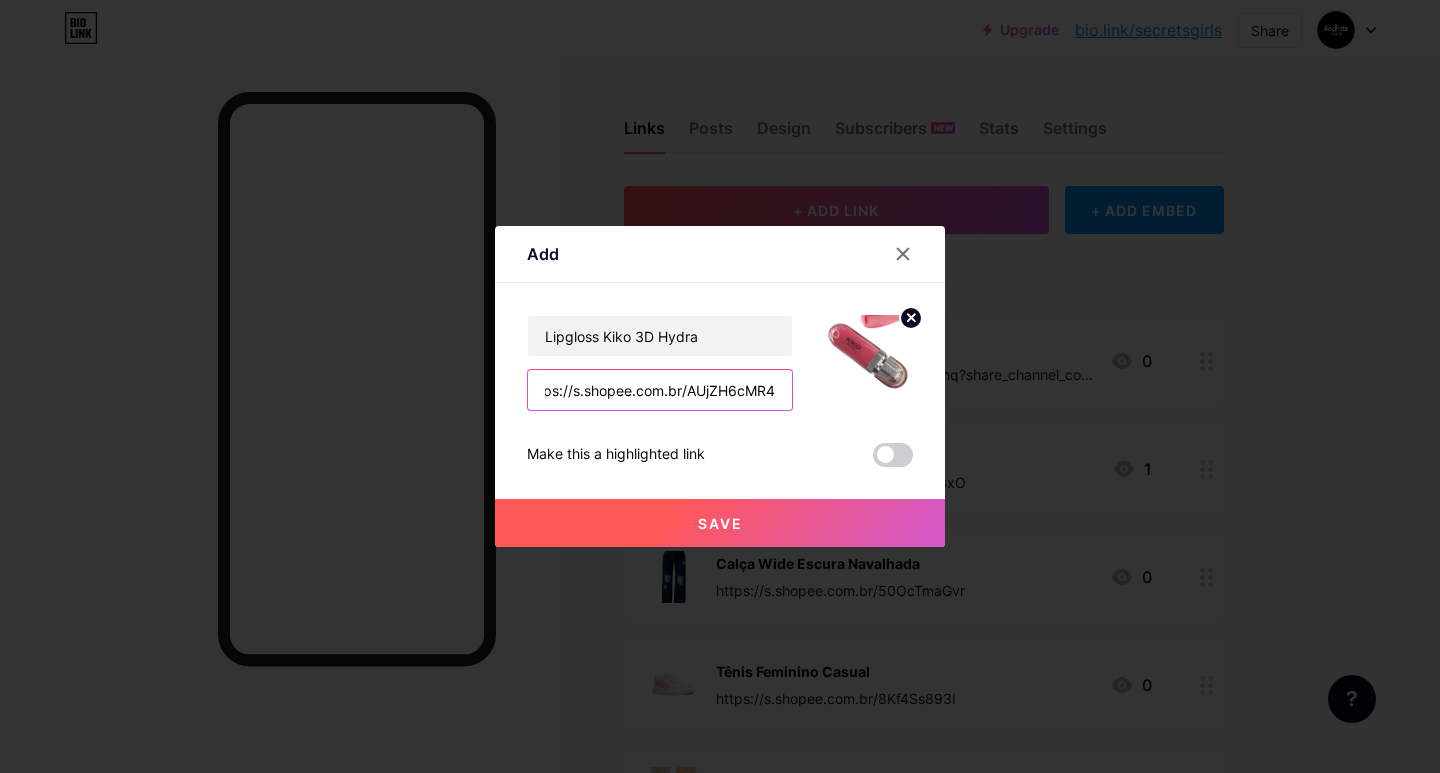 type on "https://s.shopee.com.br/AUjZH6cMR4" 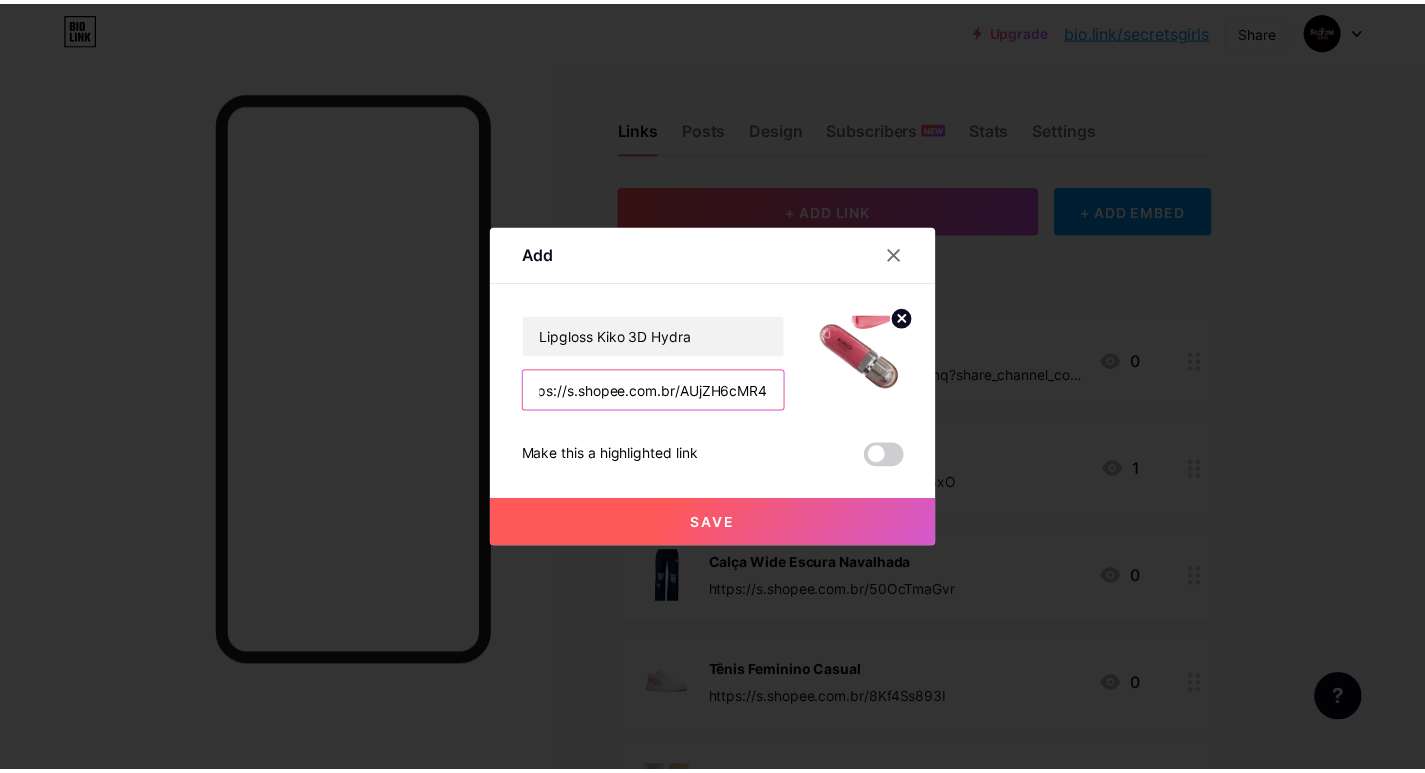 scroll, scrollTop: 0, scrollLeft: 0, axis: both 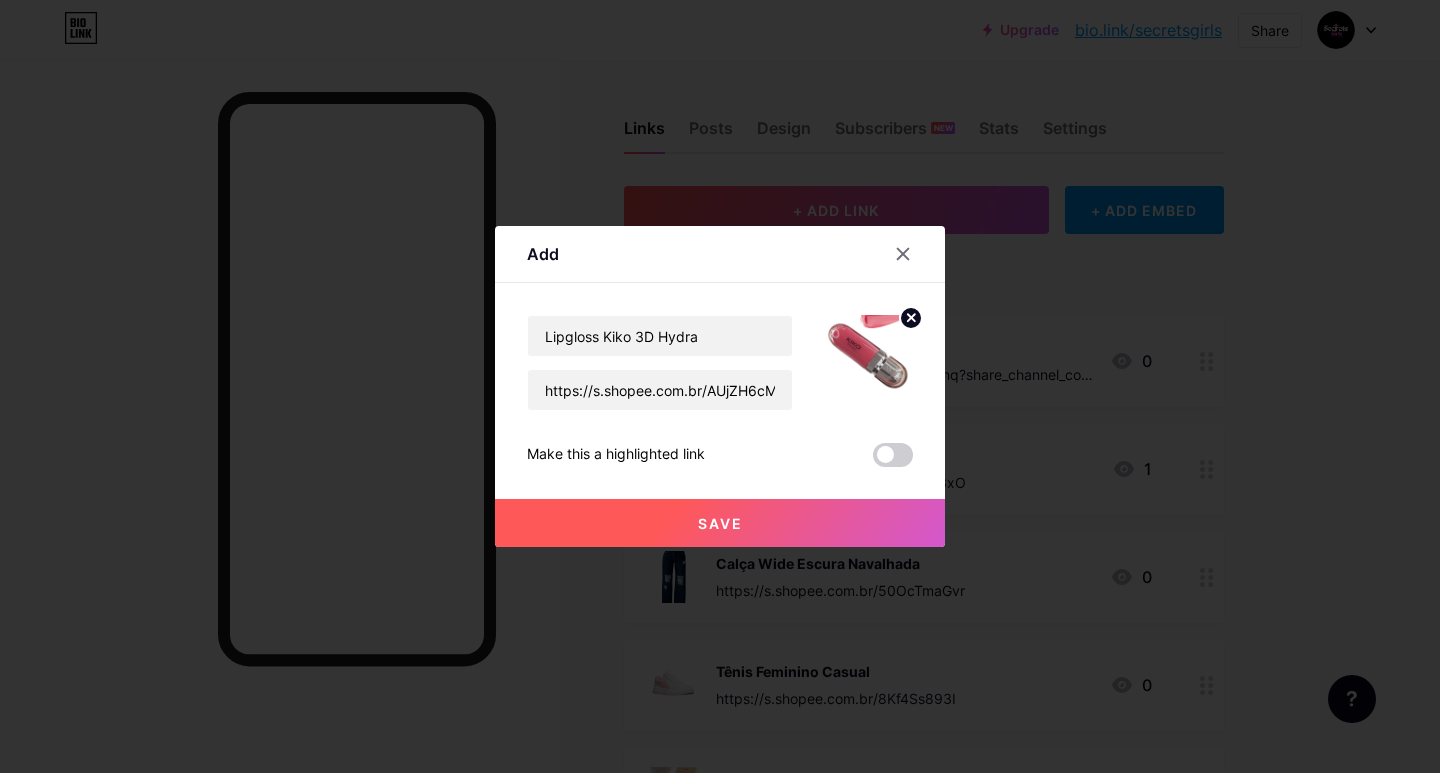 click on "Save" at bounding box center [720, 523] 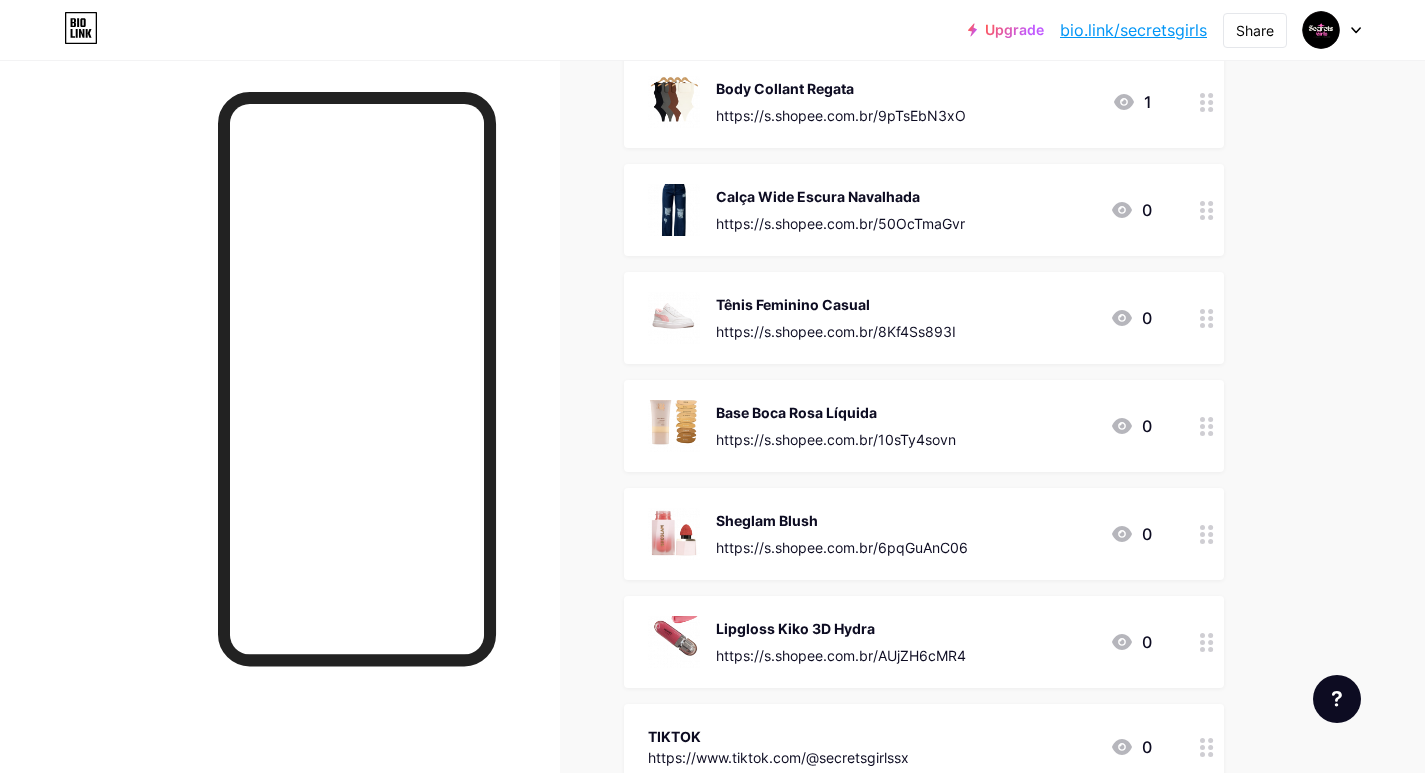 scroll, scrollTop: 400, scrollLeft: 0, axis: vertical 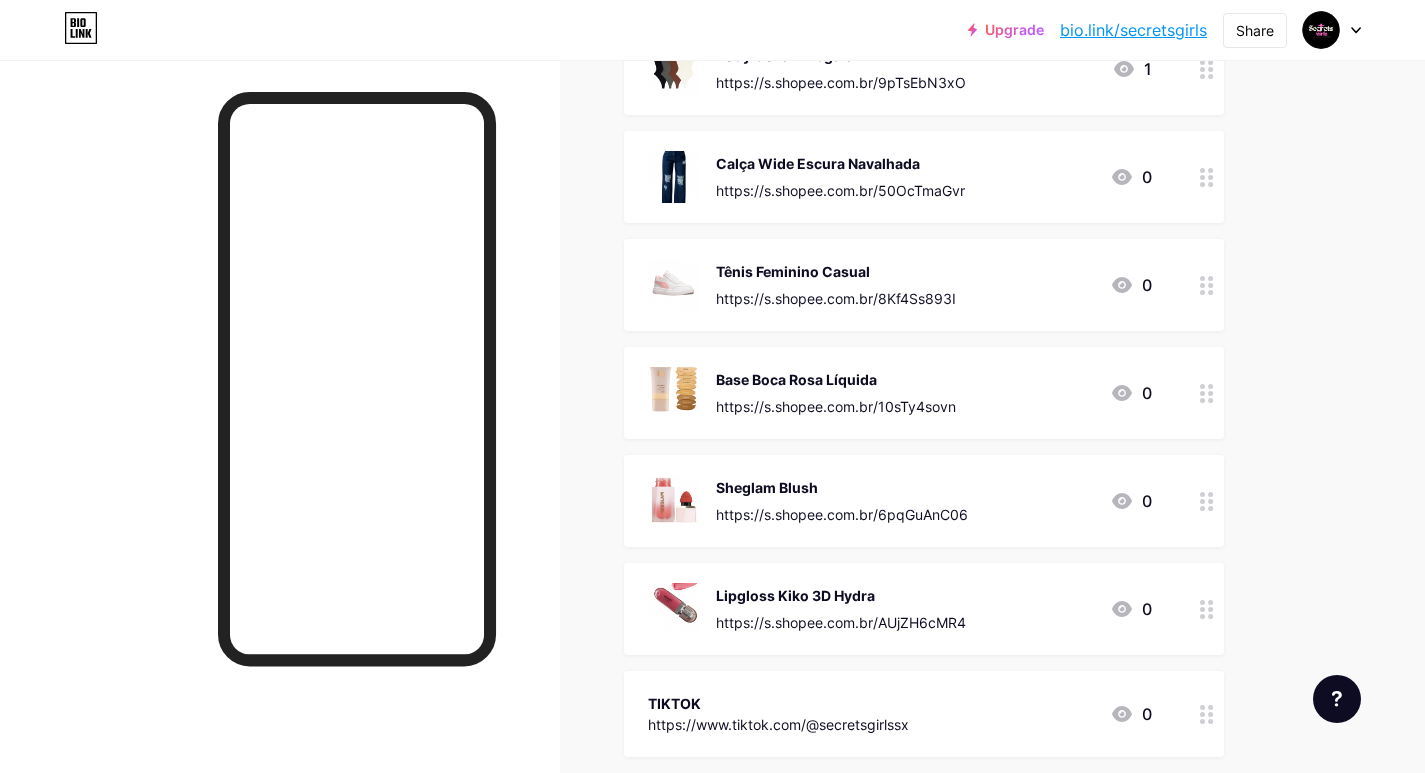 click at bounding box center [674, 609] 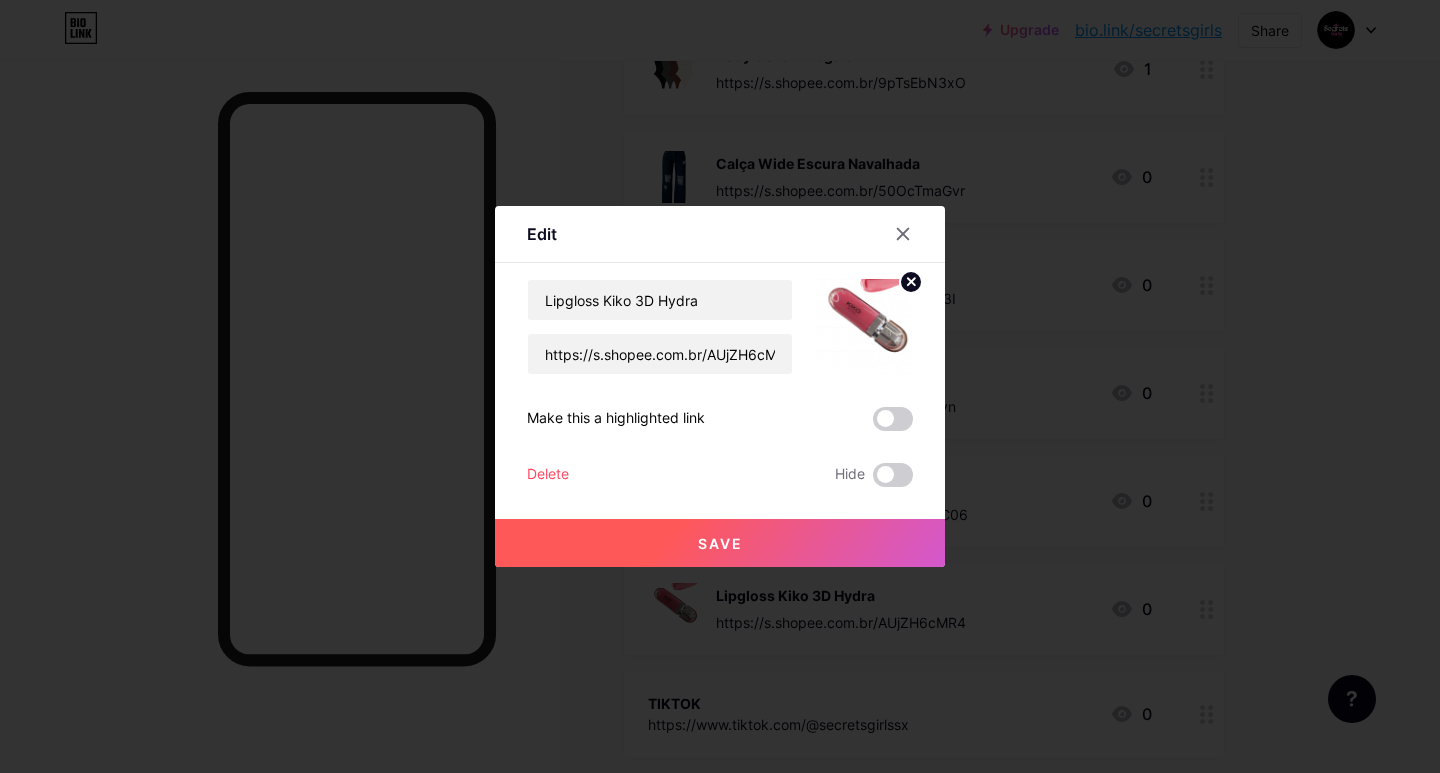 click at bounding box center [865, 327] 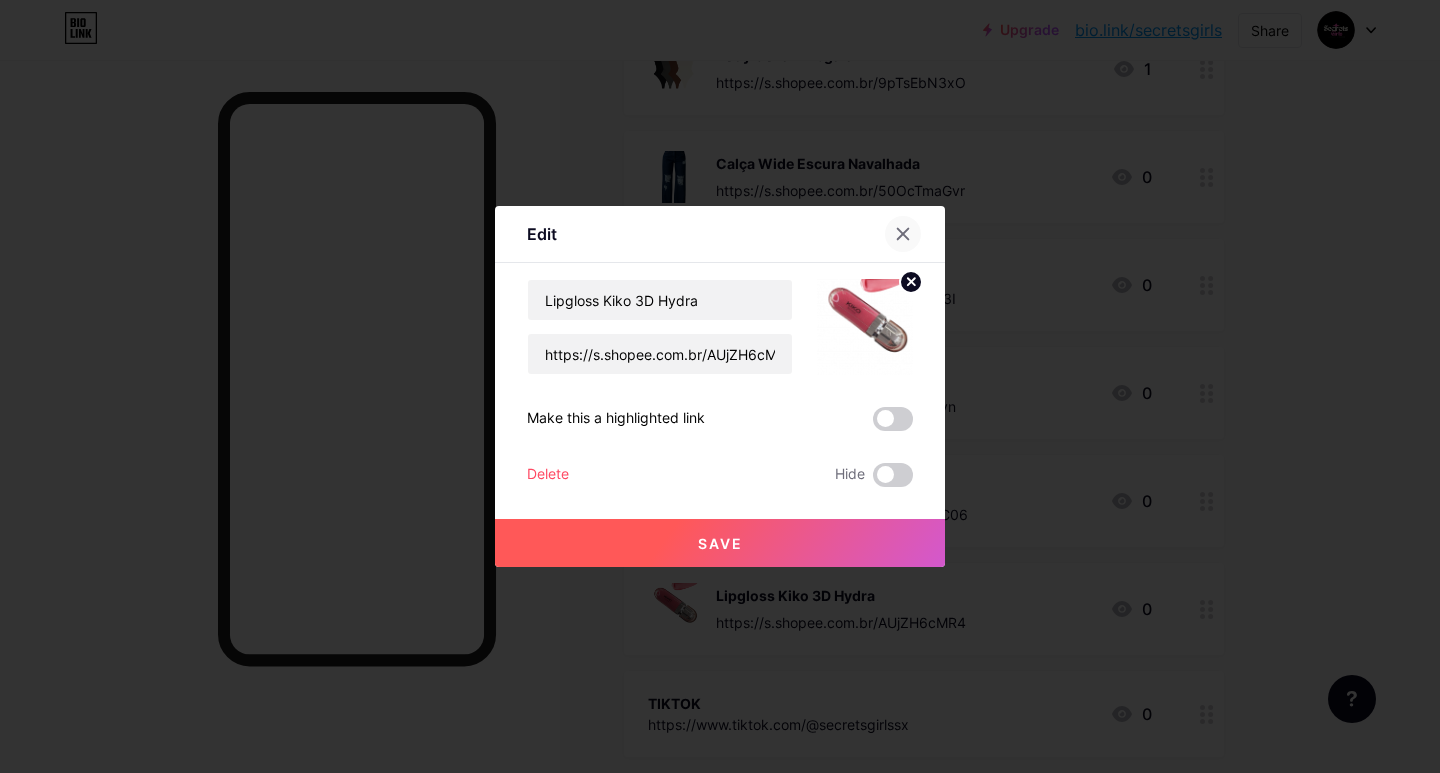 click 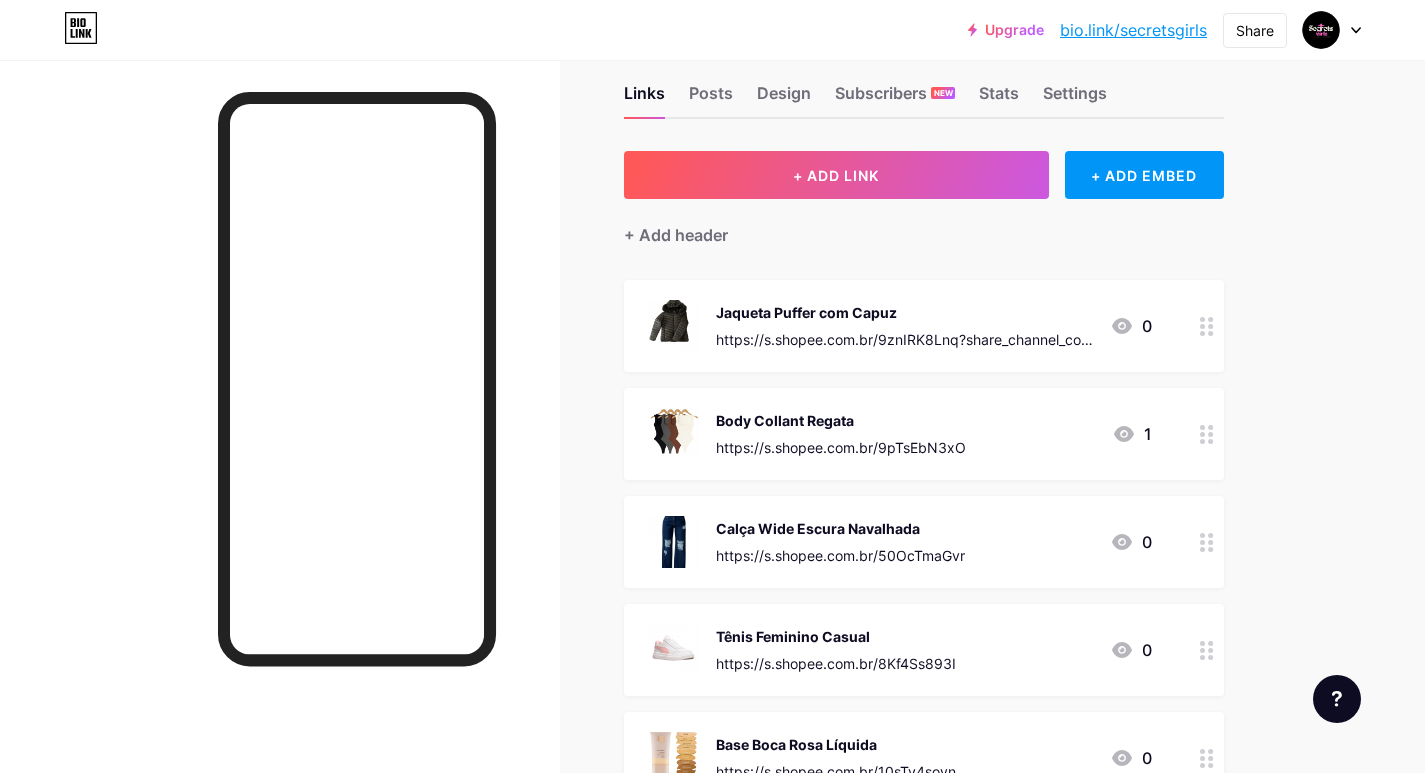 scroll, scrollTop: 0, scrollLeft: 0, axis: both 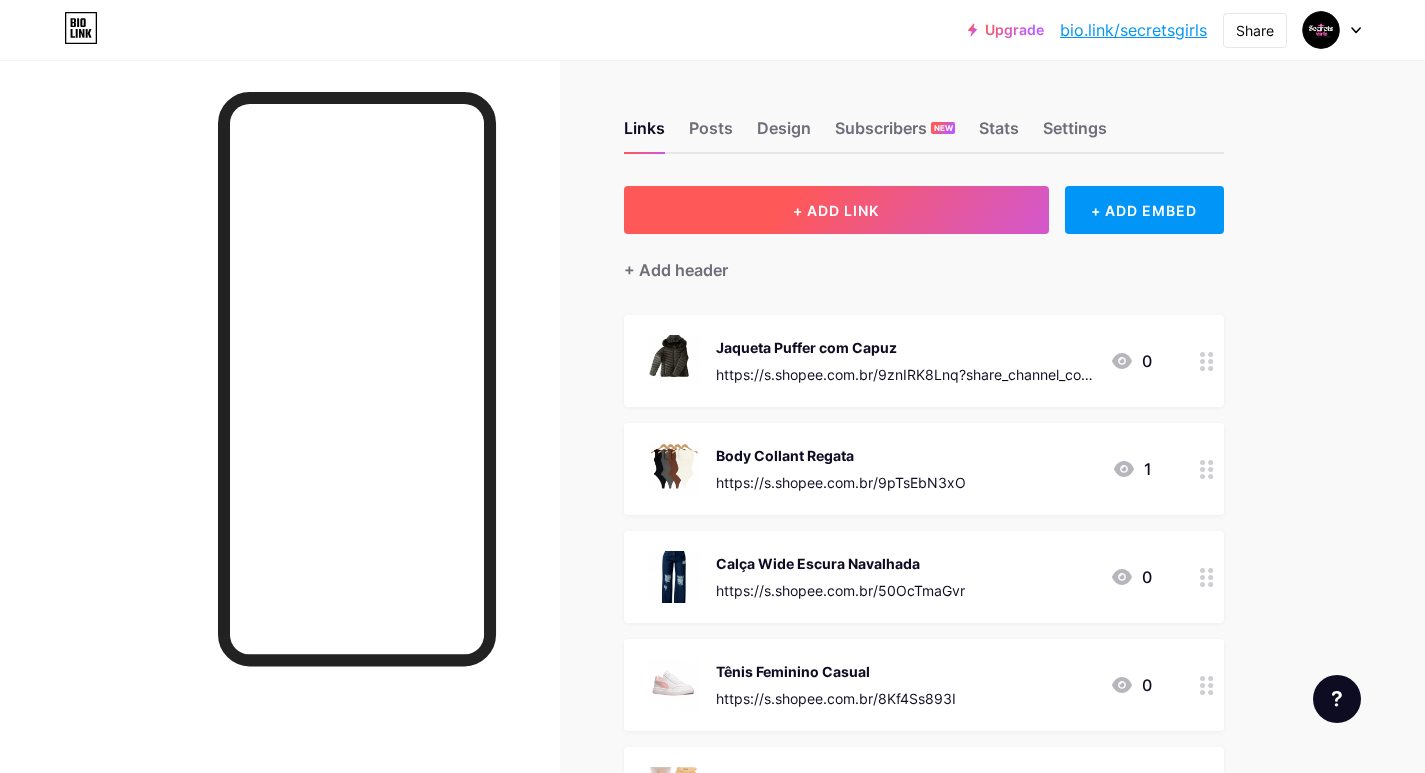 click on "+ ADD LINK" at bounding box center [836, 210] 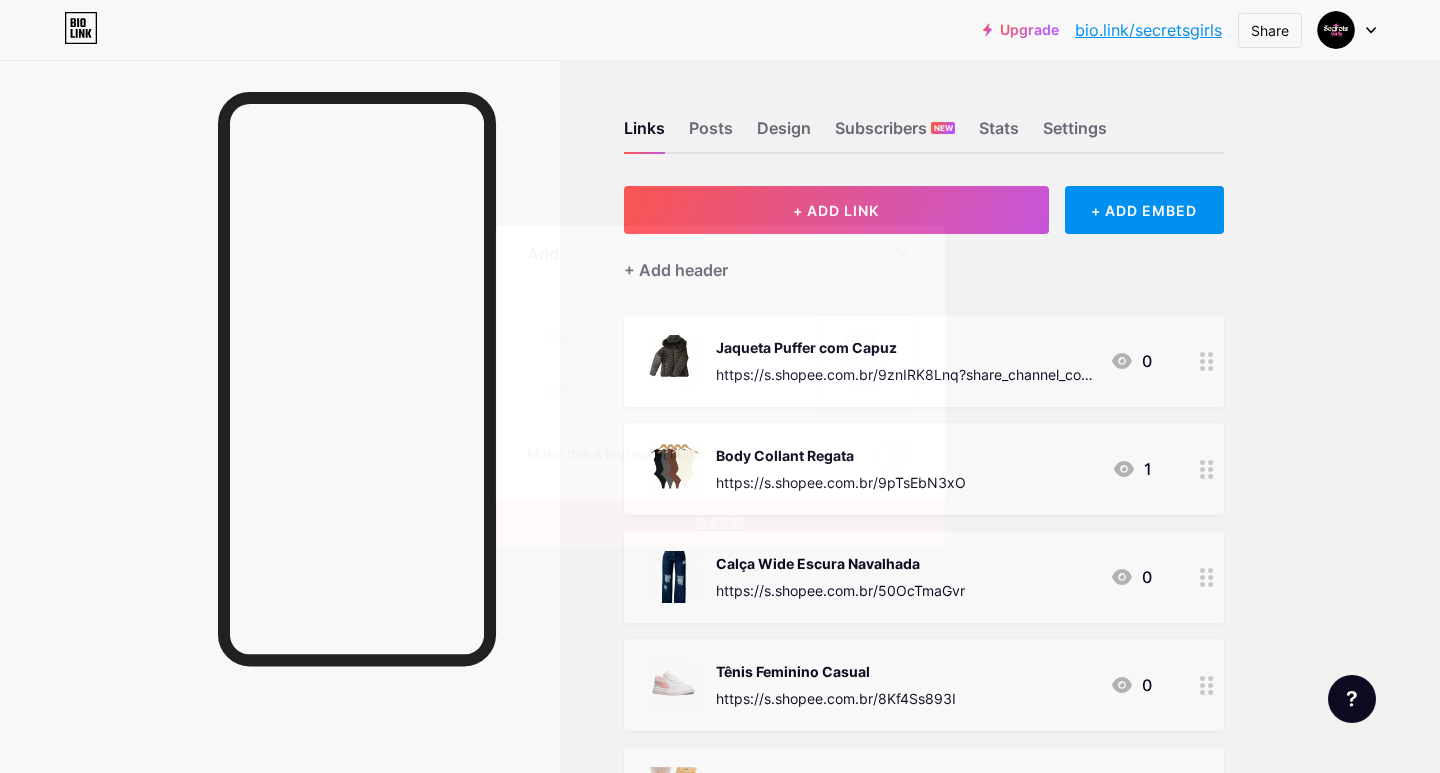 click on "Picture" at bounding box center [865, 363] 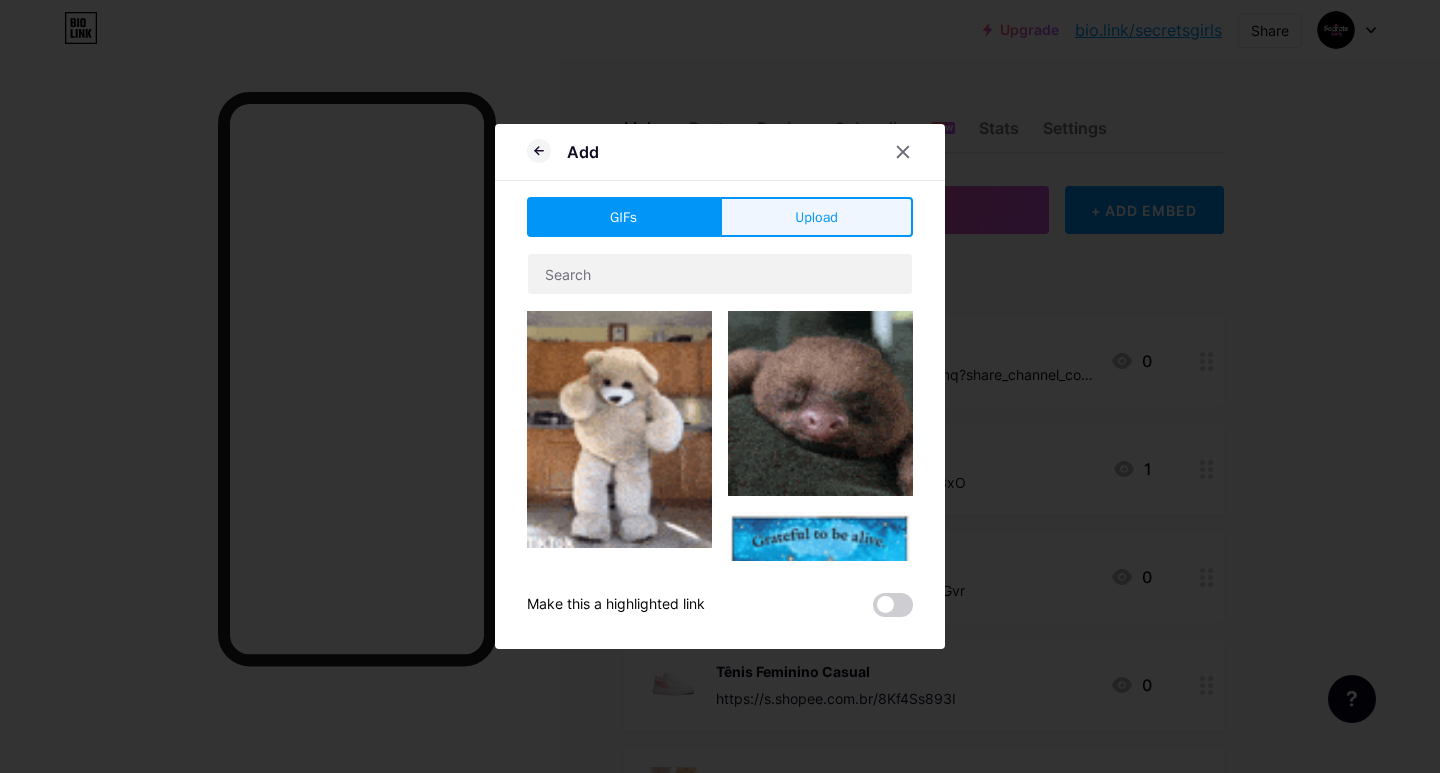 click on "Upload" at bounding box center [816, 217] 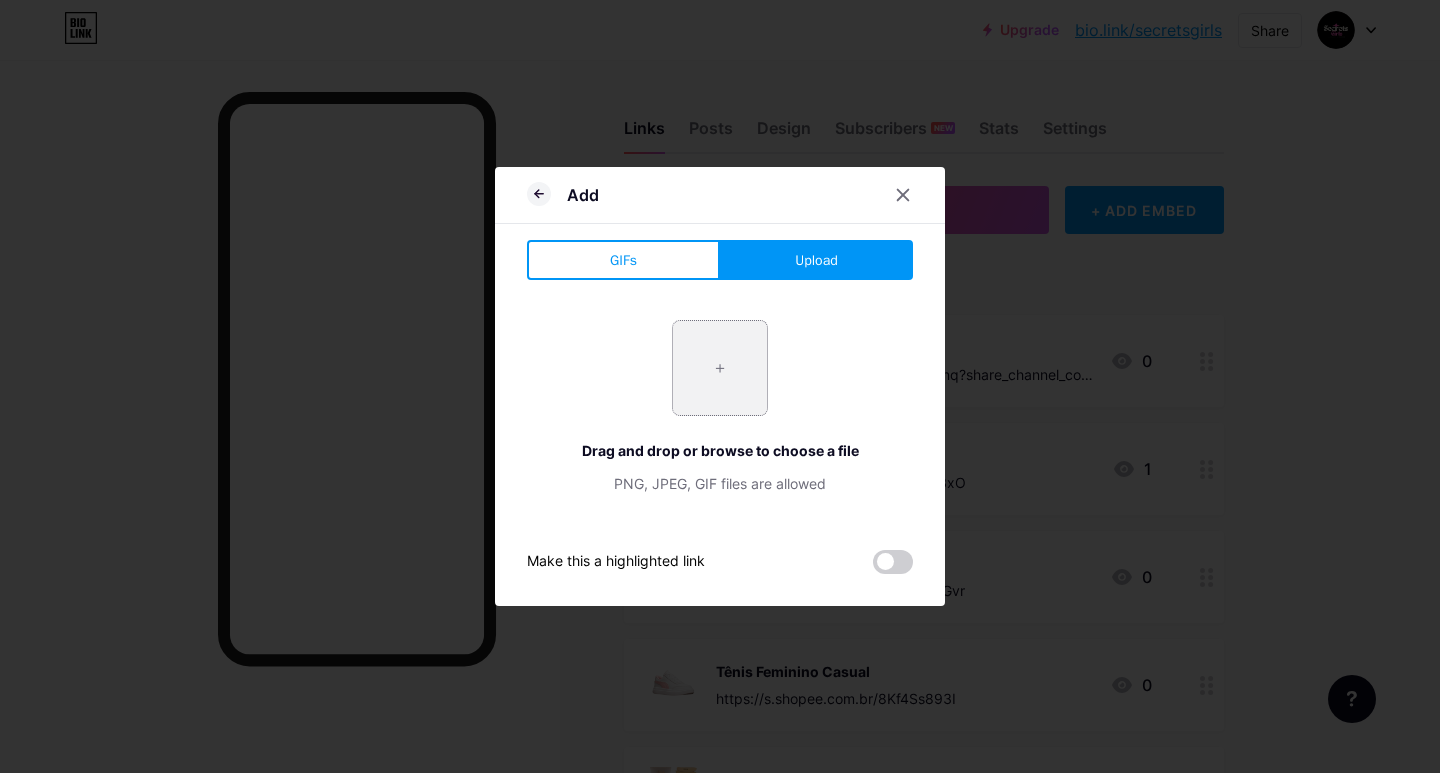 click at bounding box center (720, 368) 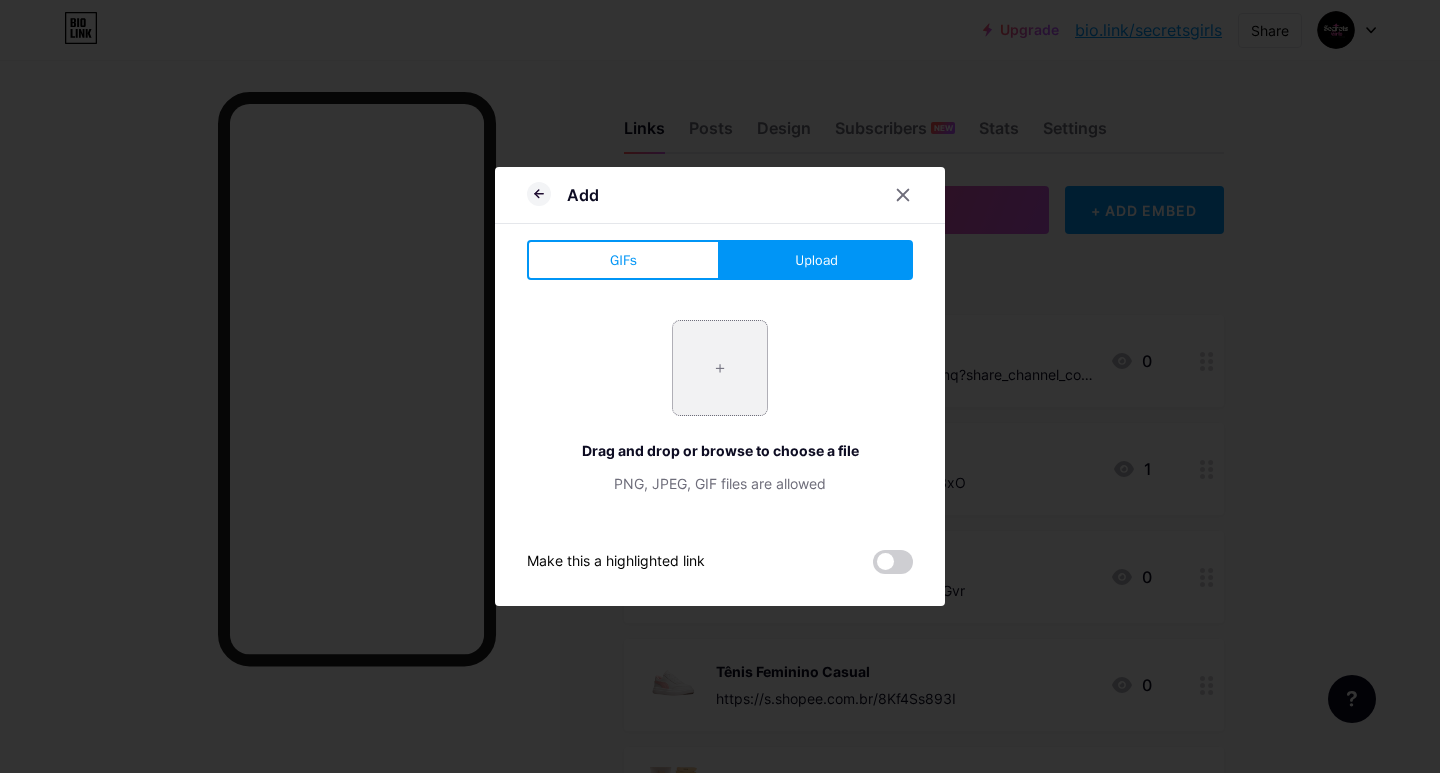 type on "C:\fakepath\WhatsApp_Image_2025-08-04_at_22.01.45-removebg-preview.png" 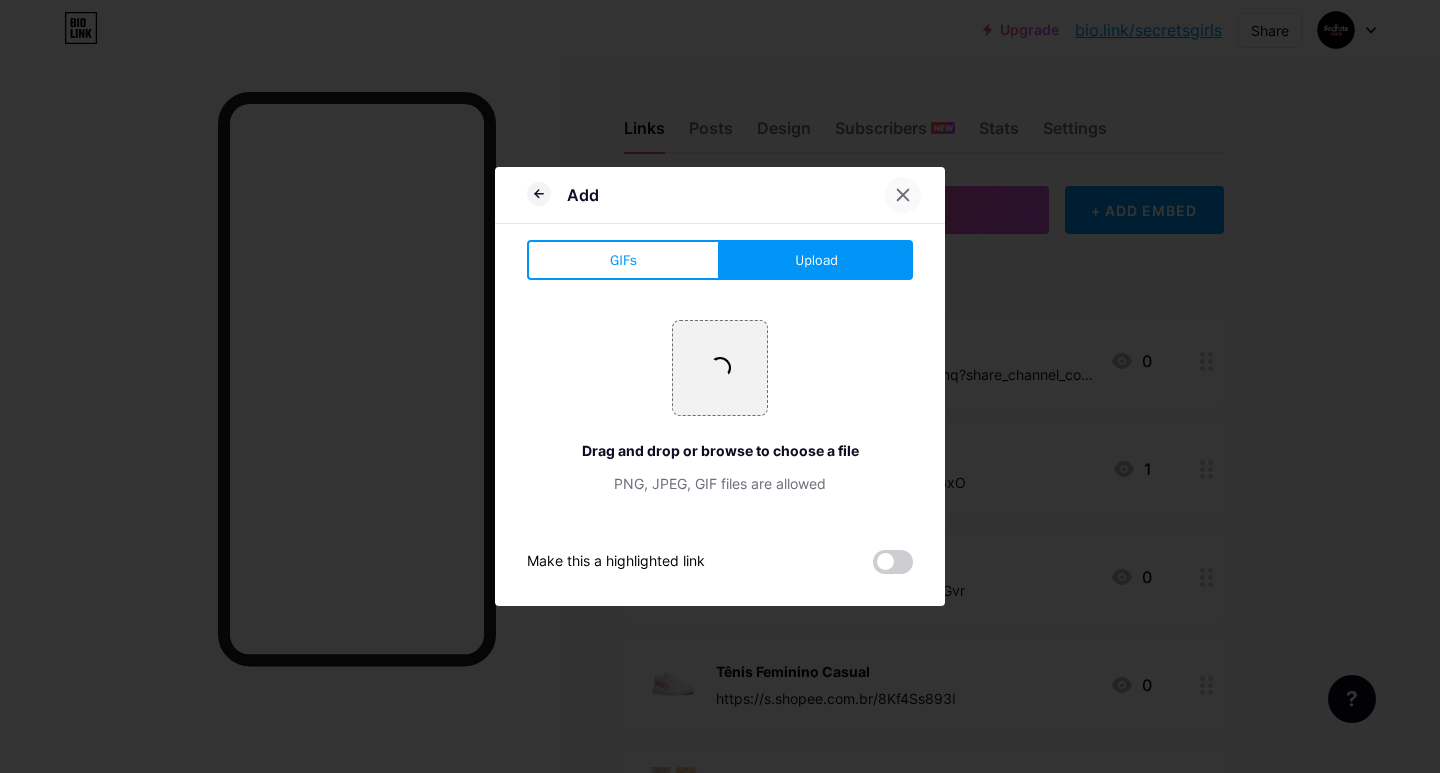 click 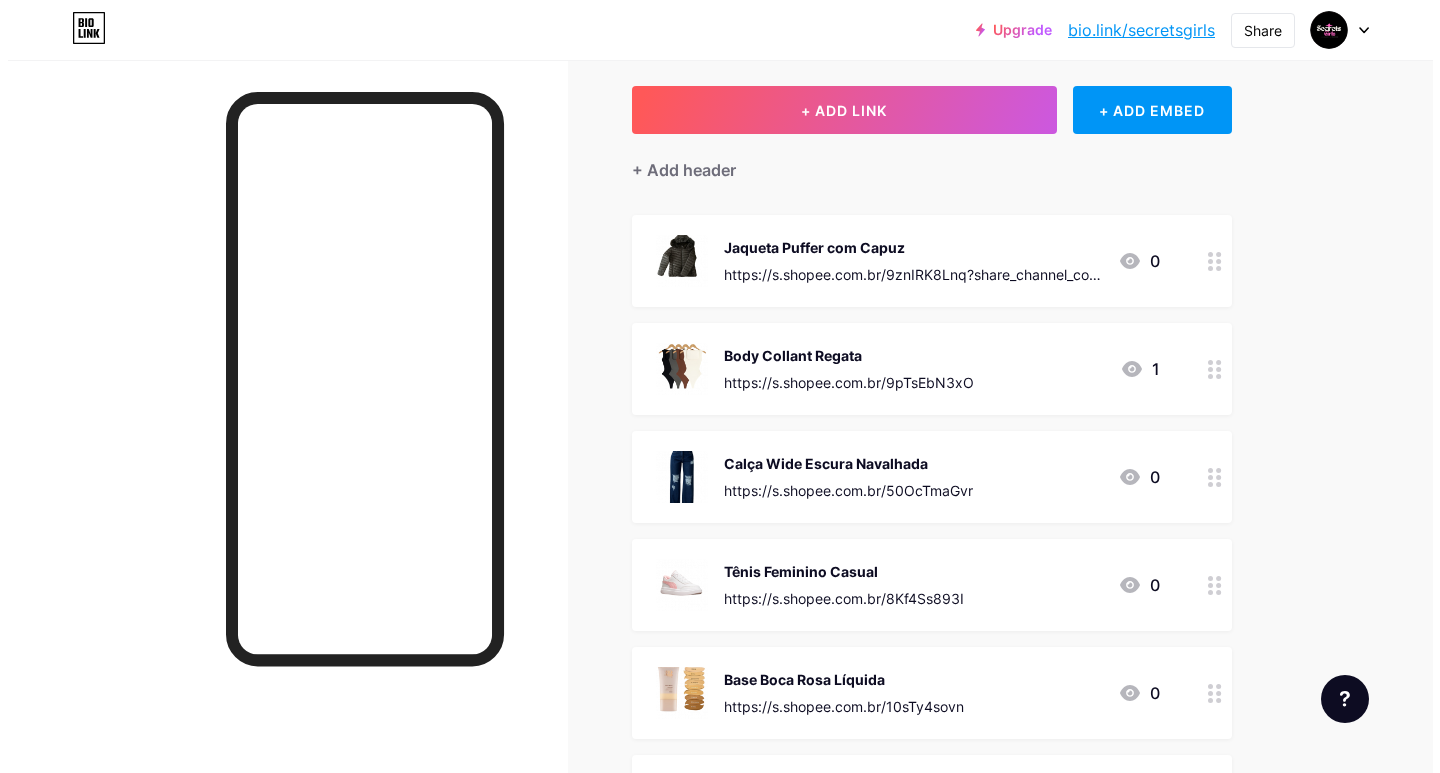 scroll, scrollTop: 0, scrollLeft: 0, axis: both 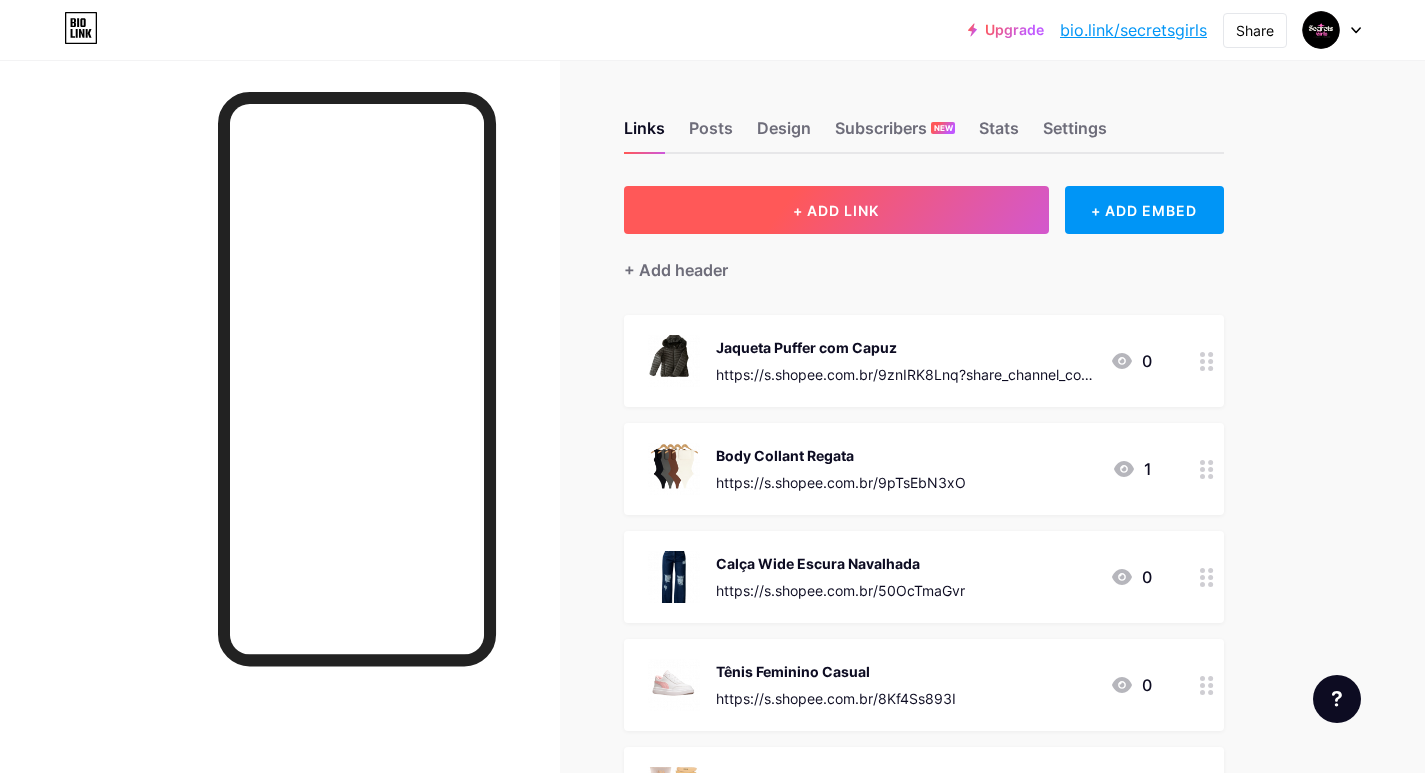 click on "+ ADD LINK" at bounding box center (836, 210) 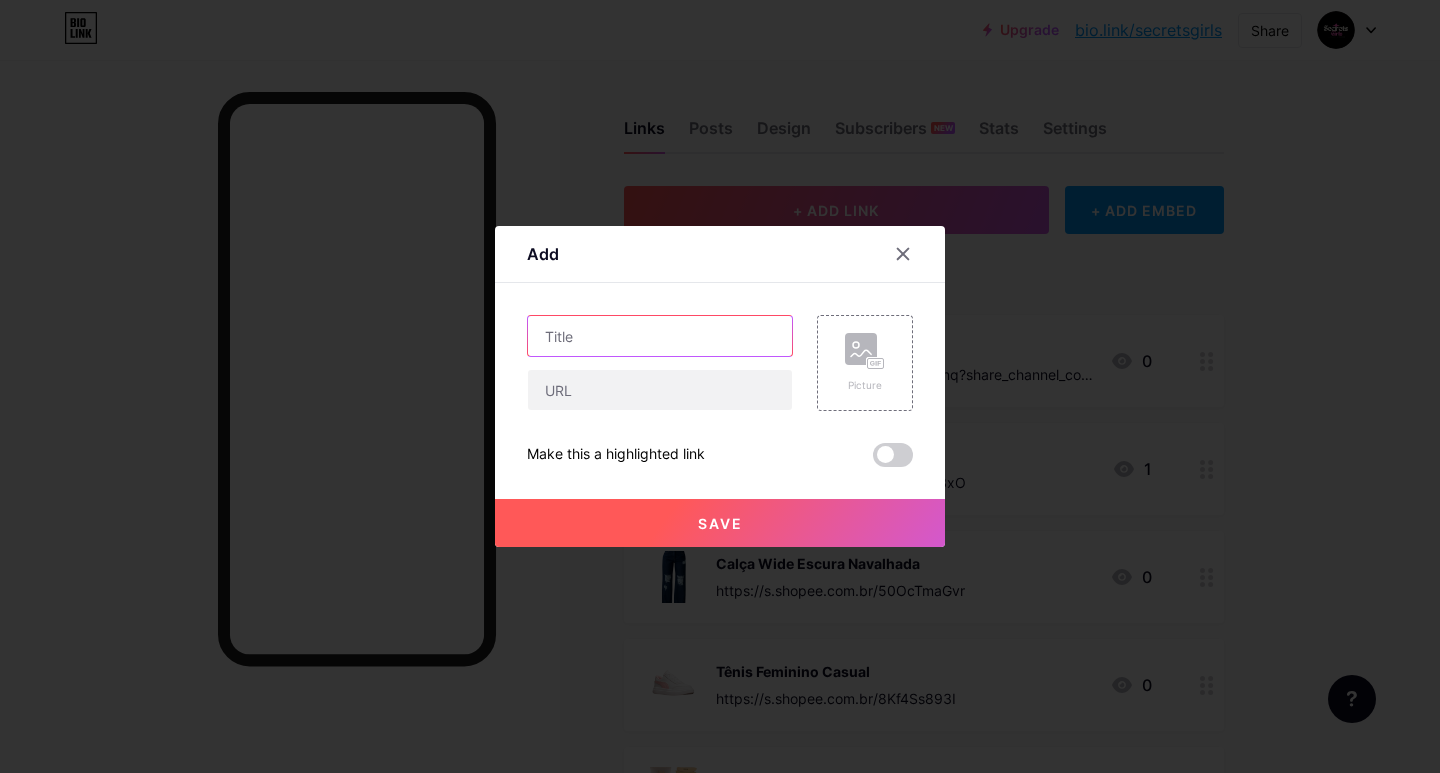 click at bounding box center (660, 336) 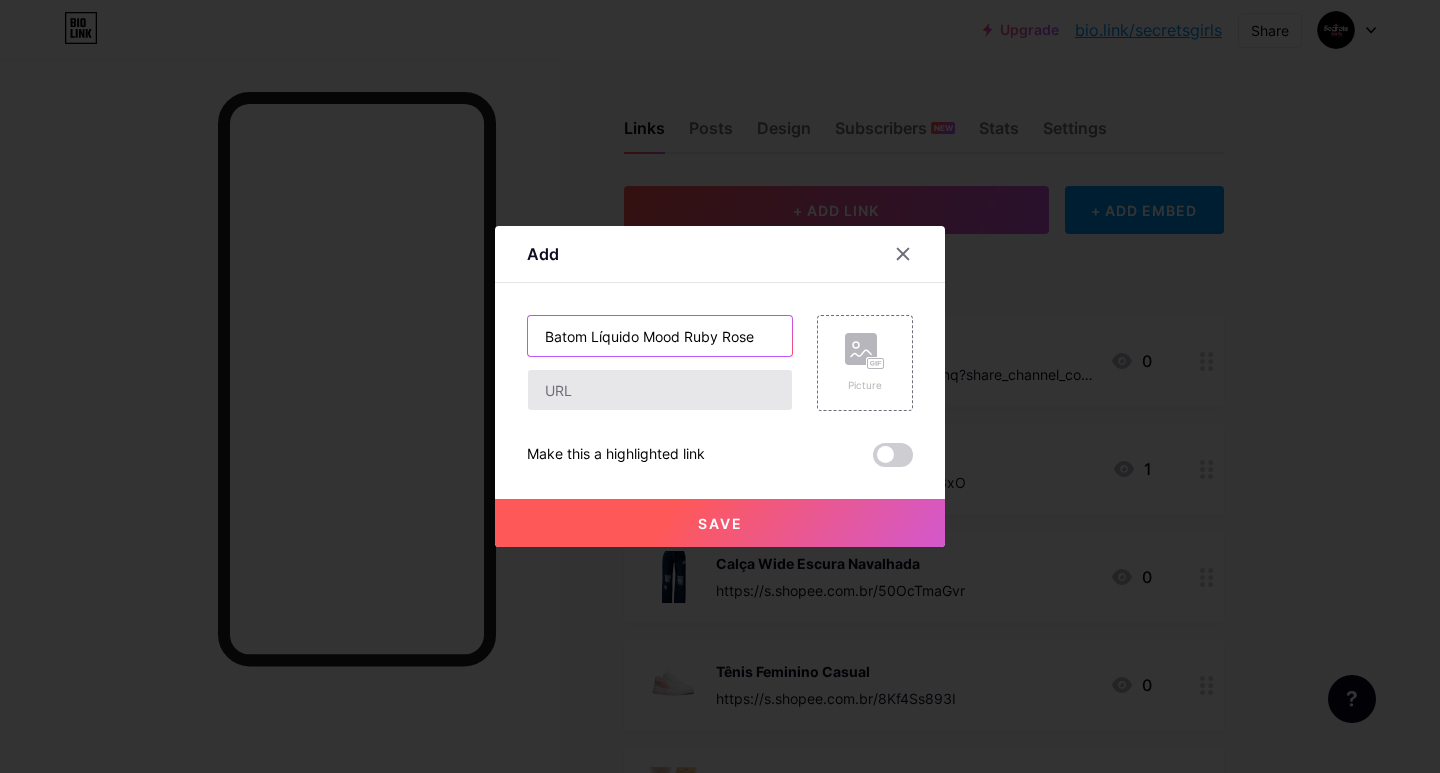 type on "Batom Líquido Mood Ruby Rose" 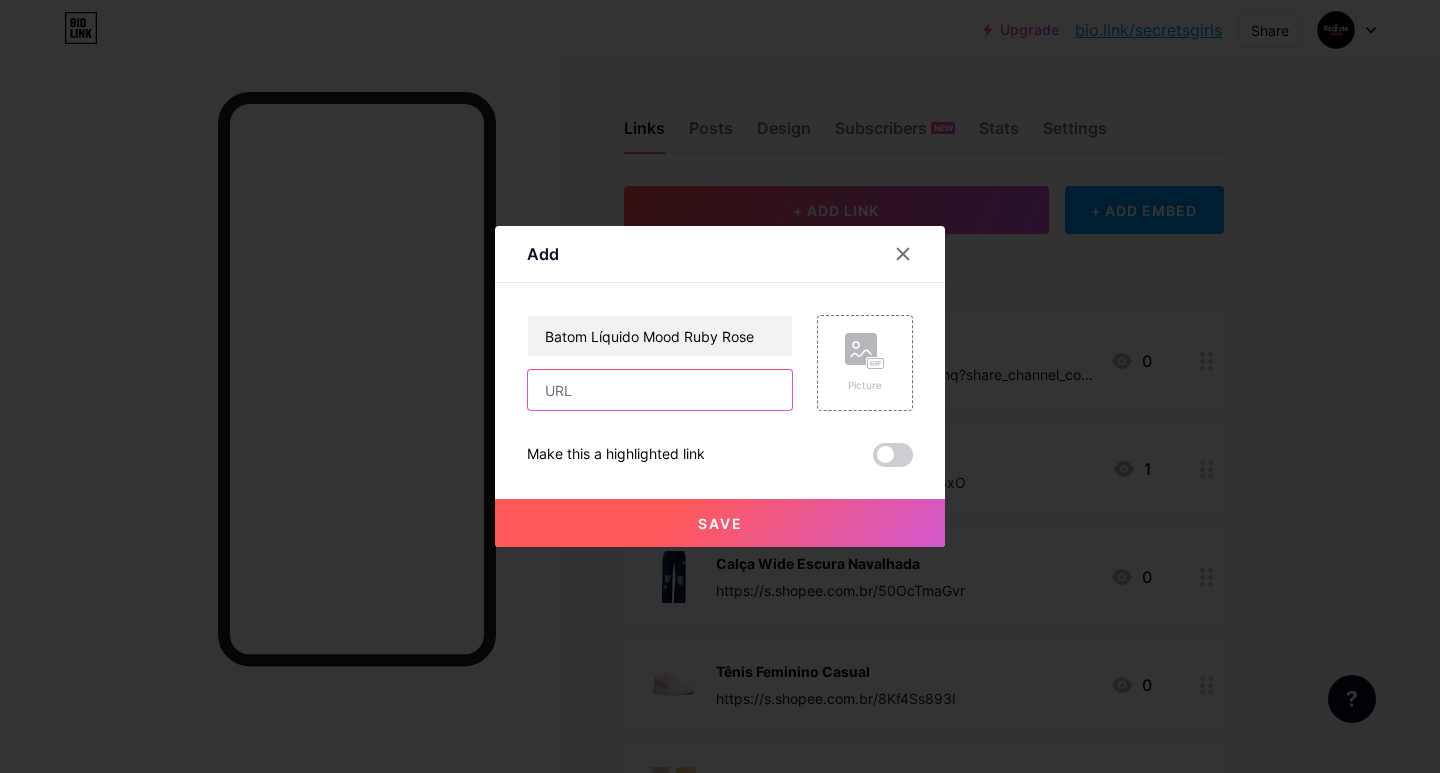 click at bounding box center (660, 390) 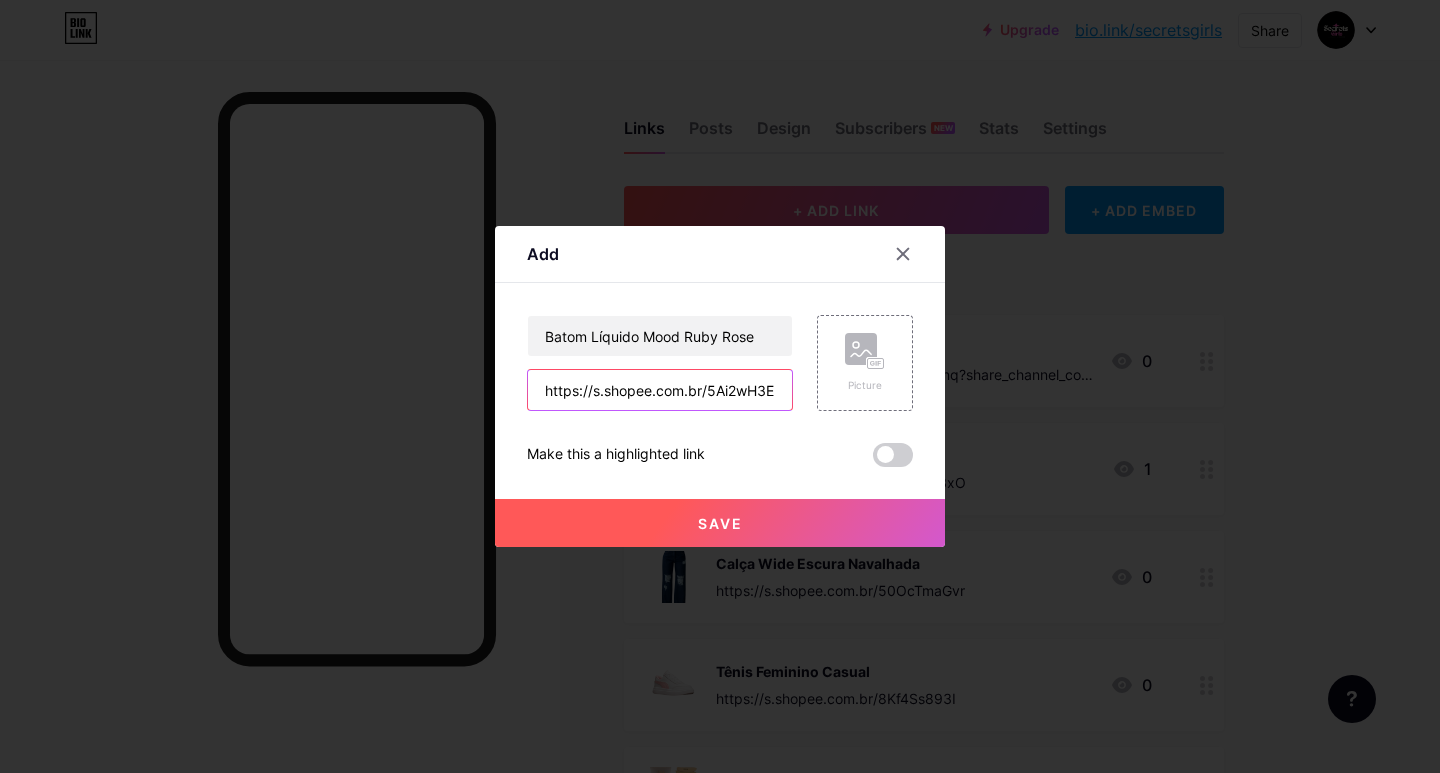 scroll, scrollTop: 0, scrollLeft: 21, axis: horizontal 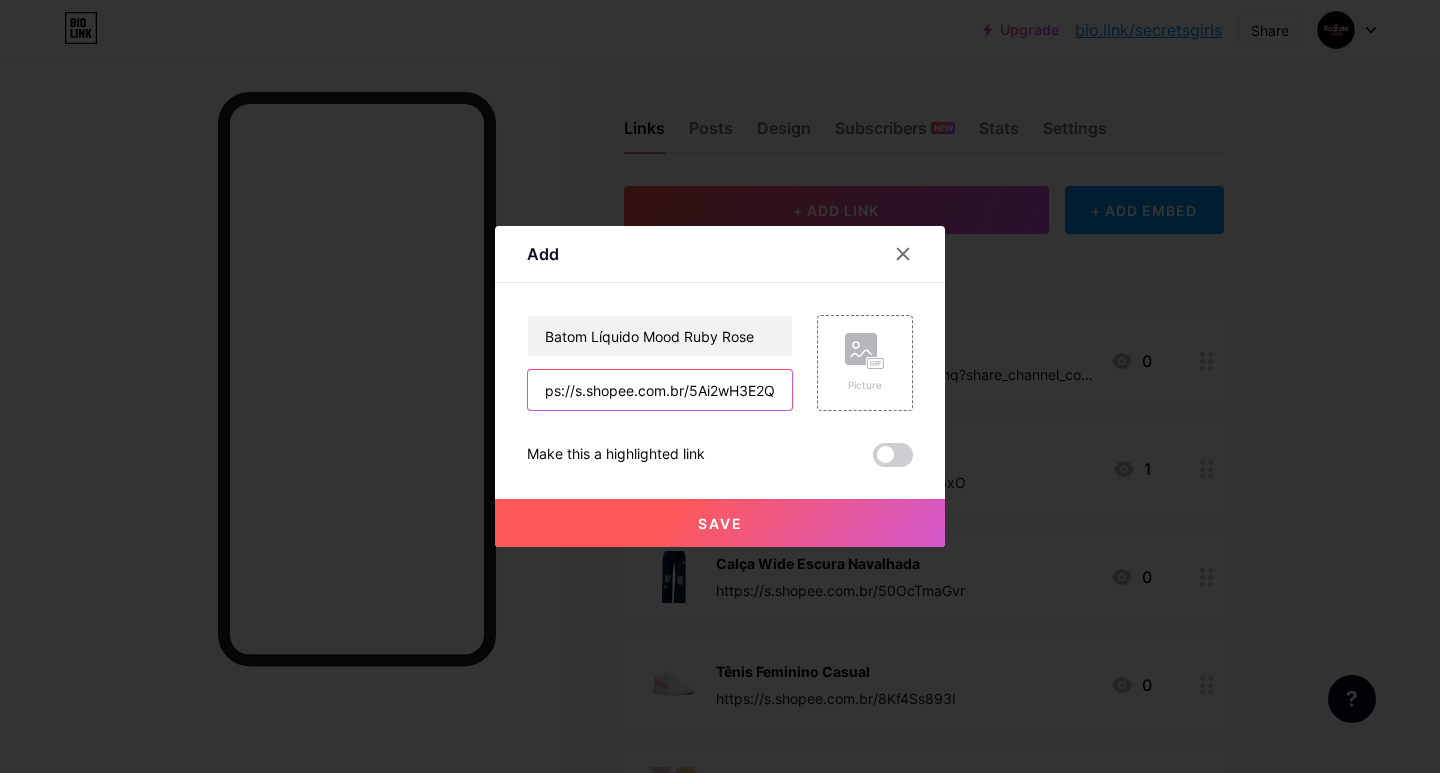 type on "https://s.shopee.com.br/5Ai2wH3E2Q" 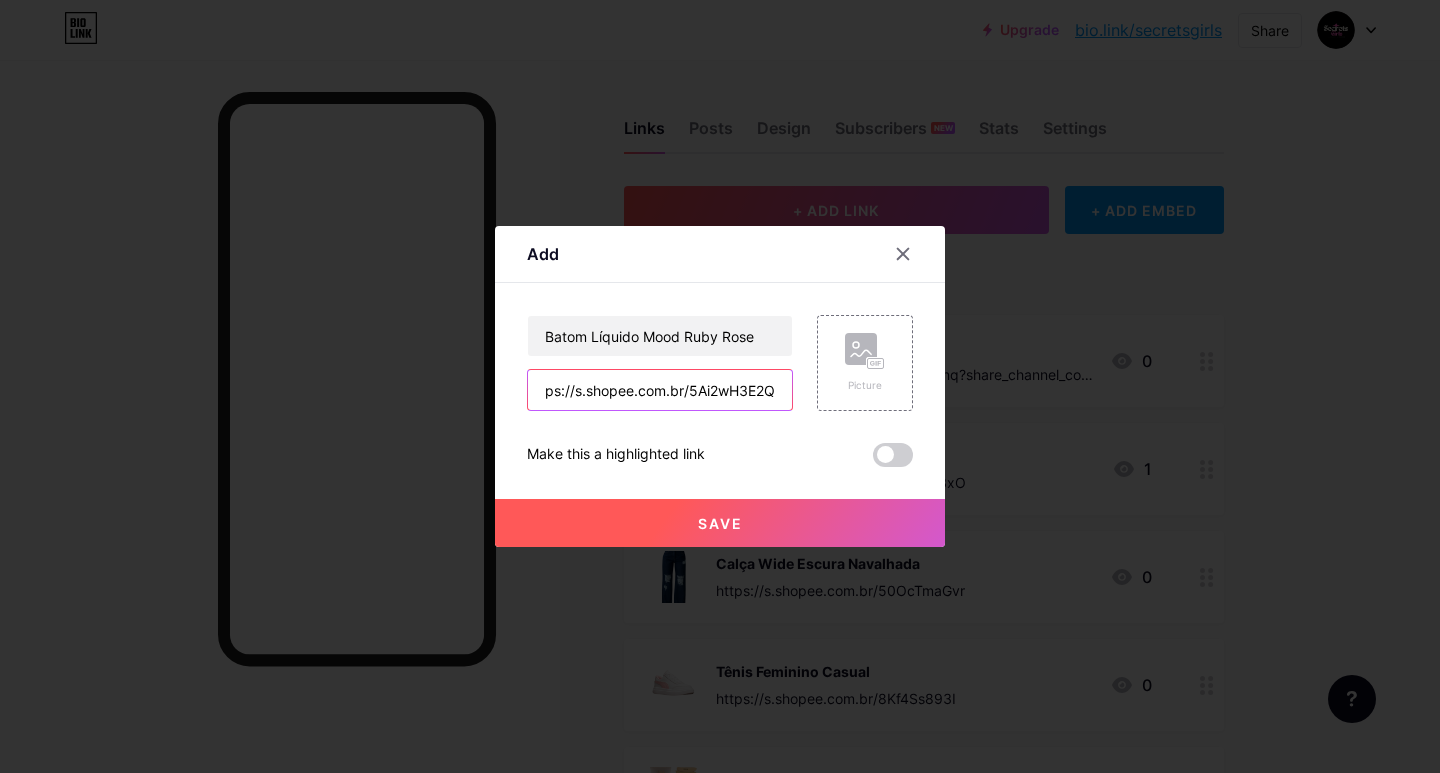 scroll, scrollTop: 0, scrollLeft: 0, axis: both 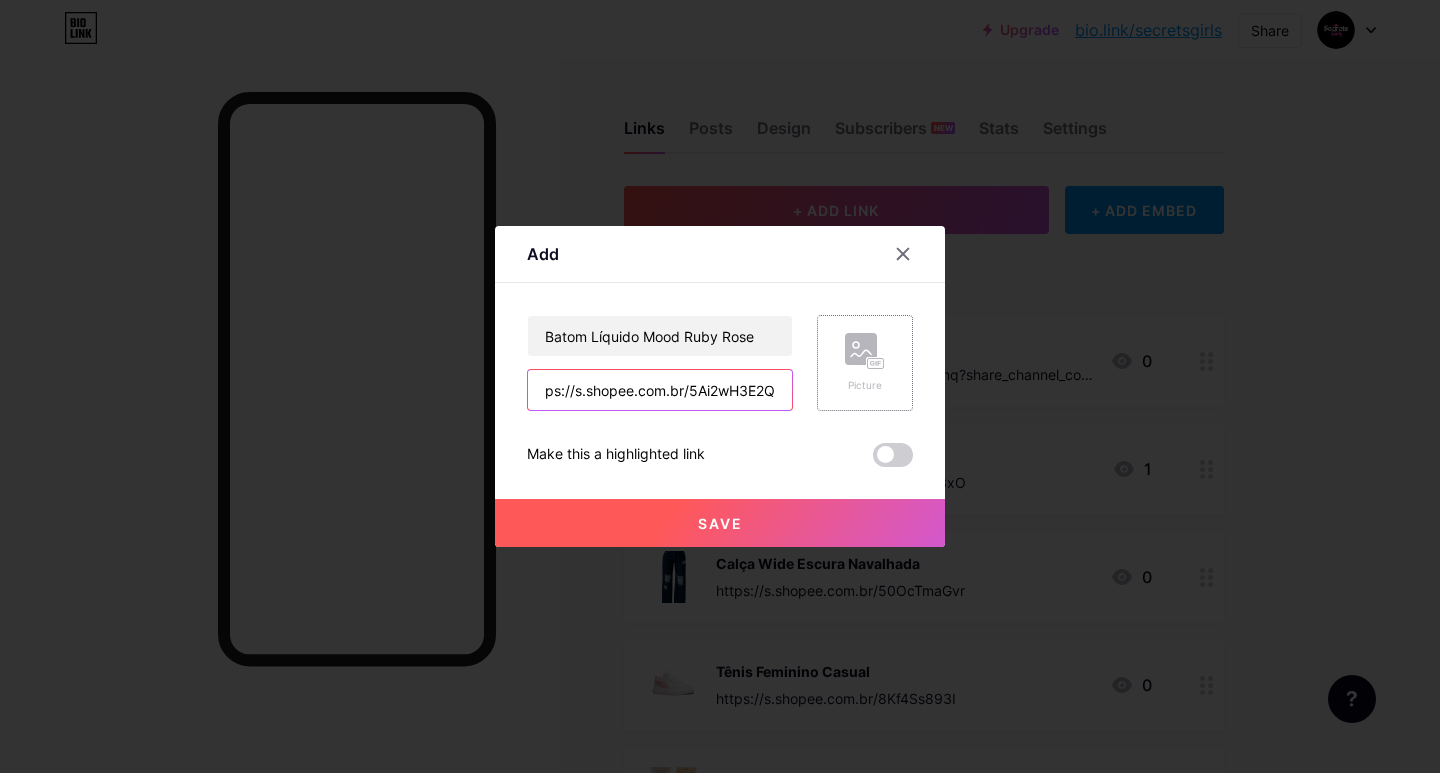 drag, startPoint x: 540, startPoint y: 393, endPoint x: 891, endPoint y: 393, distance: 351 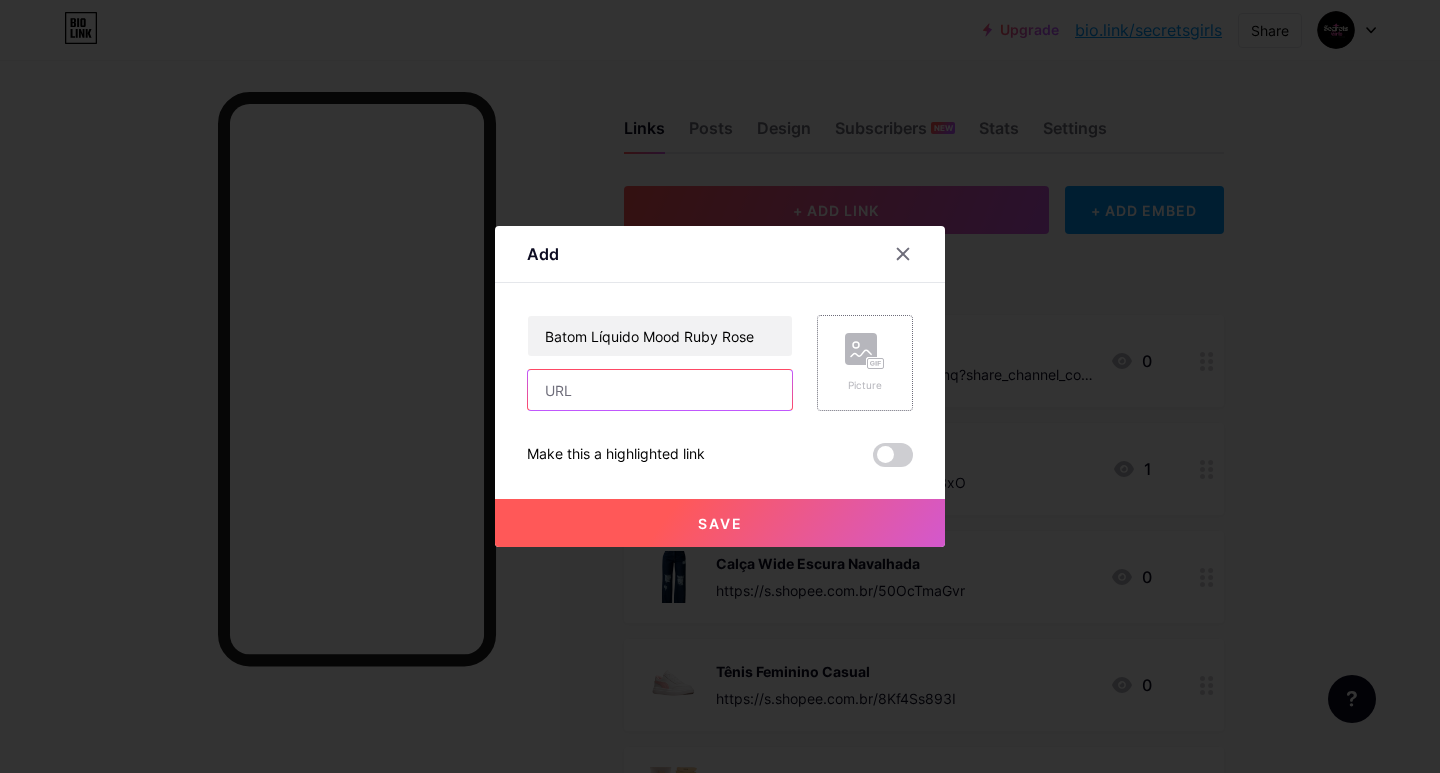 scroll, scrollTop: 0, scrollLeft: 0, axis: both 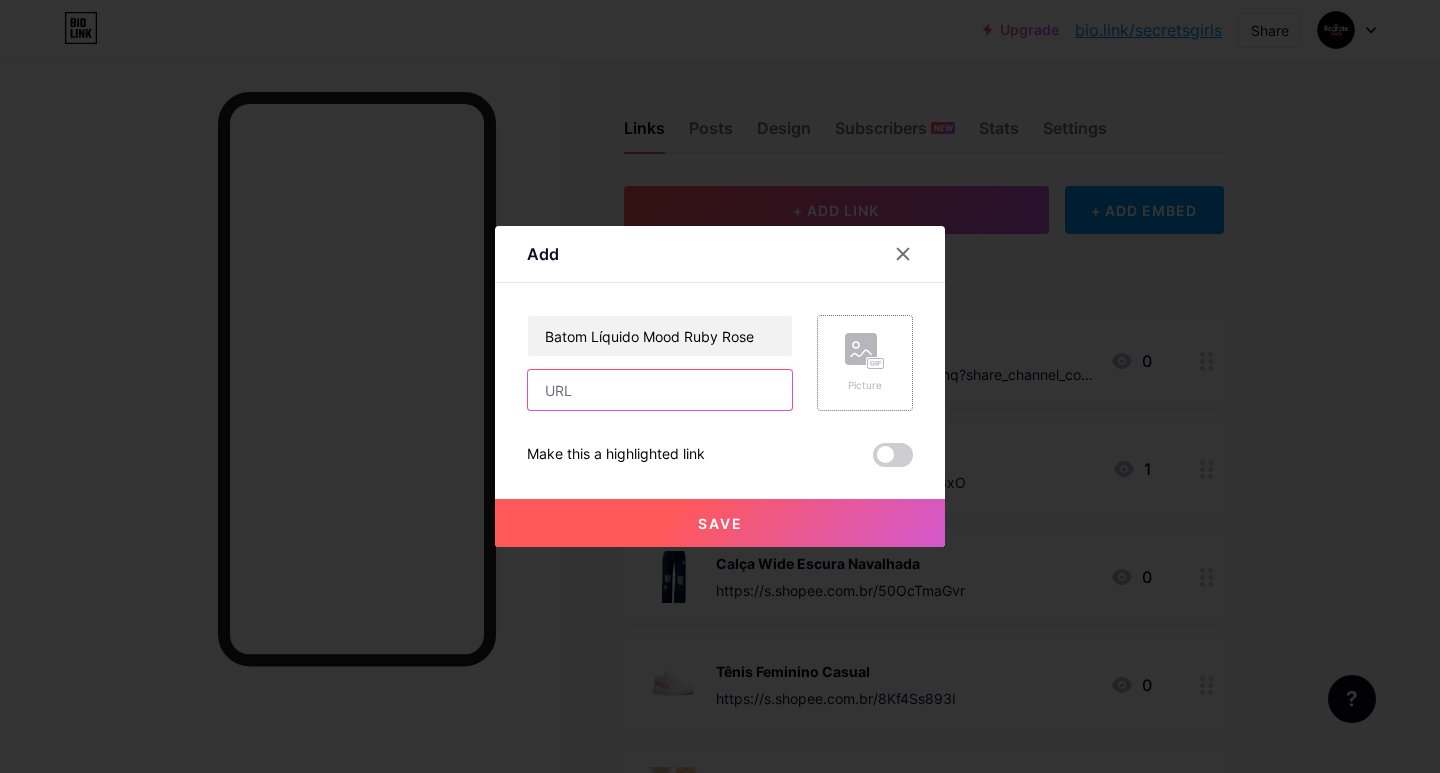 paste on "https://s.shopee.com.br/5Ai2wH3E2Q" 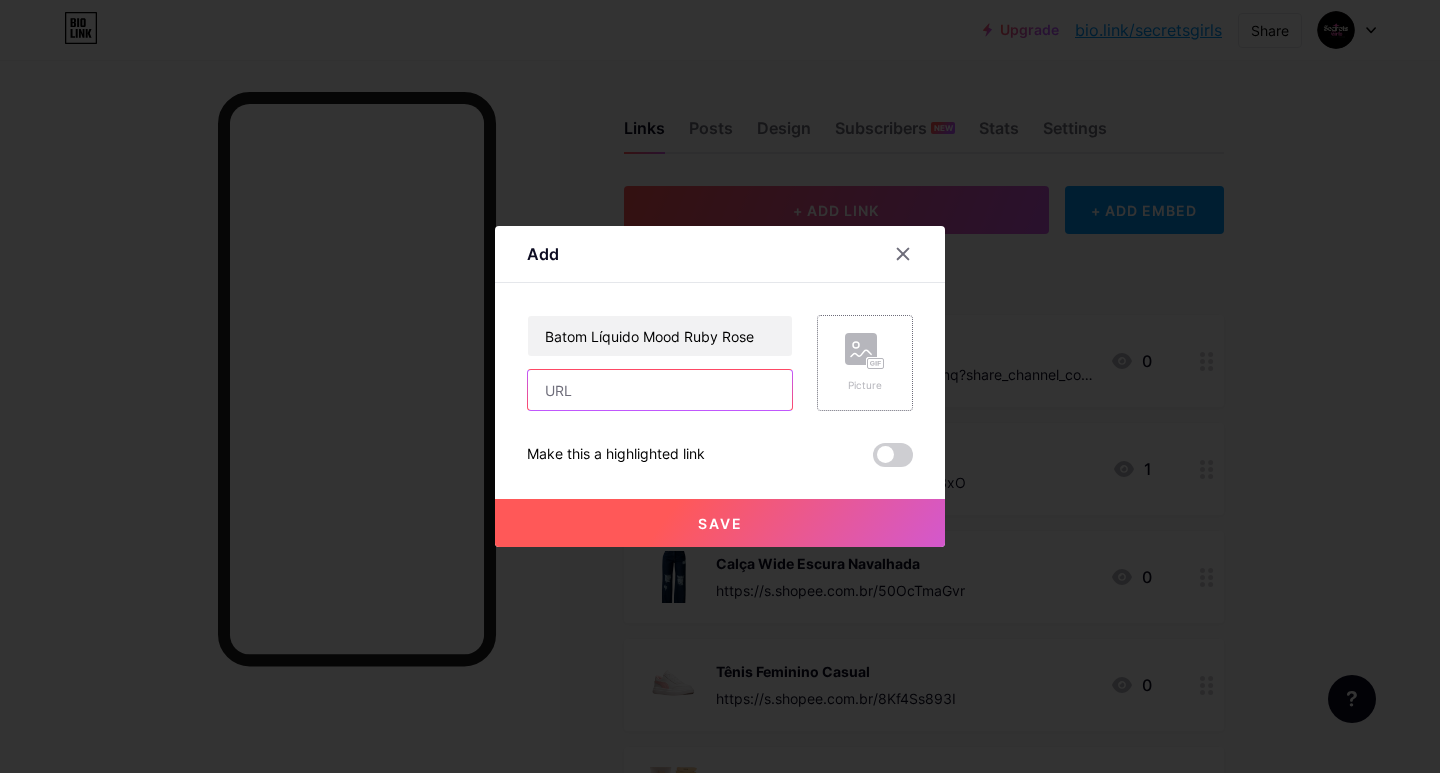 type on "https://s.shopee.com.br/5Ai2wH3E2Q" 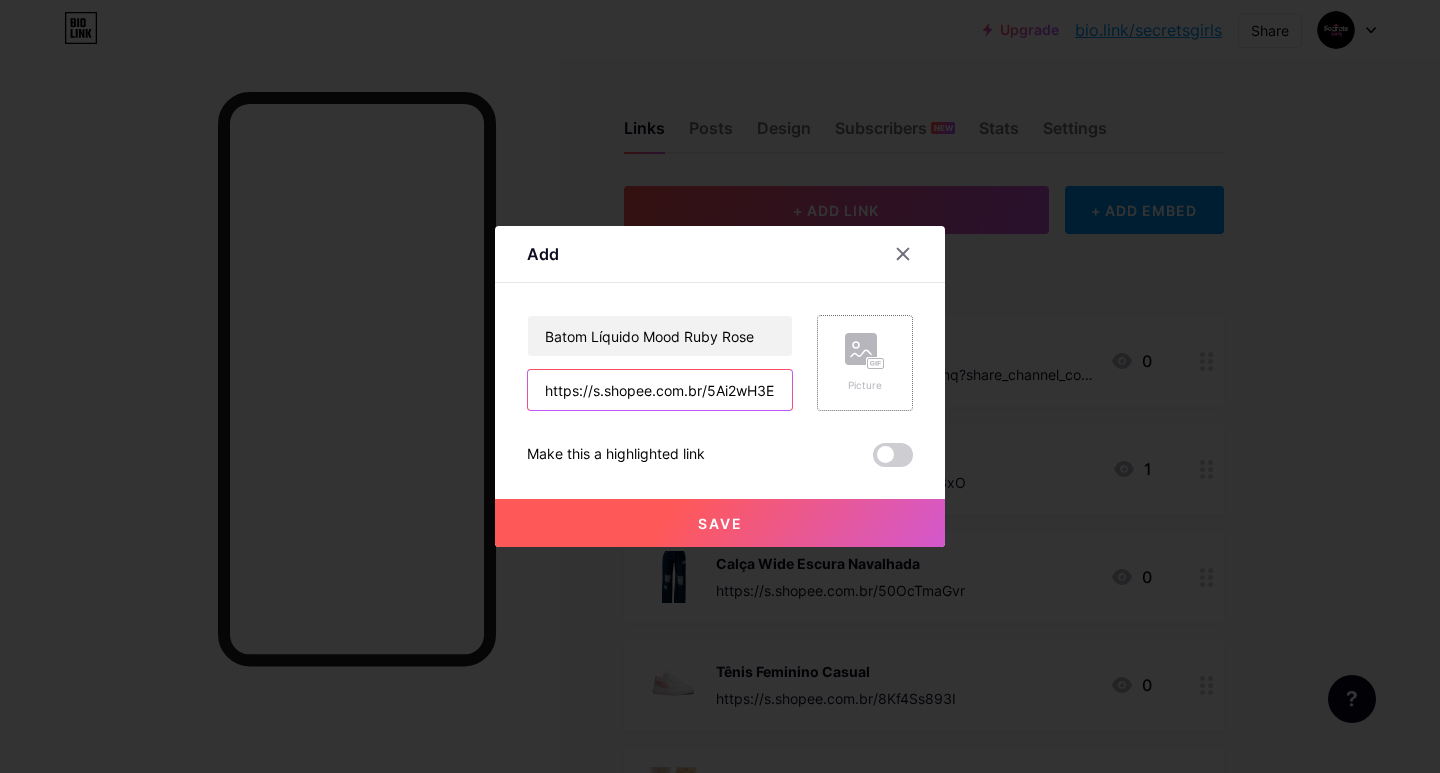 scroll, scrollTop: 0, scrollLeft: 21, axis: horizontal 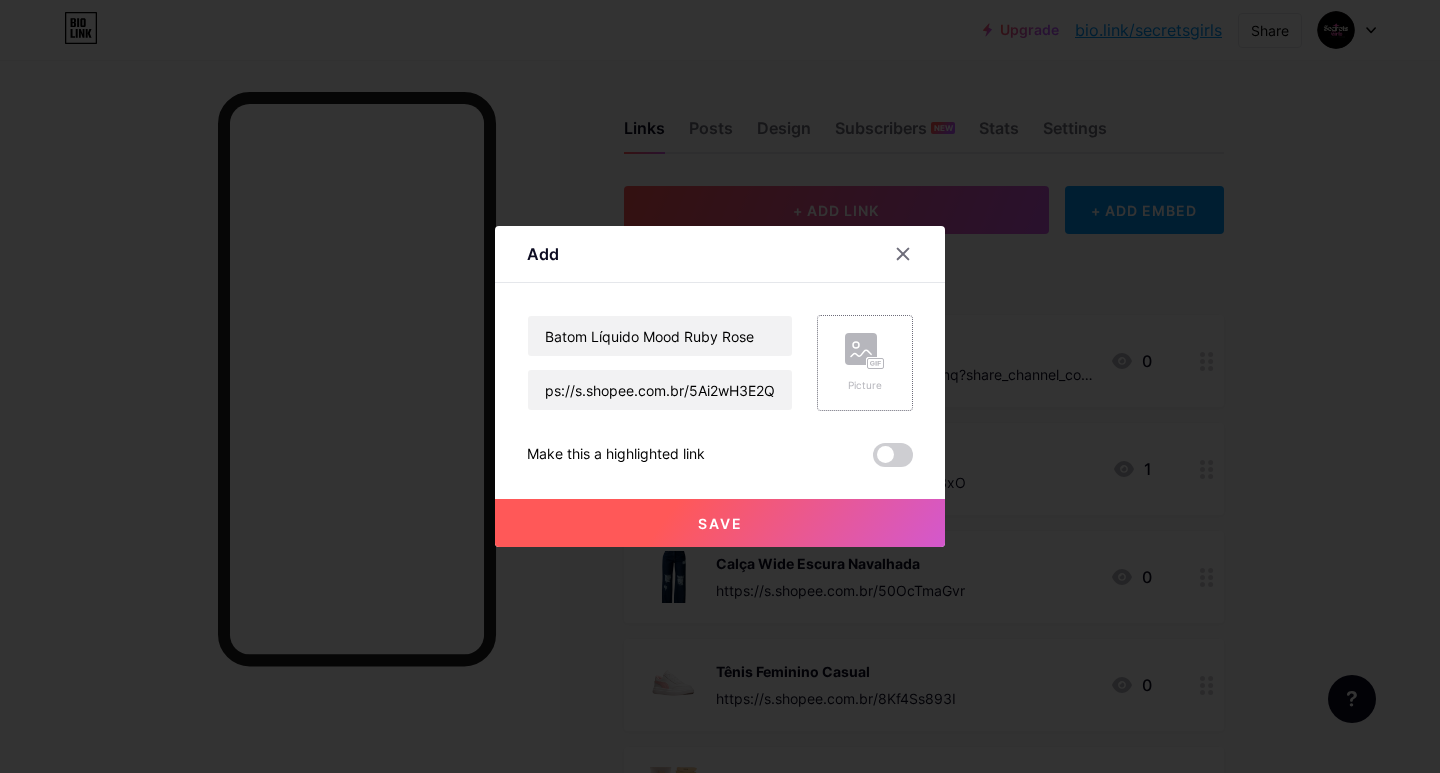 click on "Picture" at bounding box center [865, 363] 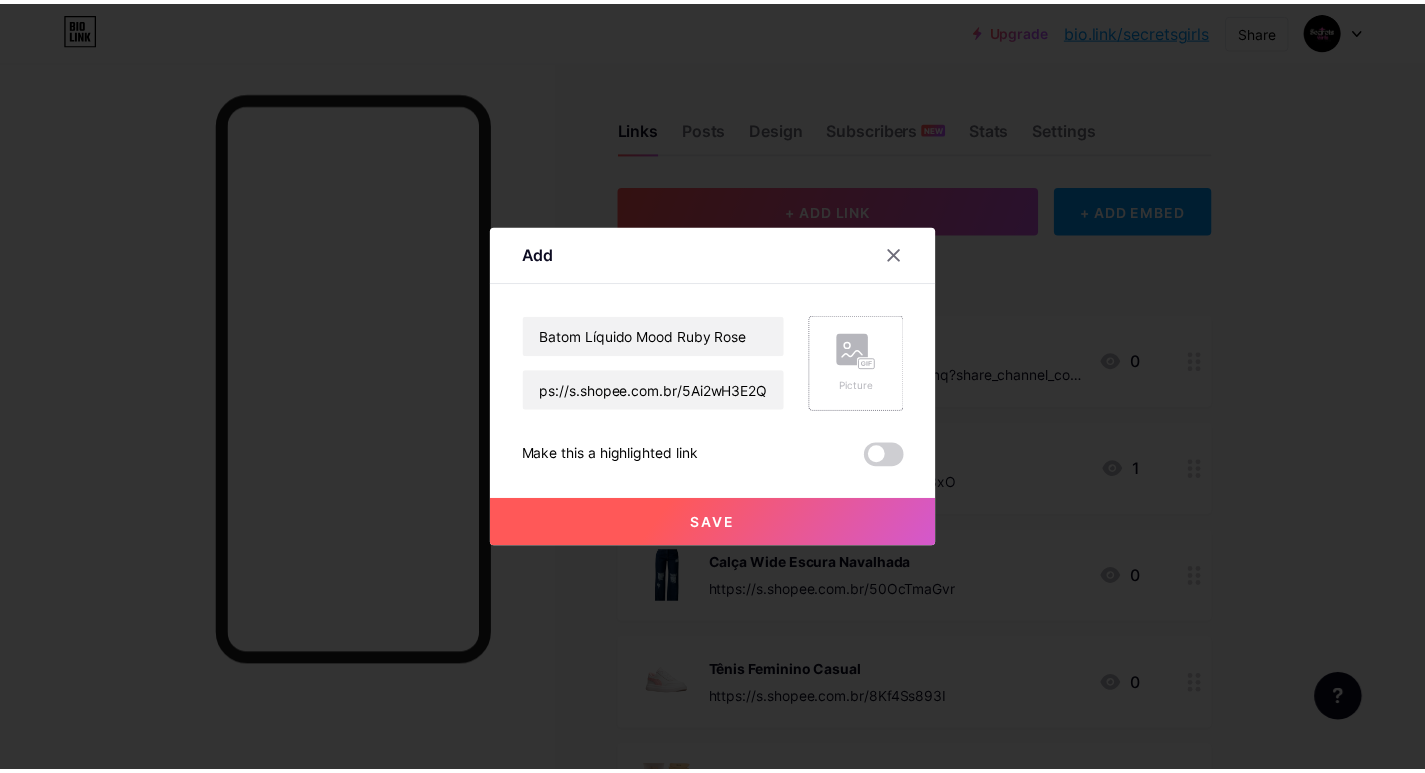 scroll, scrollTop: 0, scrollLeft: 0, axis: both 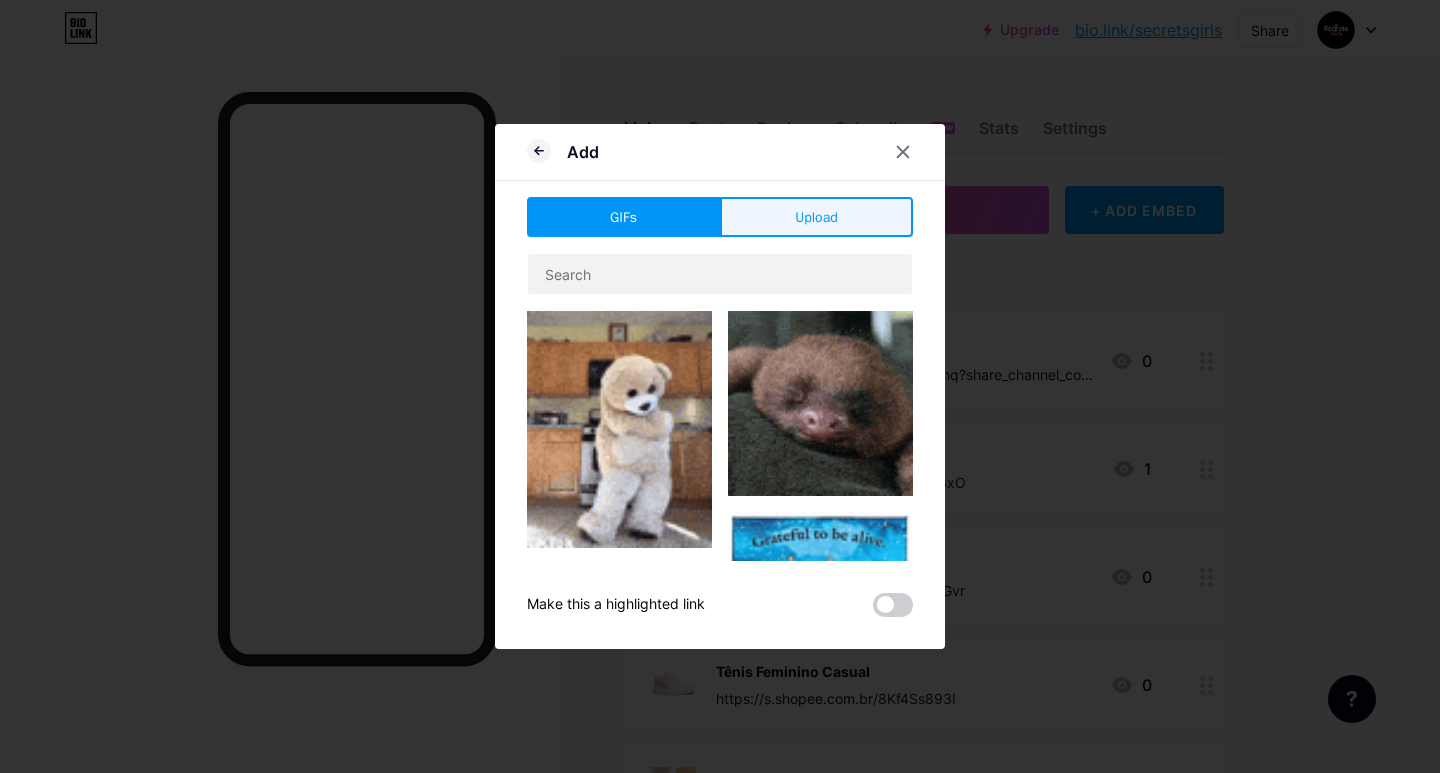 click on "Upload" at bounding box center [816, 217] 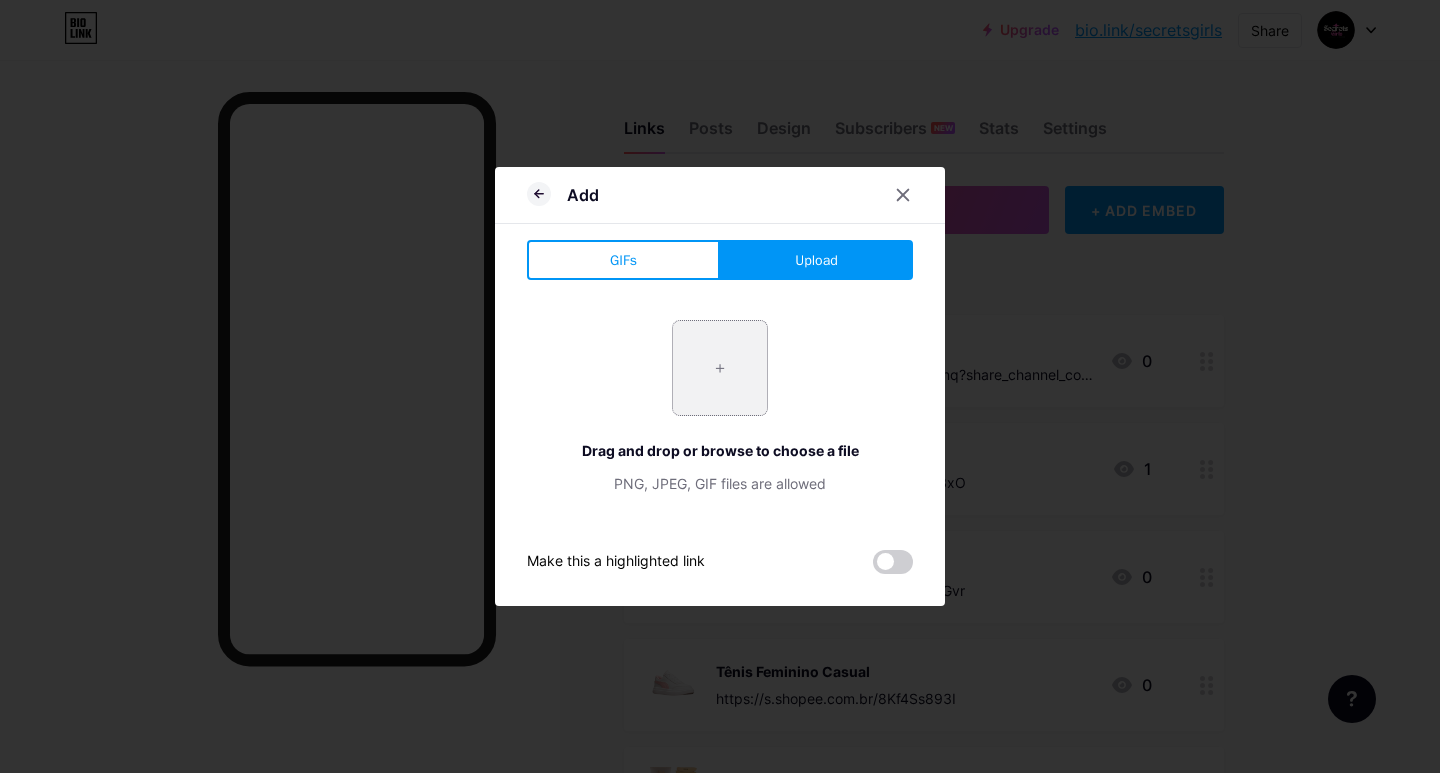 click at bounding box center [720, 368] 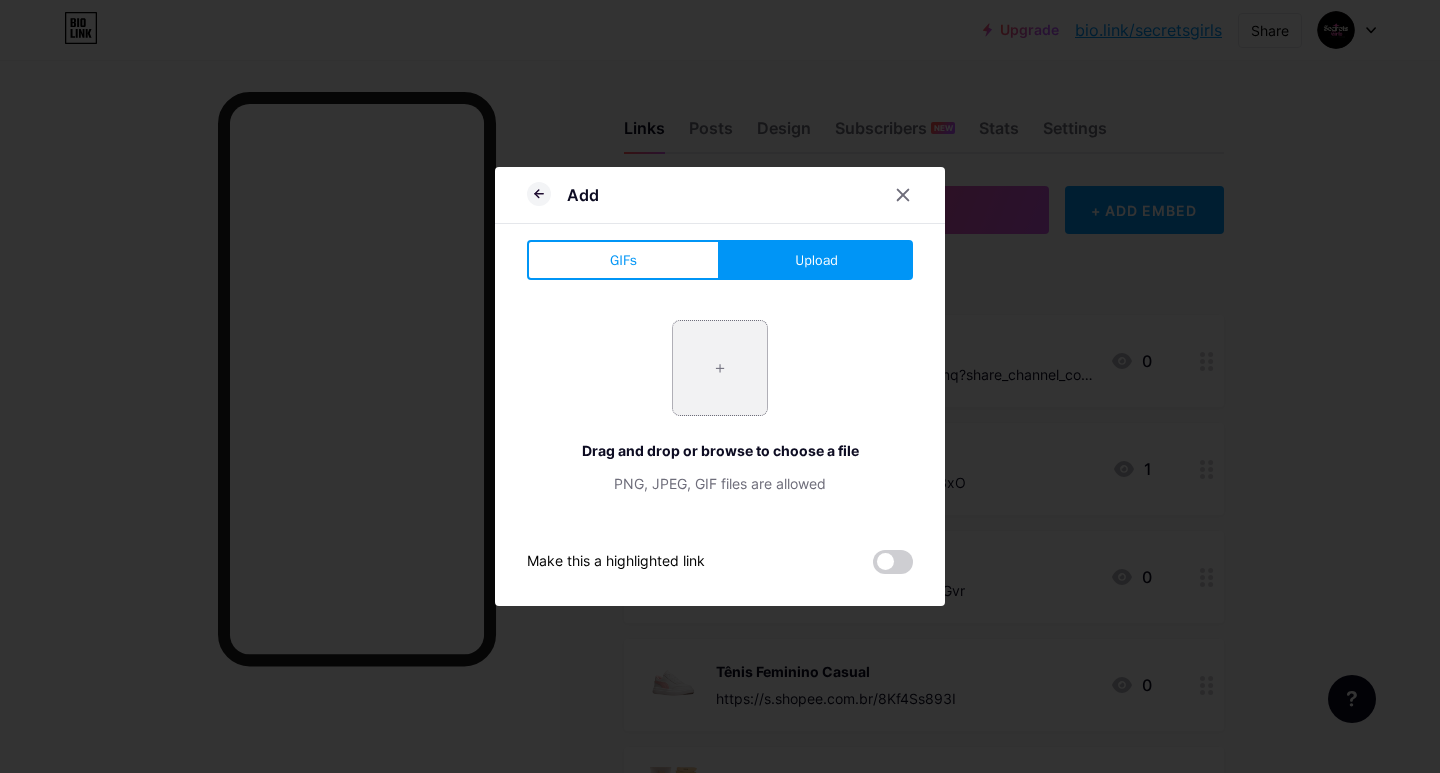 type on "C:\fakepath\WhatsApp_Image_2025-08-04_at_22.01.45-removebg-preview.png" 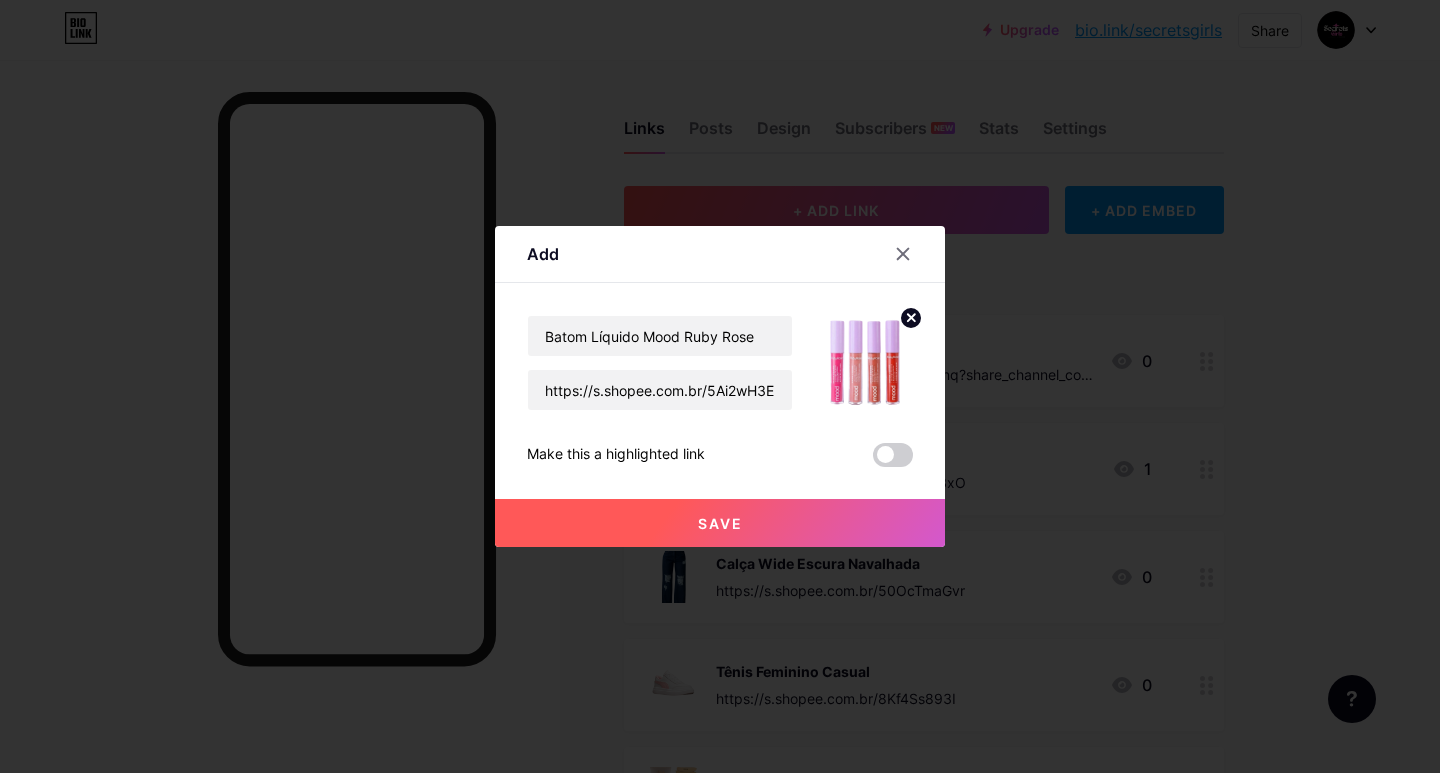 click on "Save" at bounding box center (720, 523) 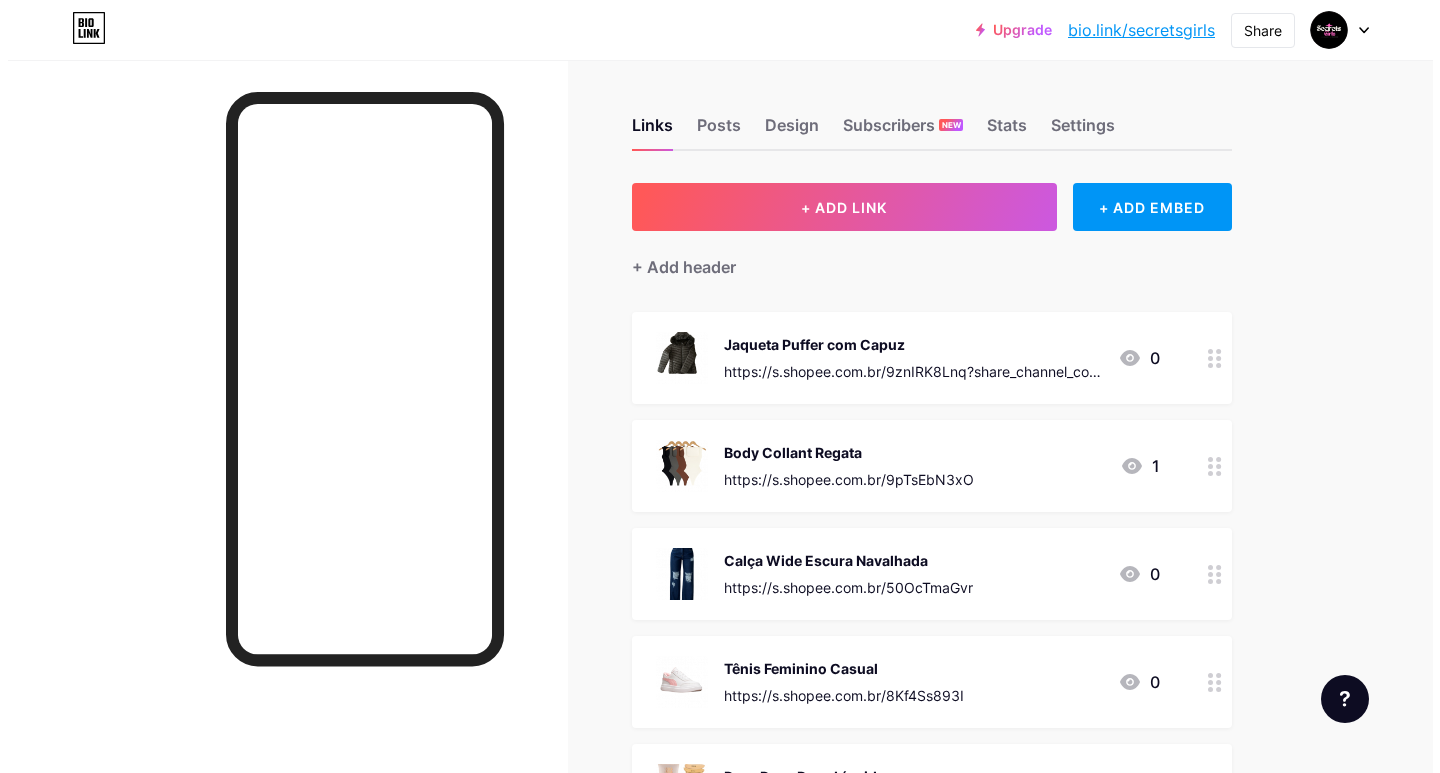 scroll, scrollTop: 0, scrollLeft: 0, axis: both 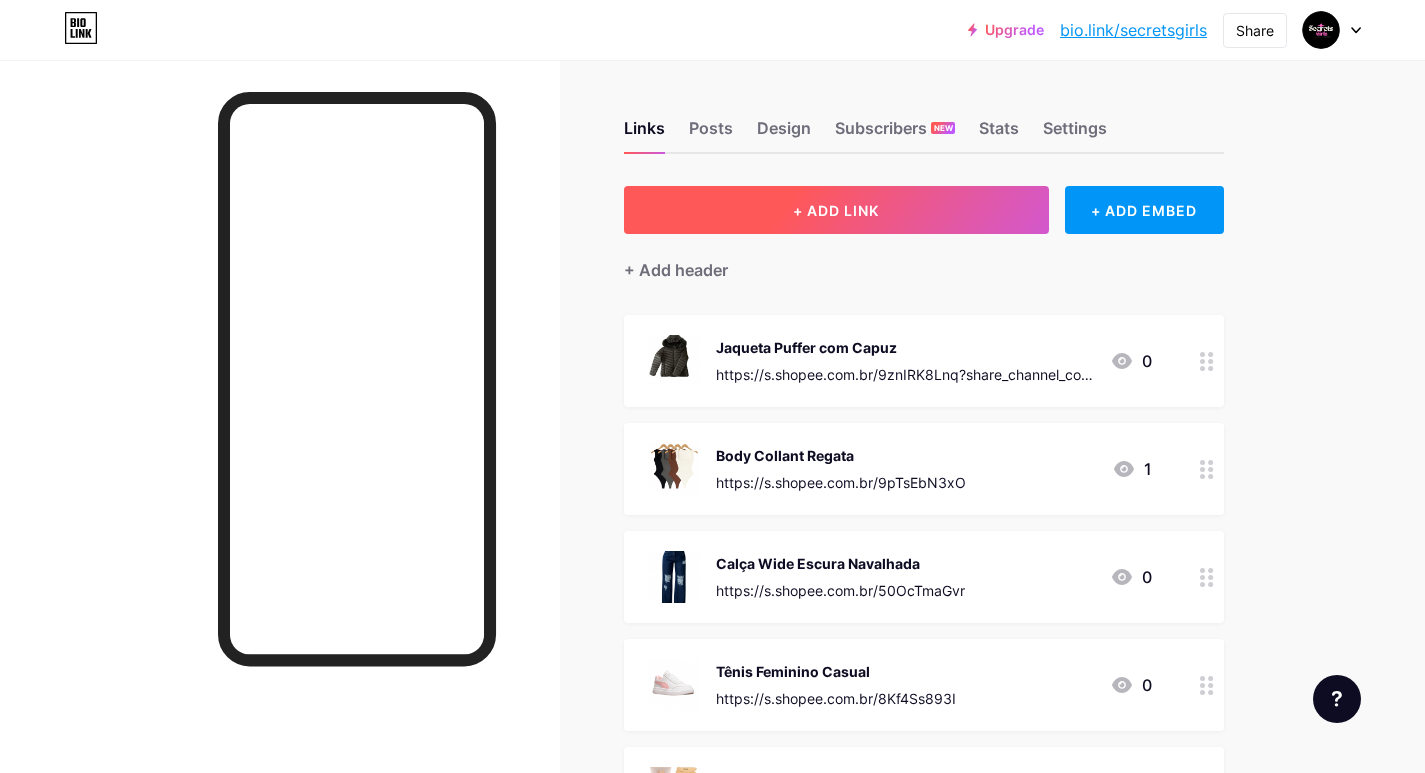 click on "+ ADD LINK" at bounding box center (836, 210) 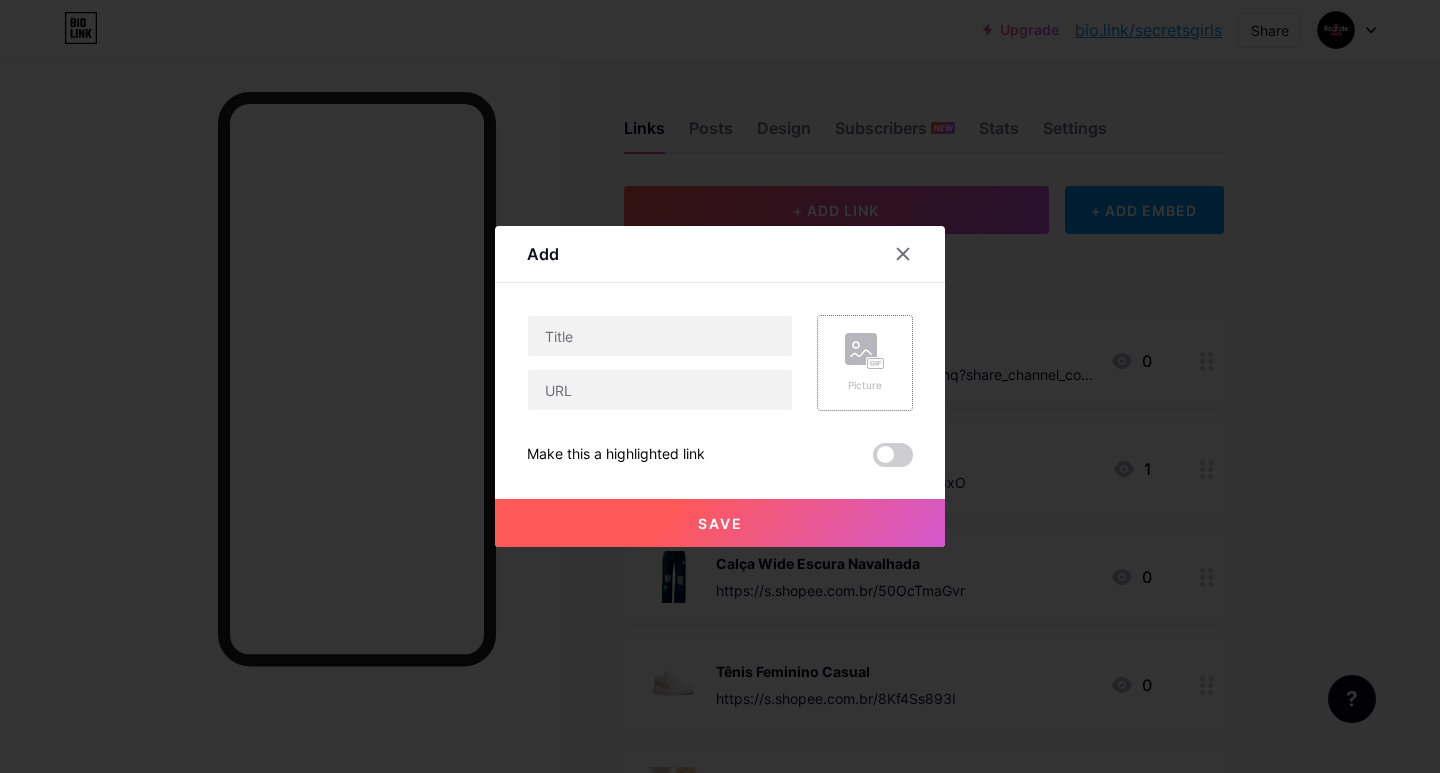 click on "Picture" at bounding box center (865, 363) 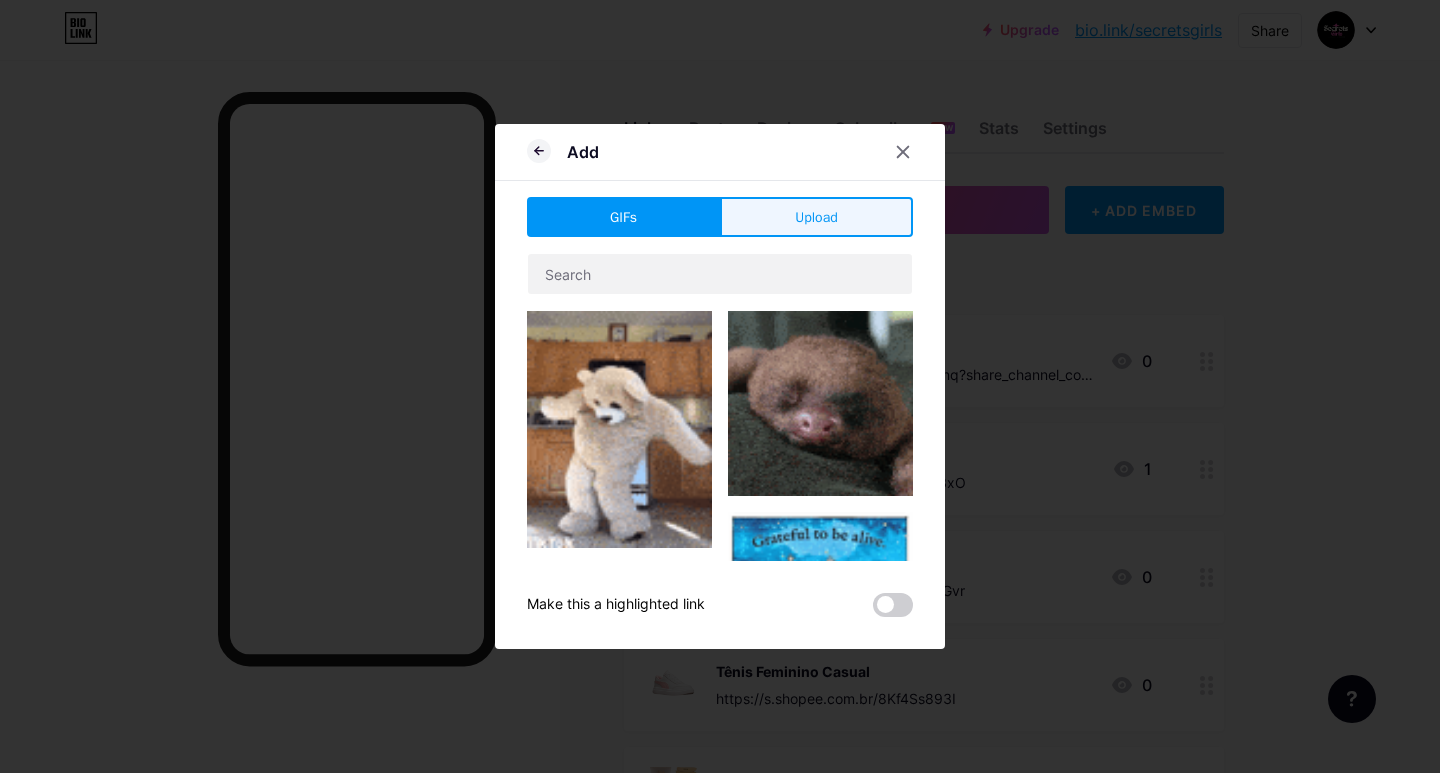click on "Upload" at bounding box center (816, 217) 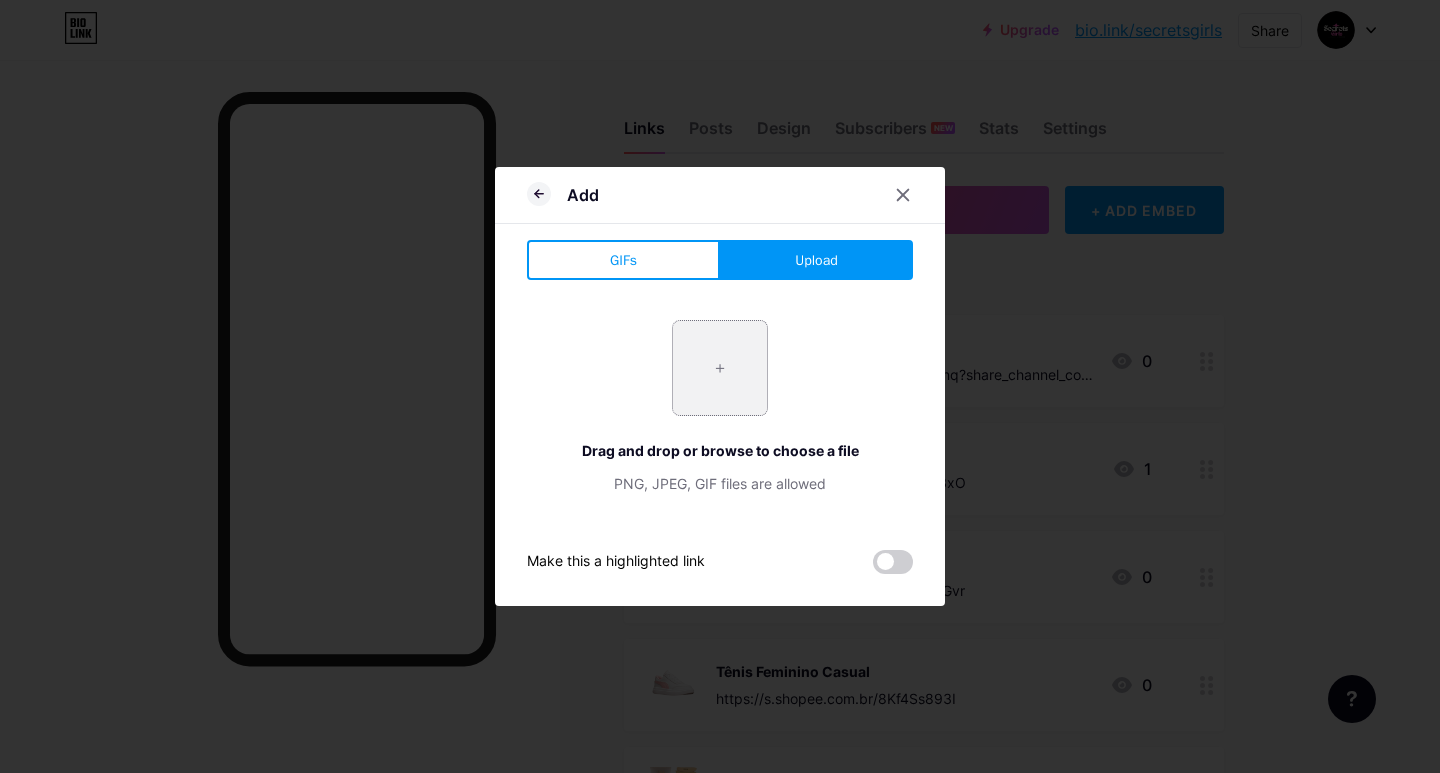 click at bounding box center (720, 368) 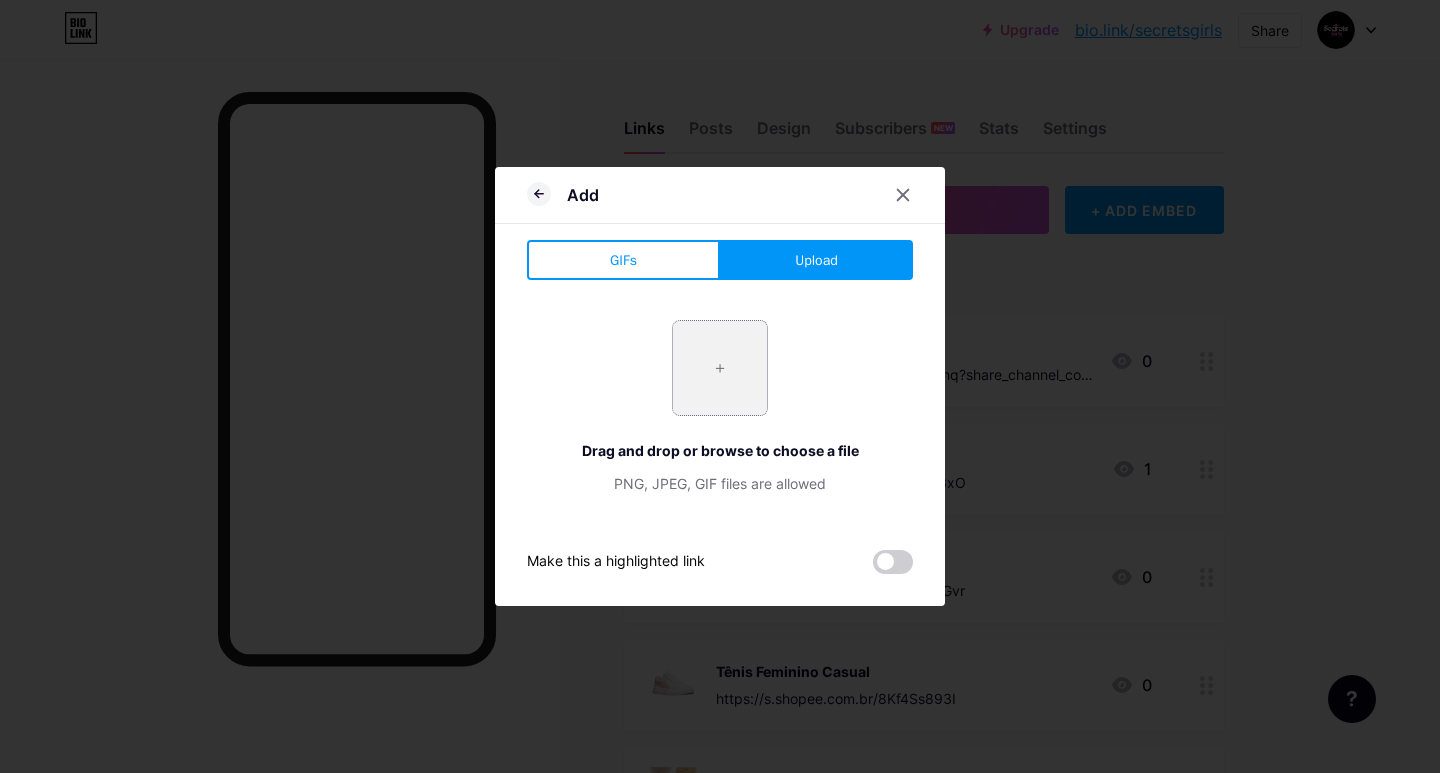 type on "C:\fakepath\WhatsApp_Image_2025-08-04_at_22.01.40-removebg-preview.png" 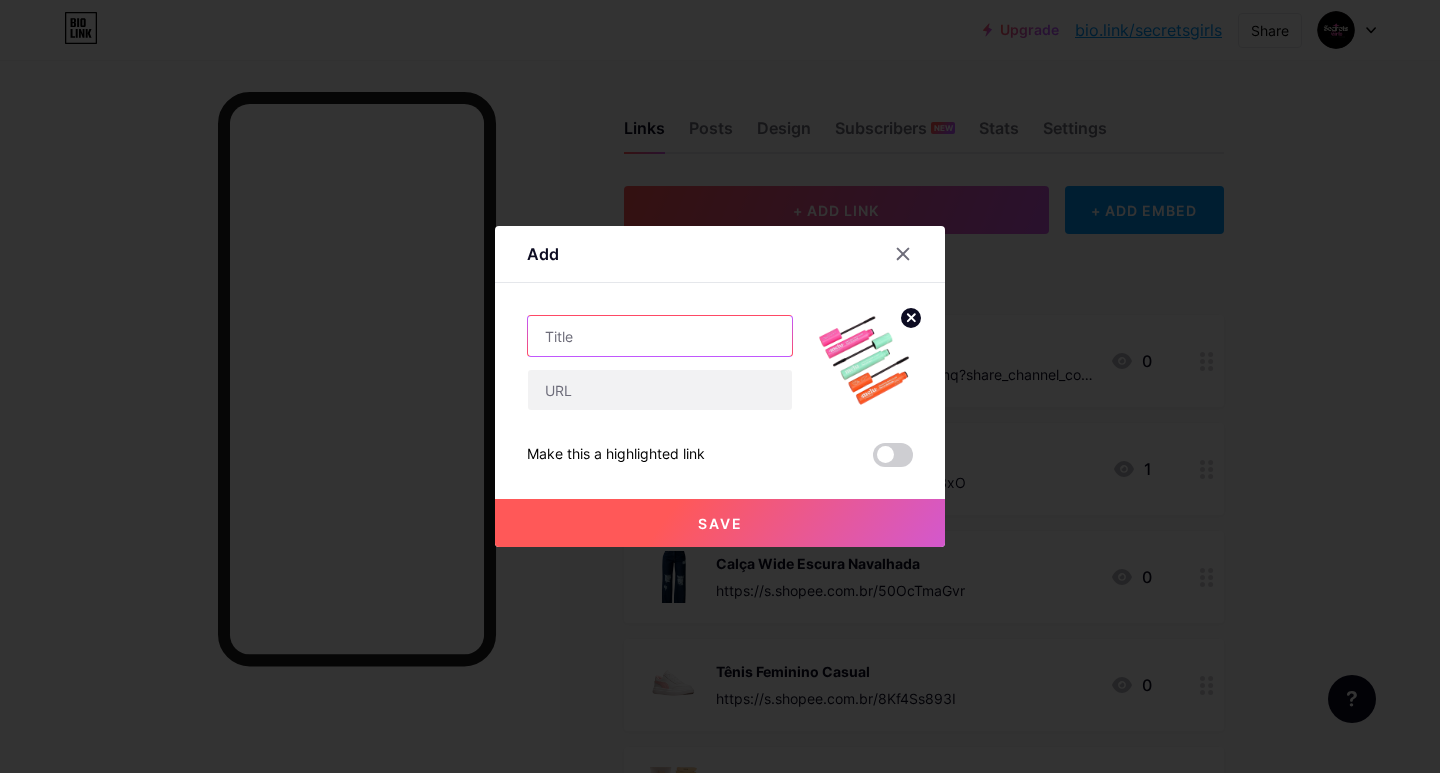 click at bounding box center (660, 336) 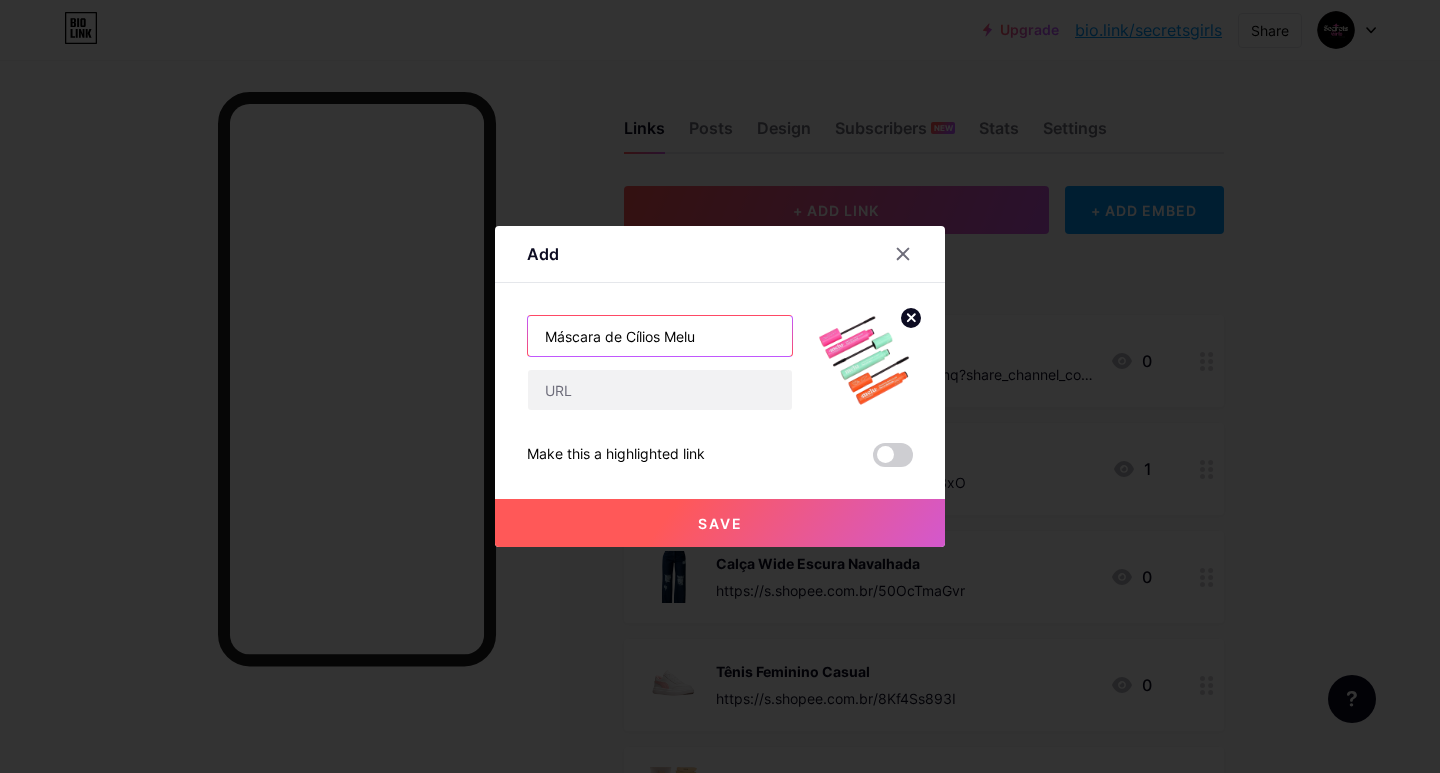 type on "Máscara de Cílios Melu" 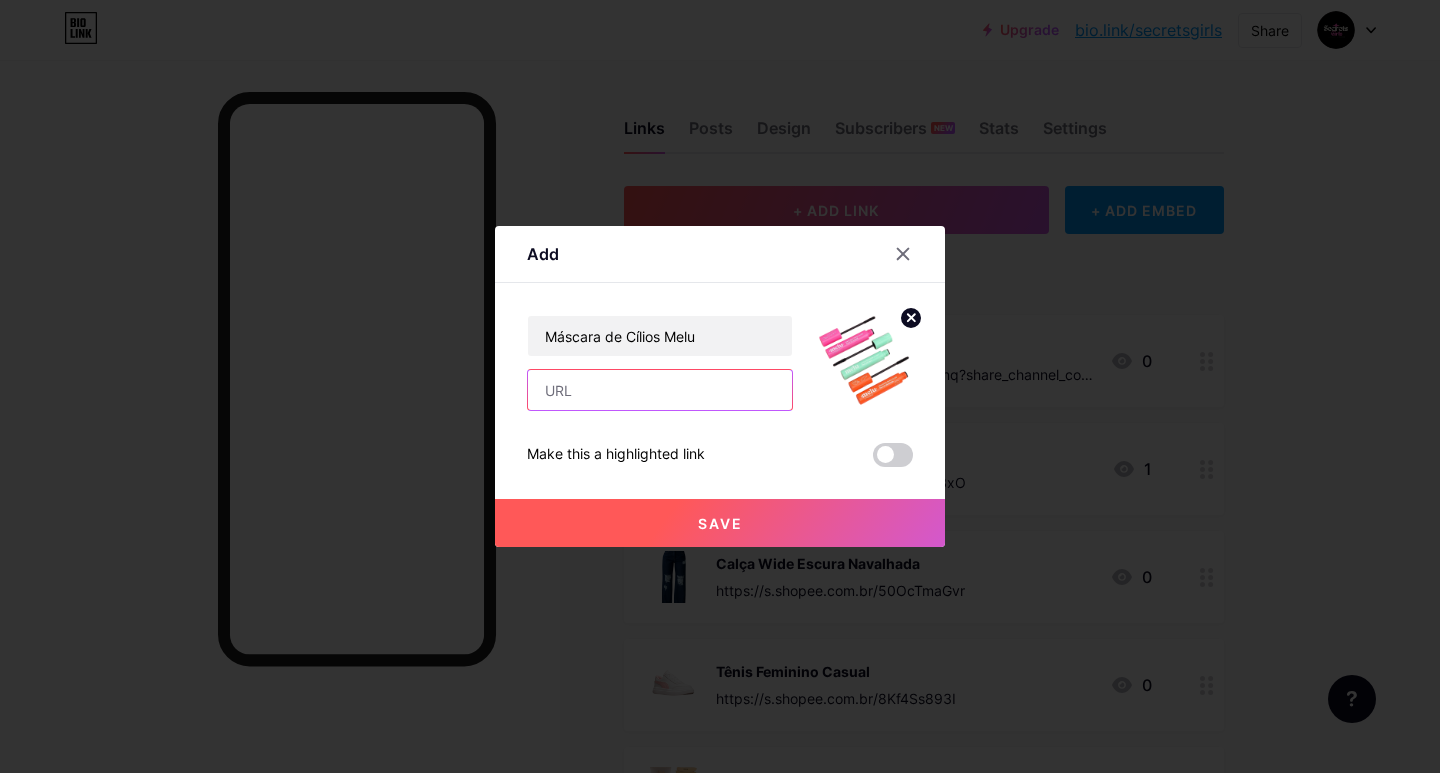 click at bounding box center (660, 390) 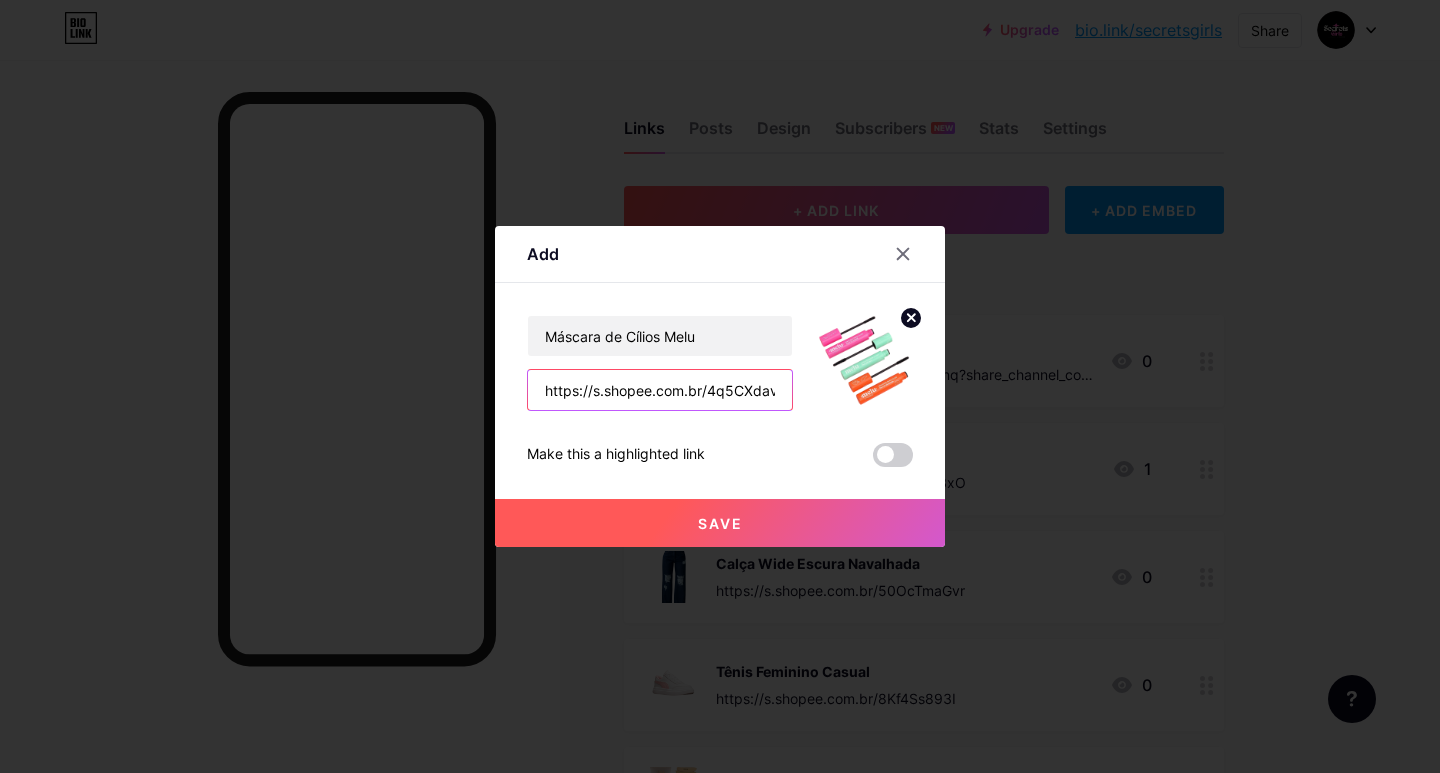 scroll, scrollTop: 0, scrollLeft: 20, axis: horizontal 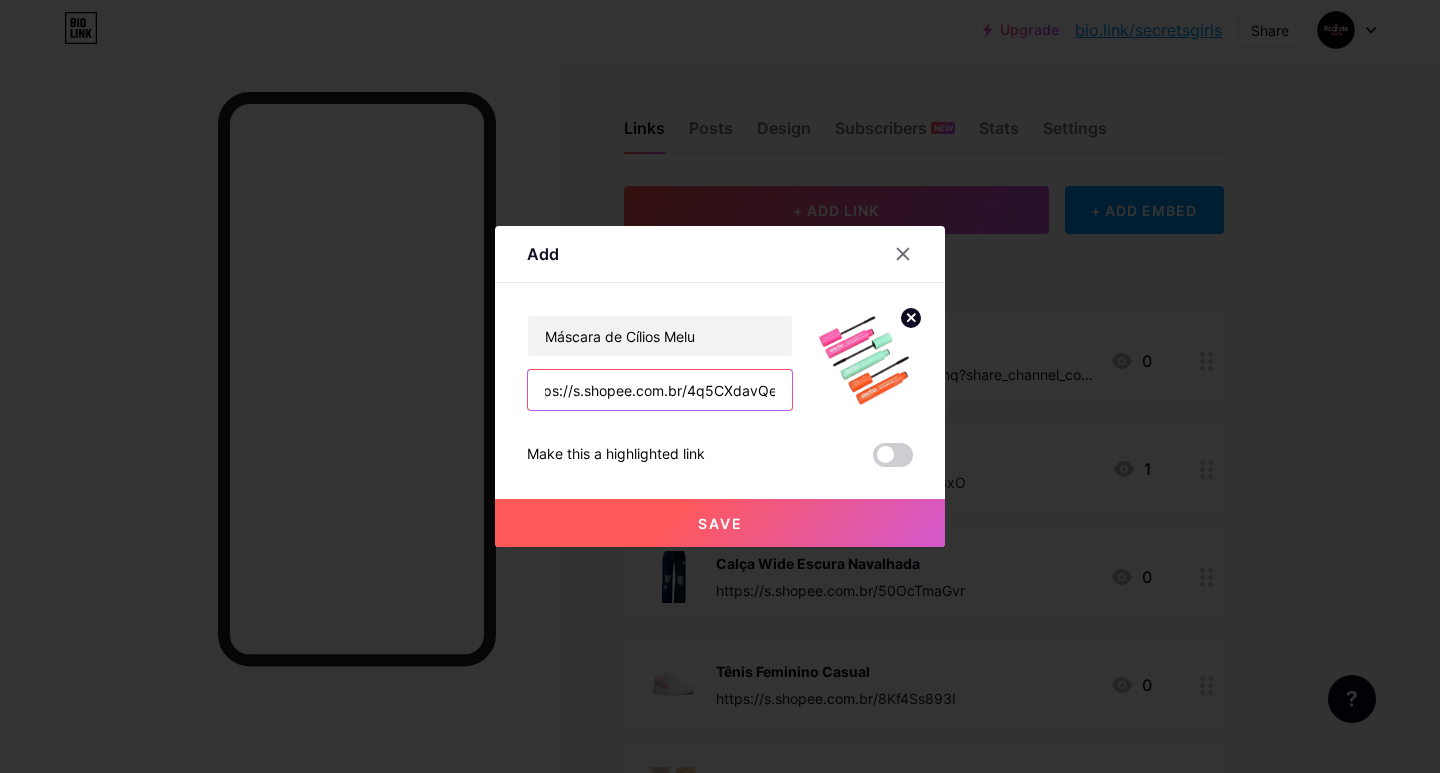 type on "https://s.shopee.com.br/4q5CXdavQe" 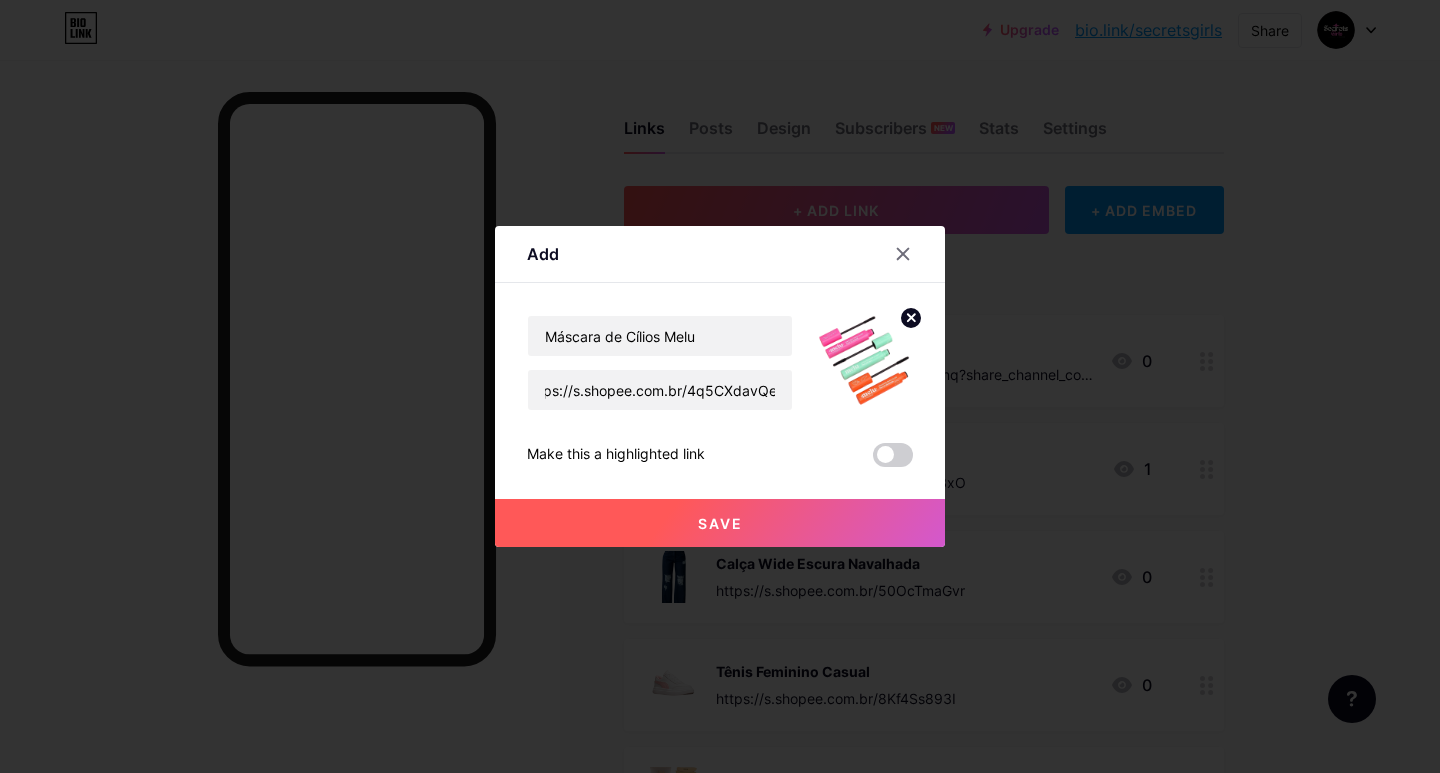 click on "Save" at bounding box center (720, 523) 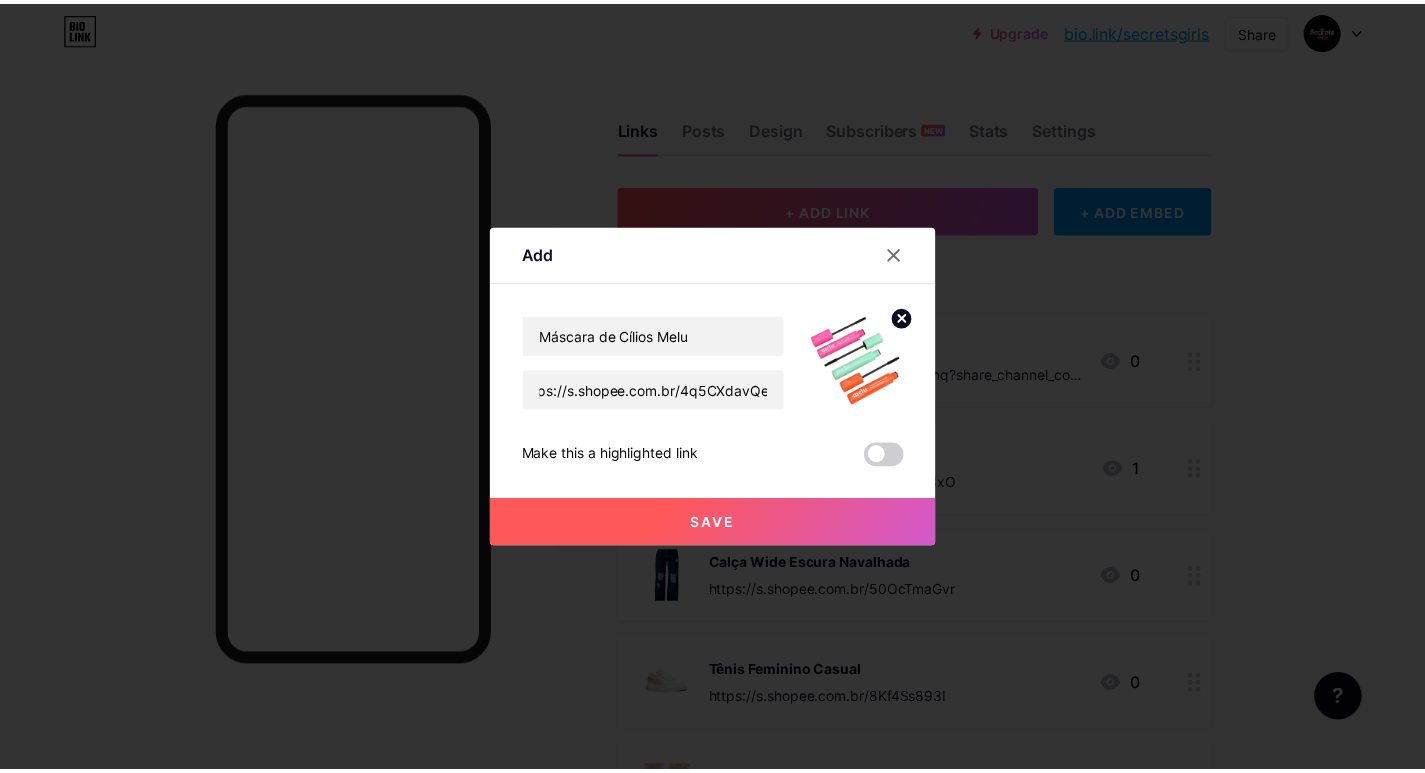 scroll, scrollTop: 0, scrollLeft: 0, axis: both 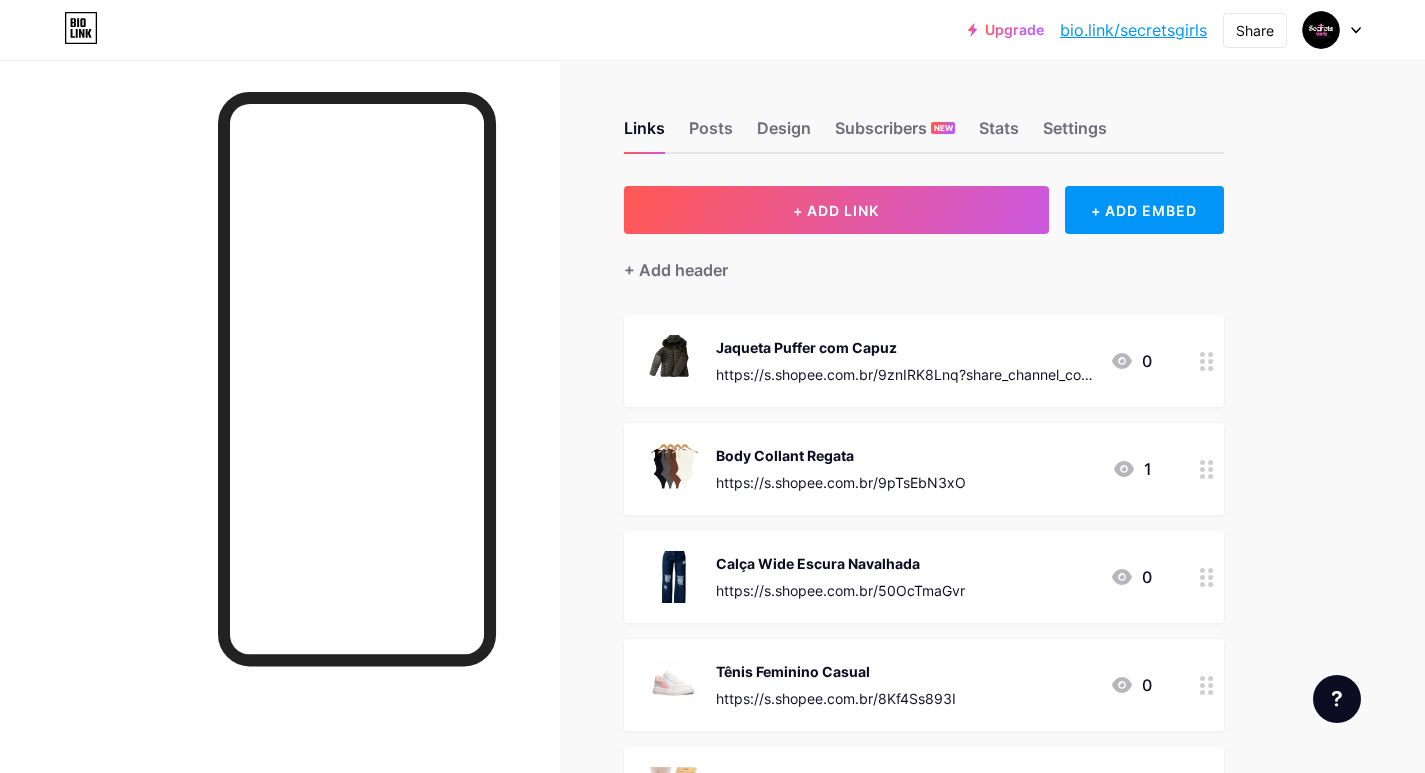click at bounding box center (1332, 30) 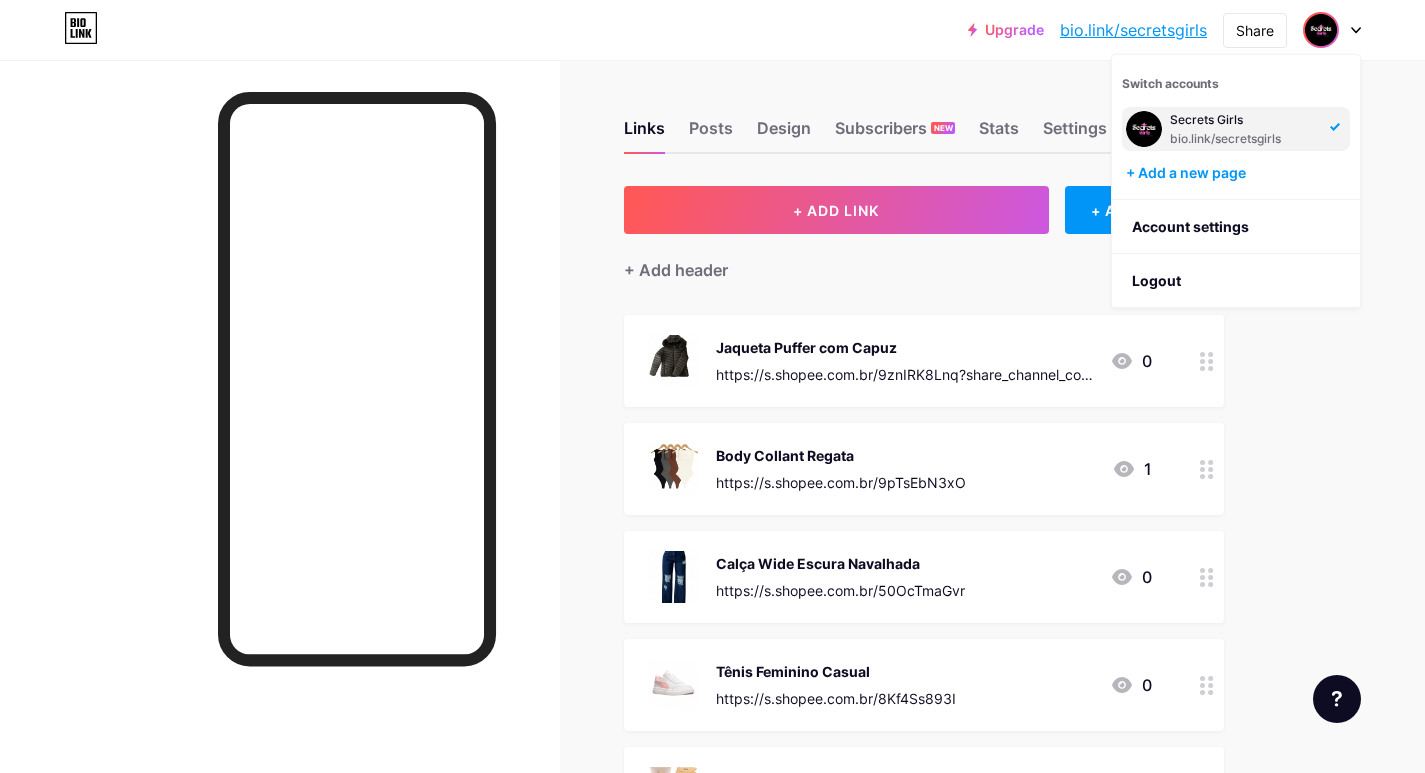 click on "Upgrade   bio.link/secret...   bio.link/secretsgirls   Share               Switch accounts     Secrets Girls   bio.link/secretsgirls       + Add a new page        Account settings   Logout   Link Copied
Links
Posts
Design
Subscribers
NEW
Stats
Settings       + ADD LINK     + ADD EMBED
+ Add header
Jaqueta Puffer com Capuz
https://s.shopee.com.br/9znIRK8Lnq?share_channel_code=1
0
Body Collant Regata
https://s.shopee.com.br/9pTsEbN3xO
1
Calça Wide Escura Navalhada
https://s.shopee.com.br/50OcTmaGvr
0
Tênis Feminino Casual
https://s.shopee.com.br/8Kf4Ss893I
0" at bounding box center [712, 803] 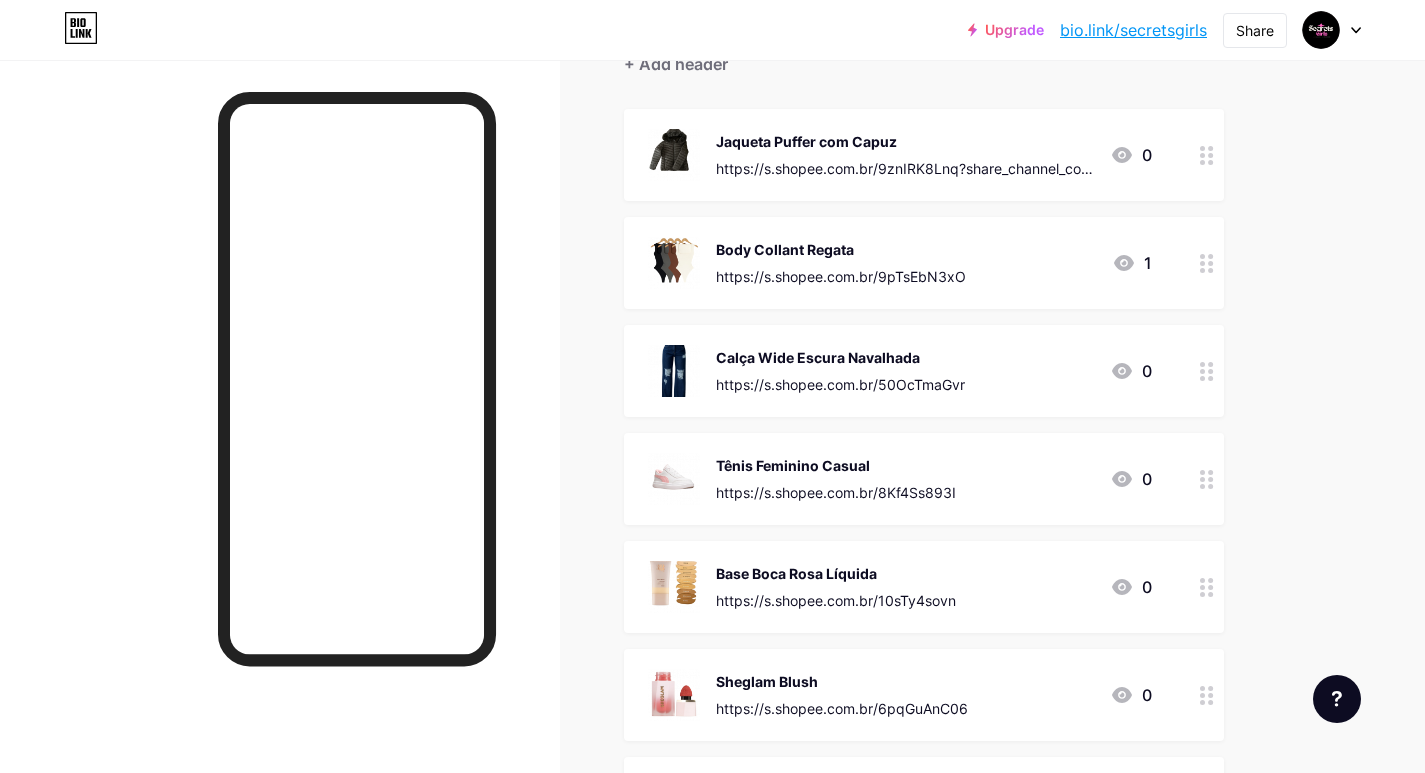 scroll, scrollTop: 500, scrollLeft: 0, axis: vertical 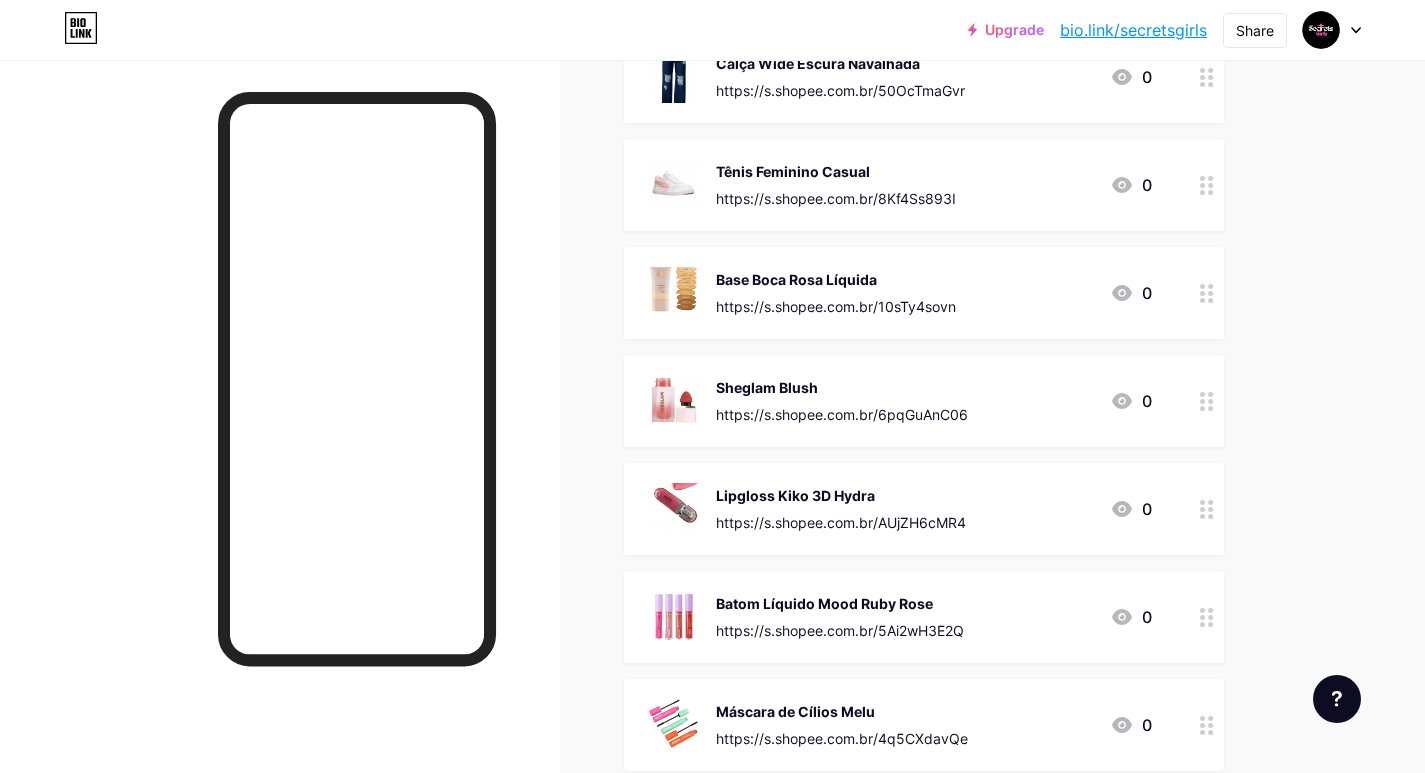 click on "Base Boca Rosa Líquida
https://s.shopee.com.br/10sTy4sovn" at bounding box center [836, 293] 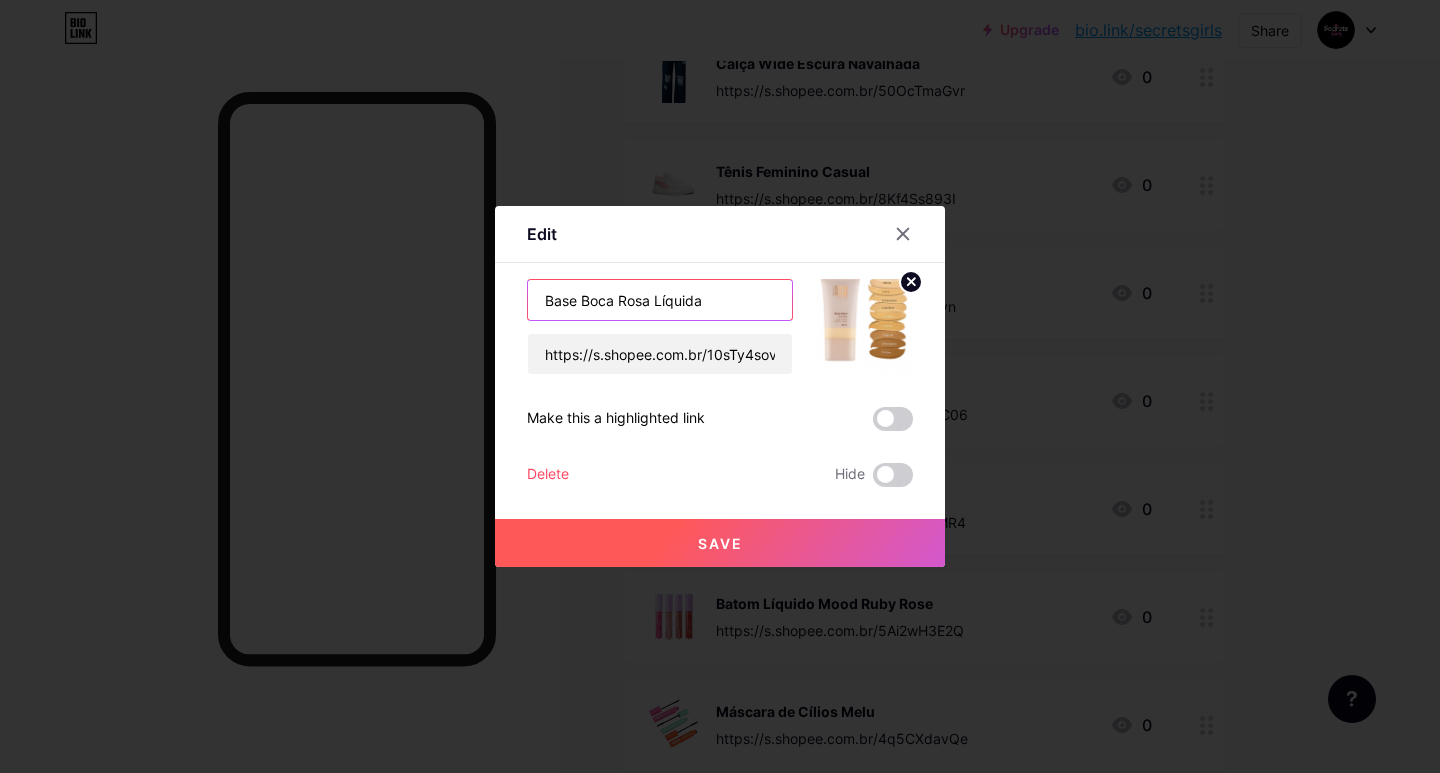 drag, startPoint x: 698, startPoint y: 298, endPoint x: 650, endPoint y: 304, distance: 48.373547 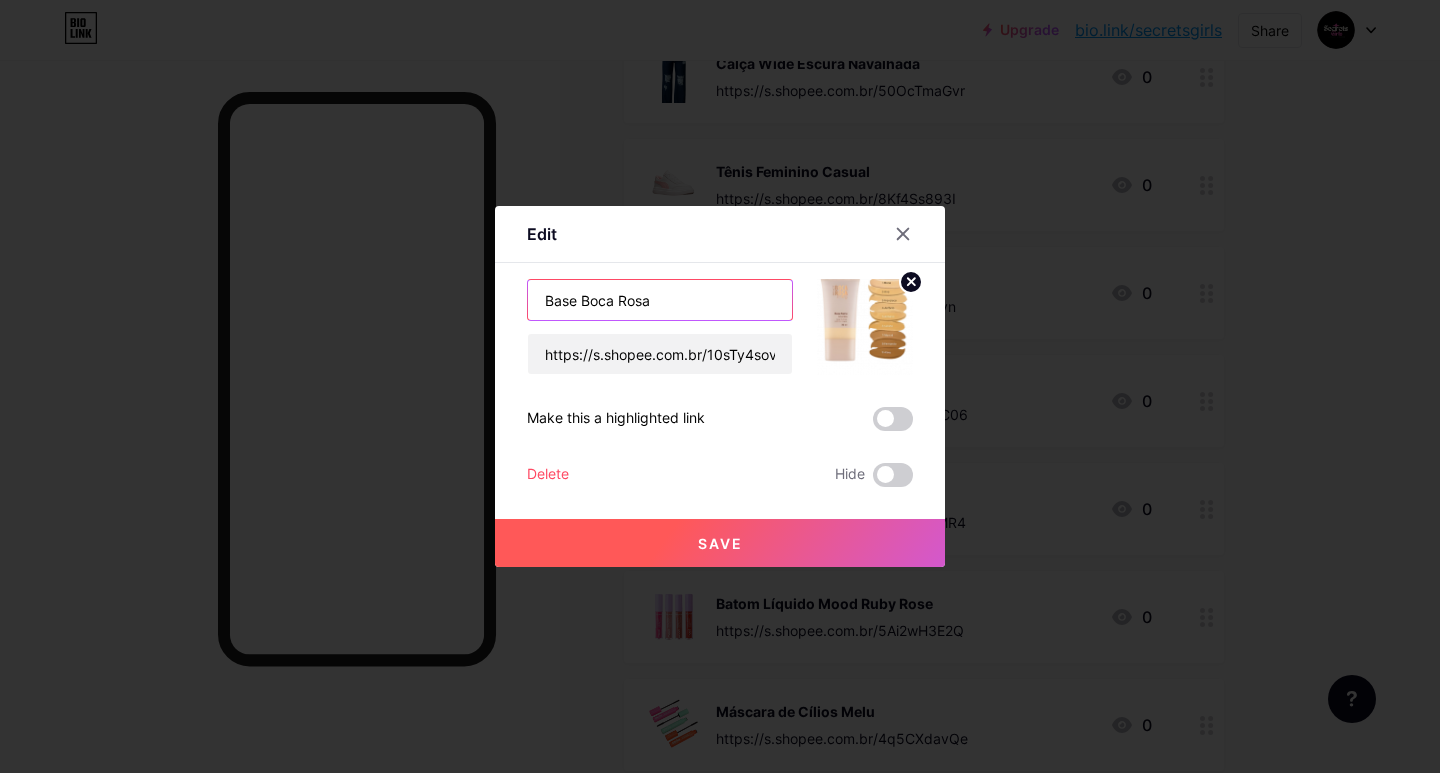 click on "Base Boca Rosa" at bounding box center [660, 300] 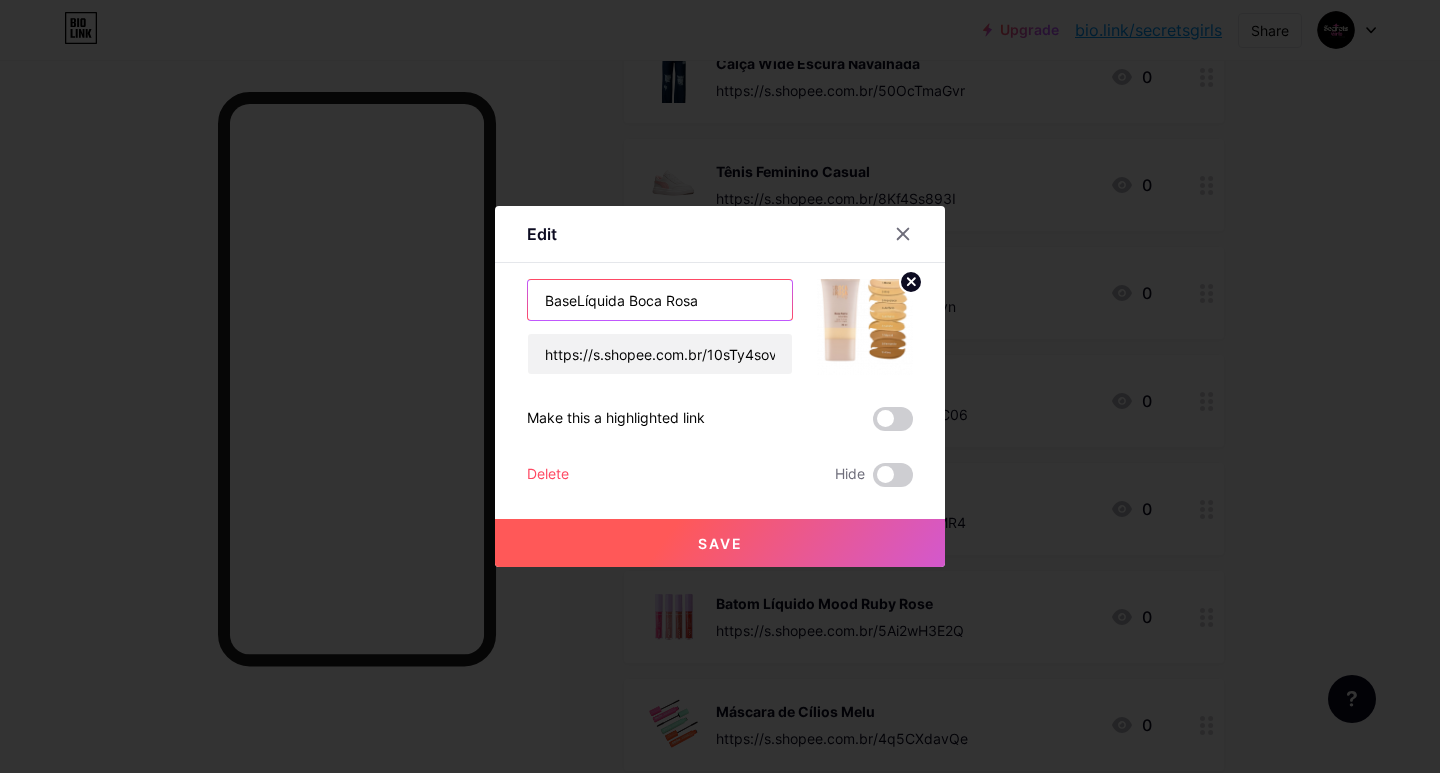 click on "BaseLíquida Boca Rosa" at bounding box center (660, 300) 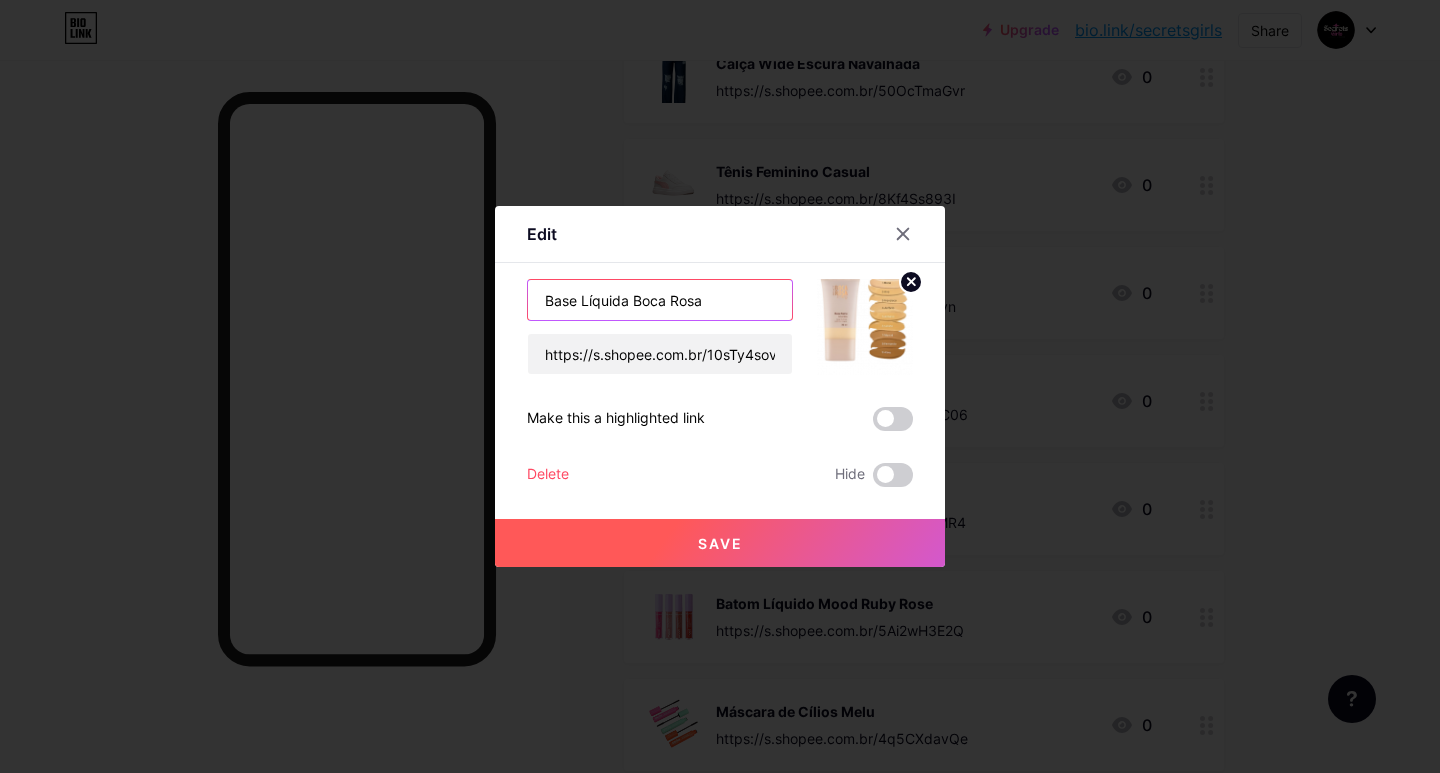 type on "Base Líquida Boca Rosa" 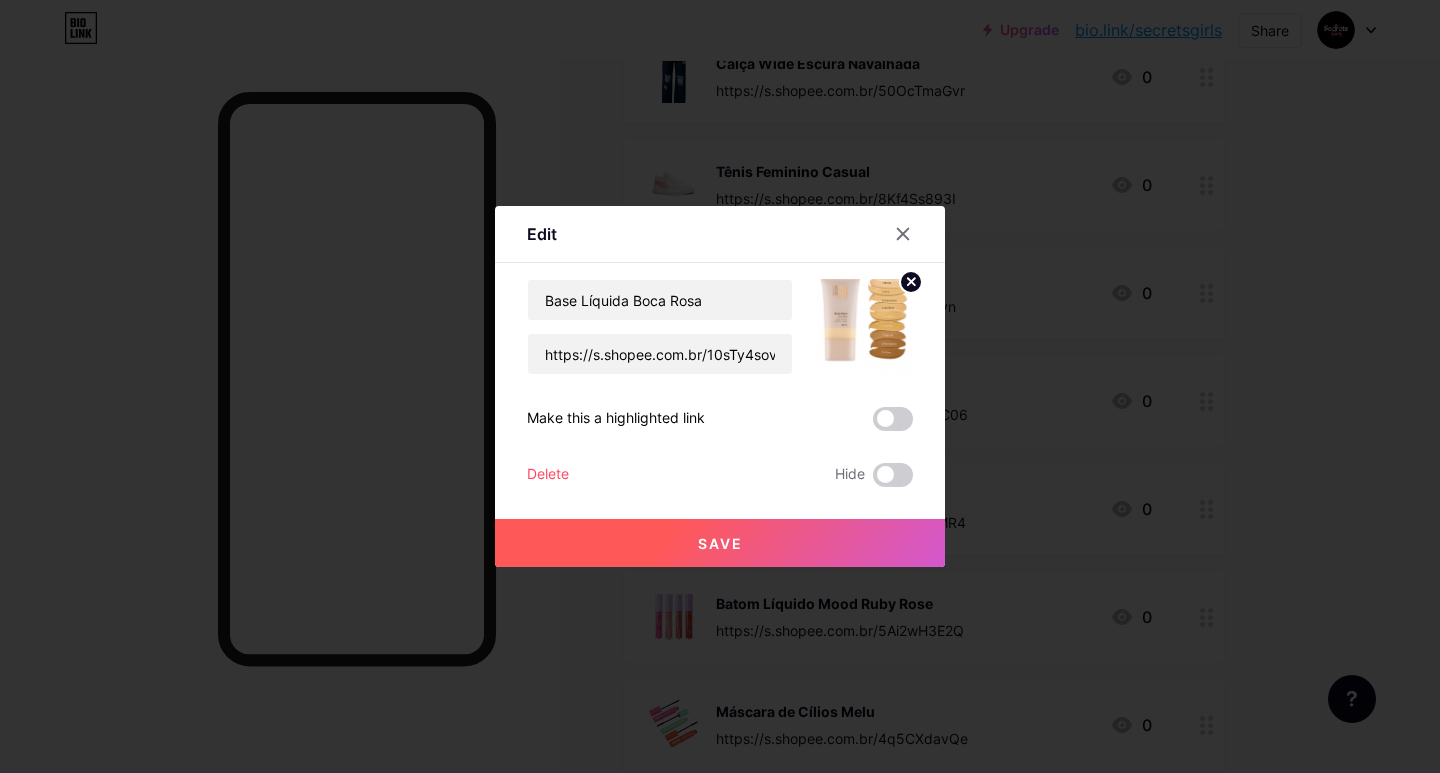 click on "Save" at bounding box center [720, 543] 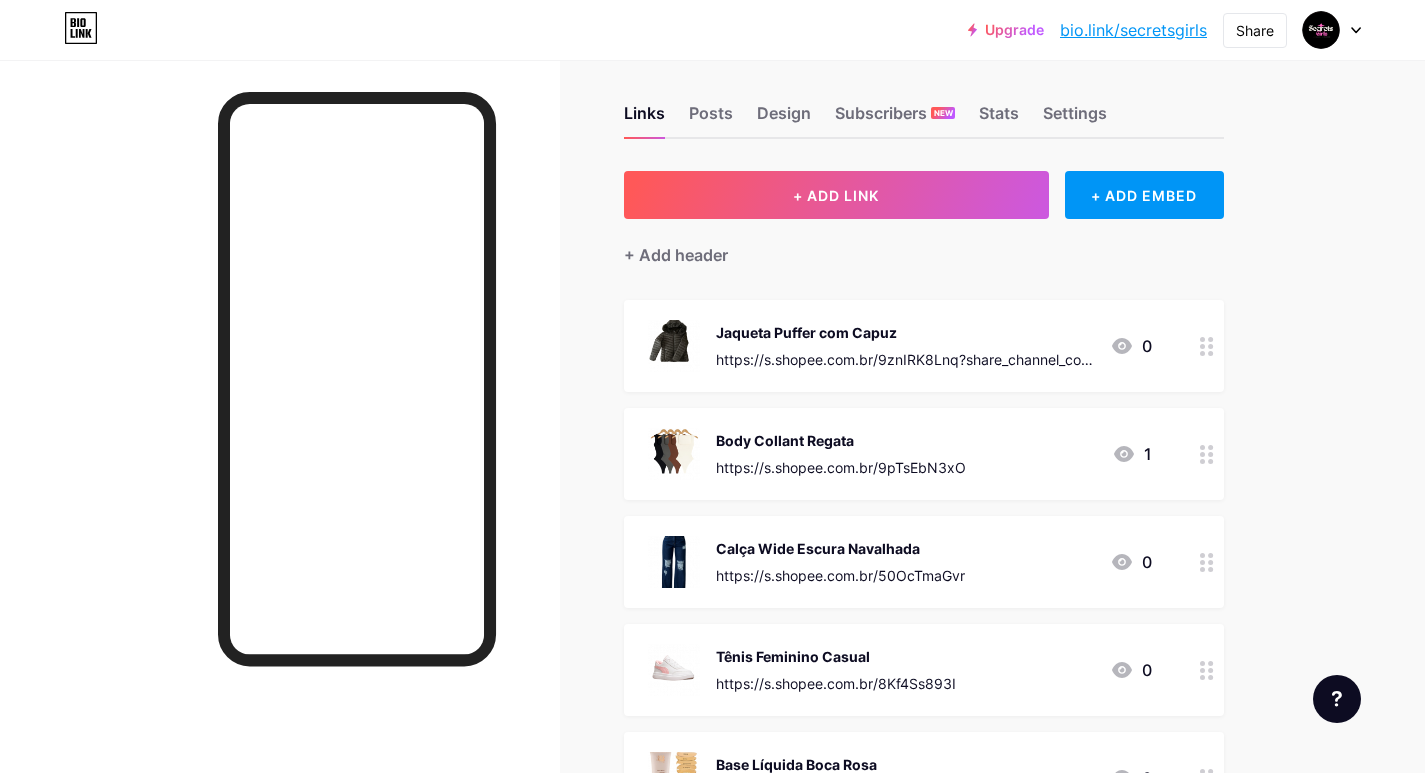 scroll, scrollTop: 0, scrollLeft: 0, axis: both 